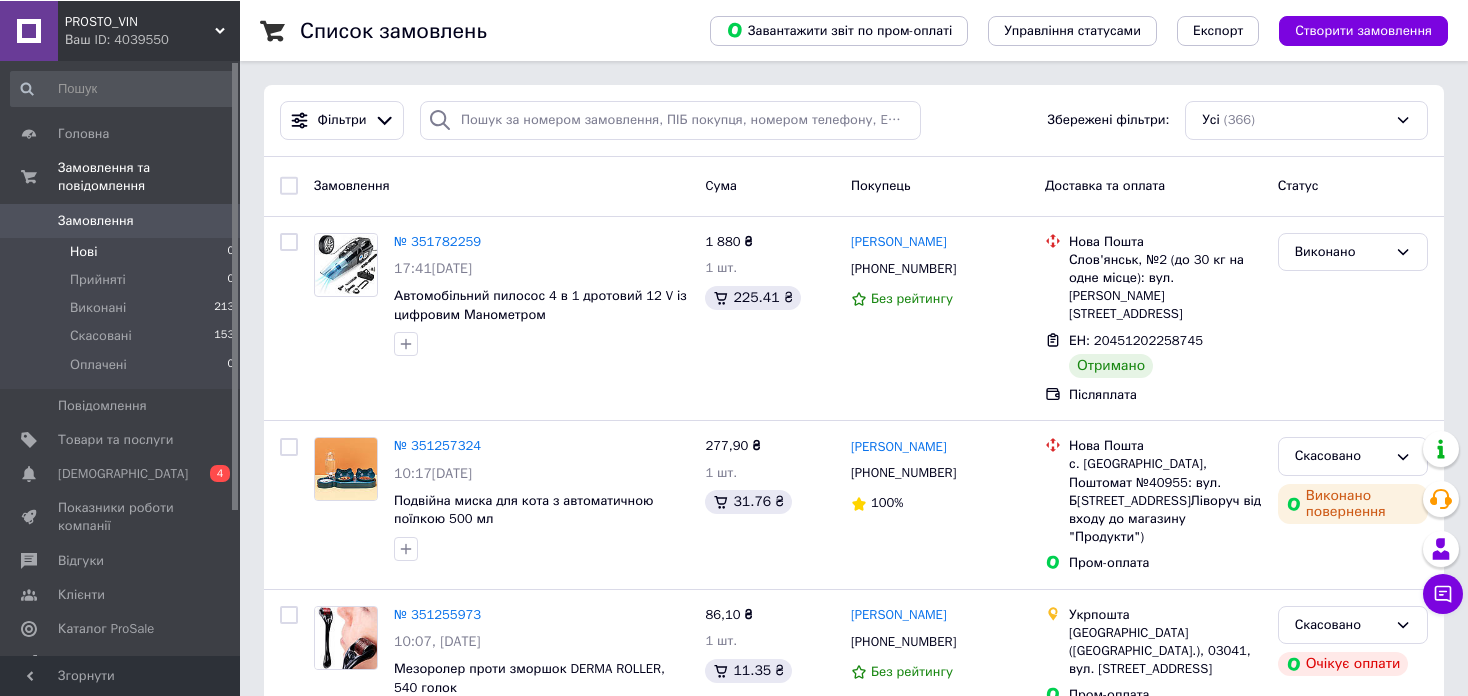 scroll, scrollTop: 0, scrollLeft: 0, axis: both 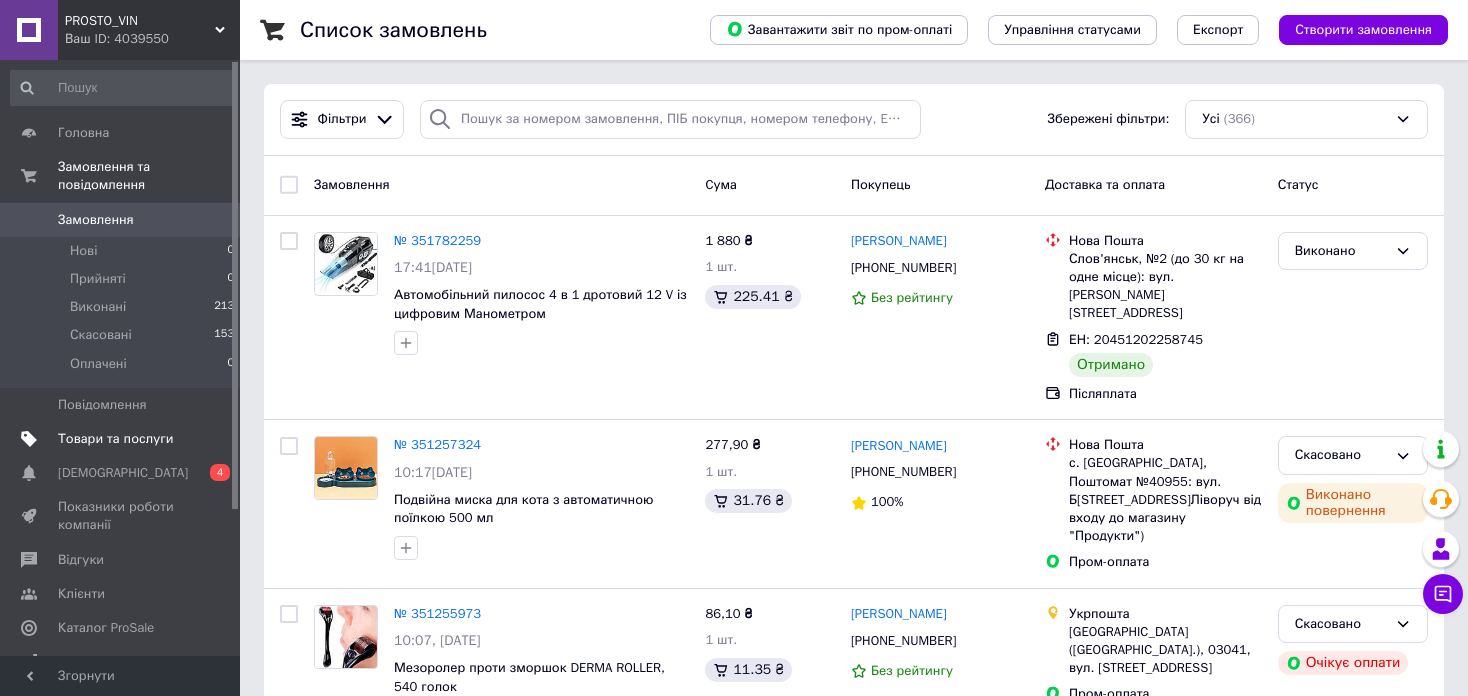 click on "Товари та послуги" at bounding box center [123, 439] 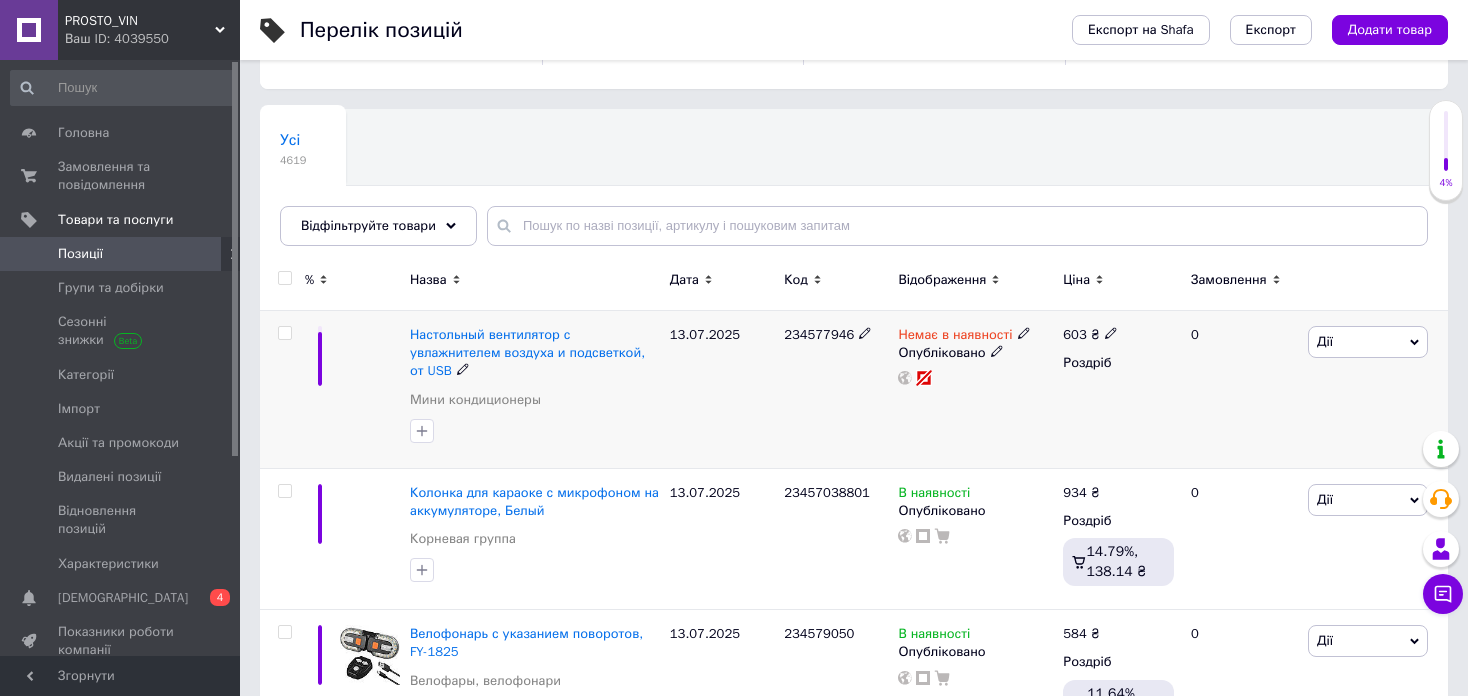 scroll, scrollTop: 200, scrollLeft: 0, axis: vertical 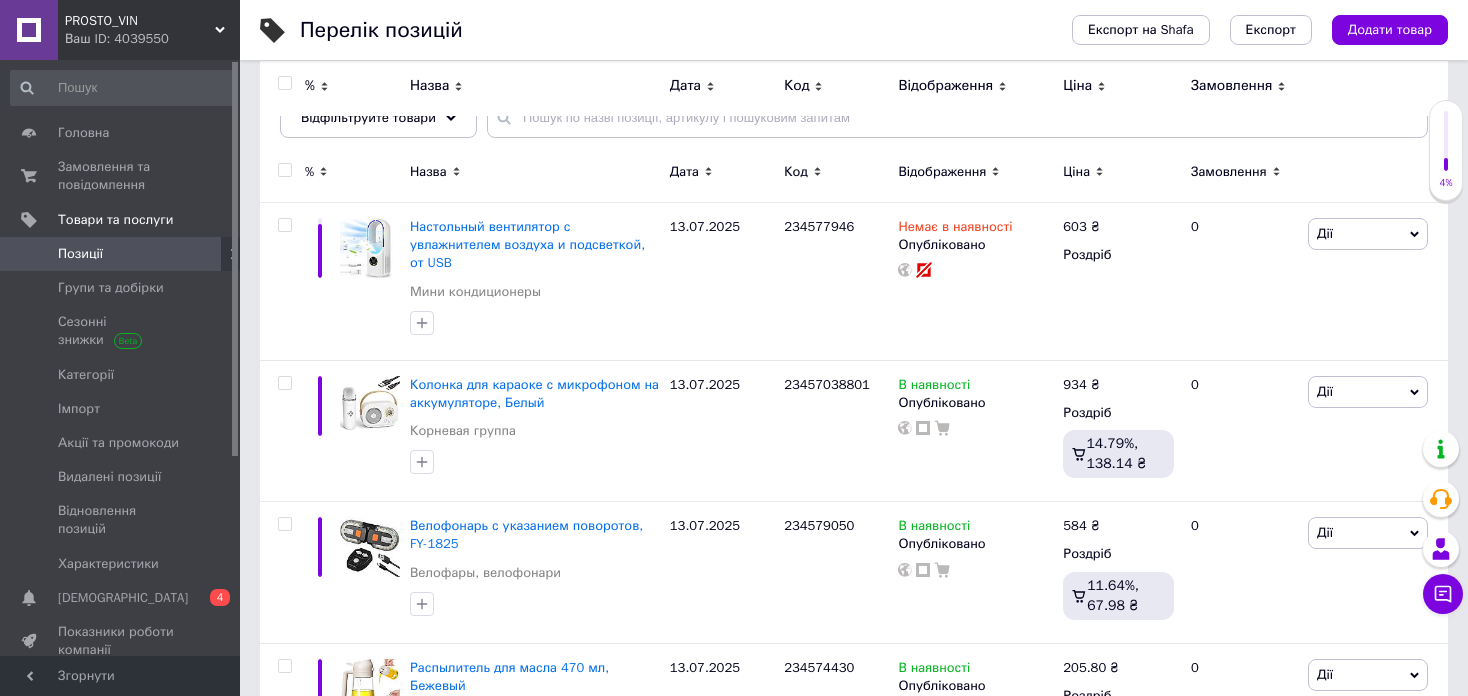 click at bounding box center (284, 170) 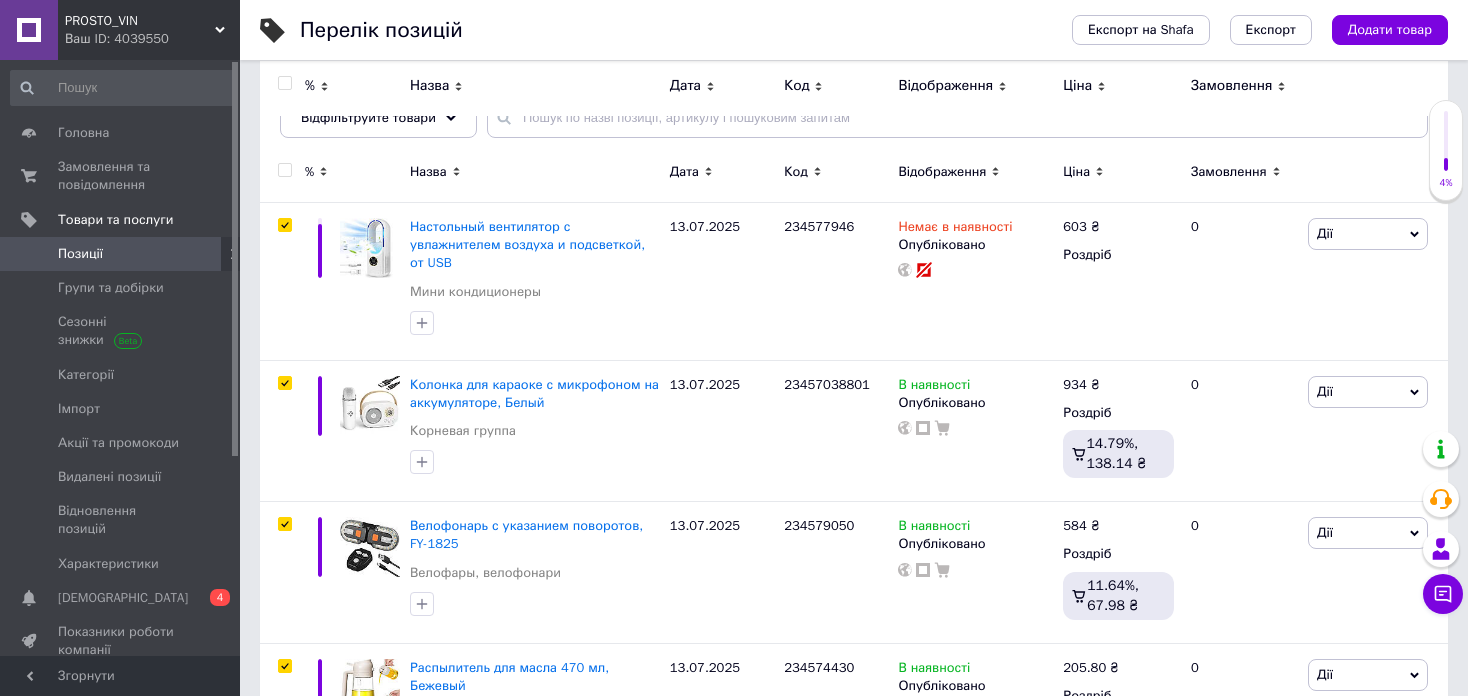 checkbox on "true" 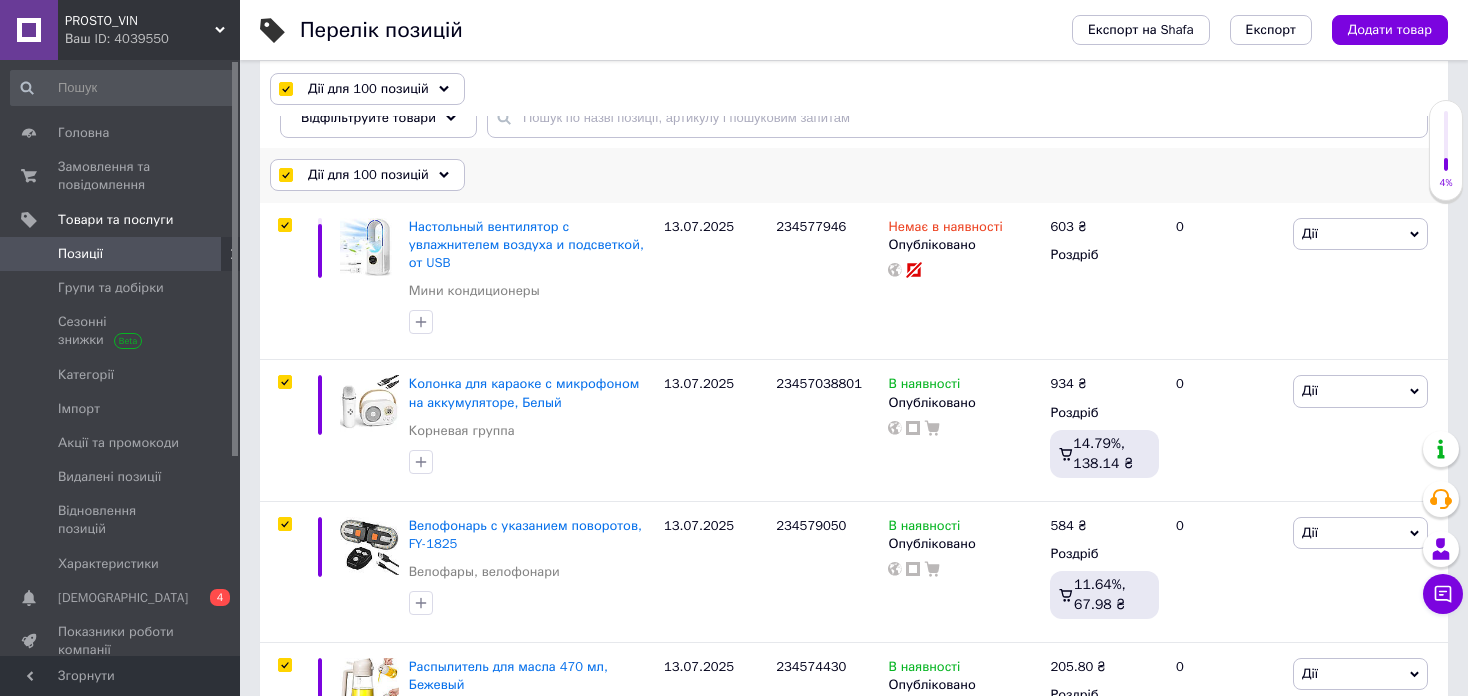 click on "Дії для 100 позицій" at bounding box center [368, 175] 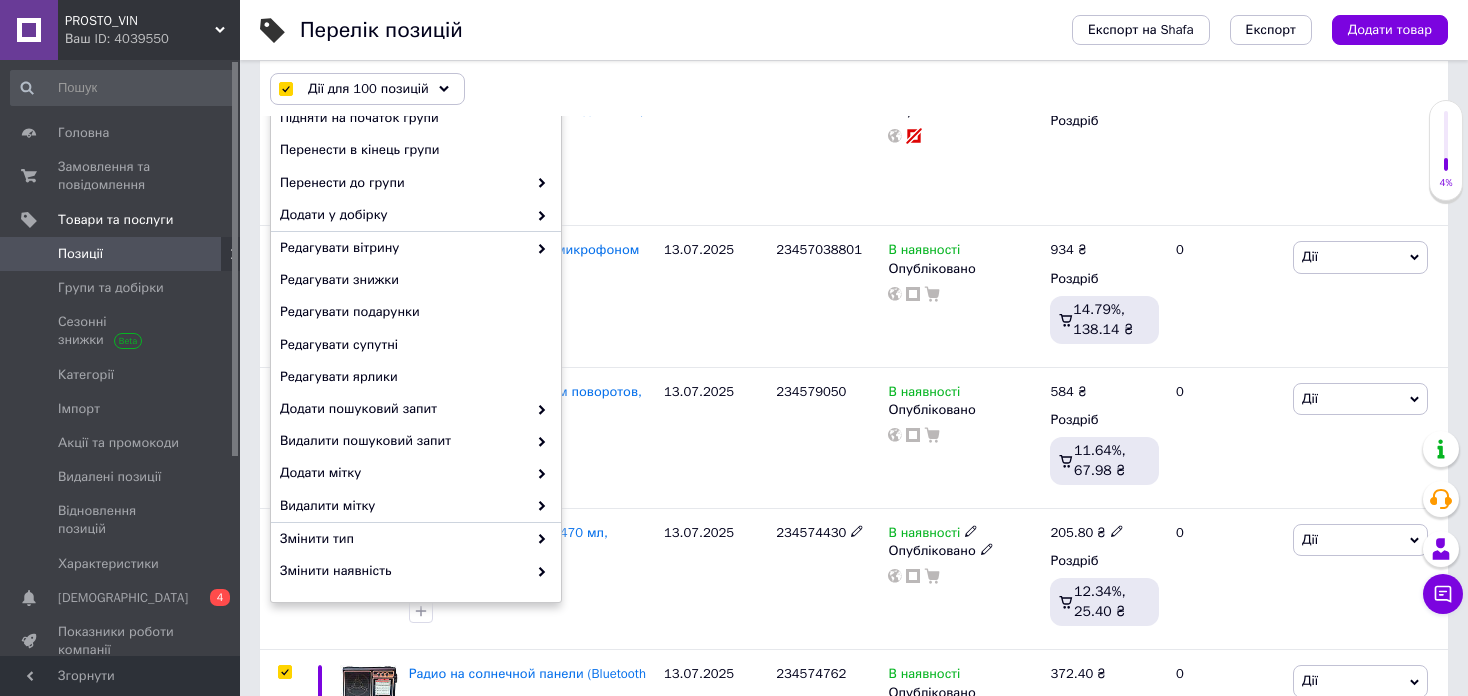 scroll, scrollTop: 700, scrollLeft: 0, axis: vertical 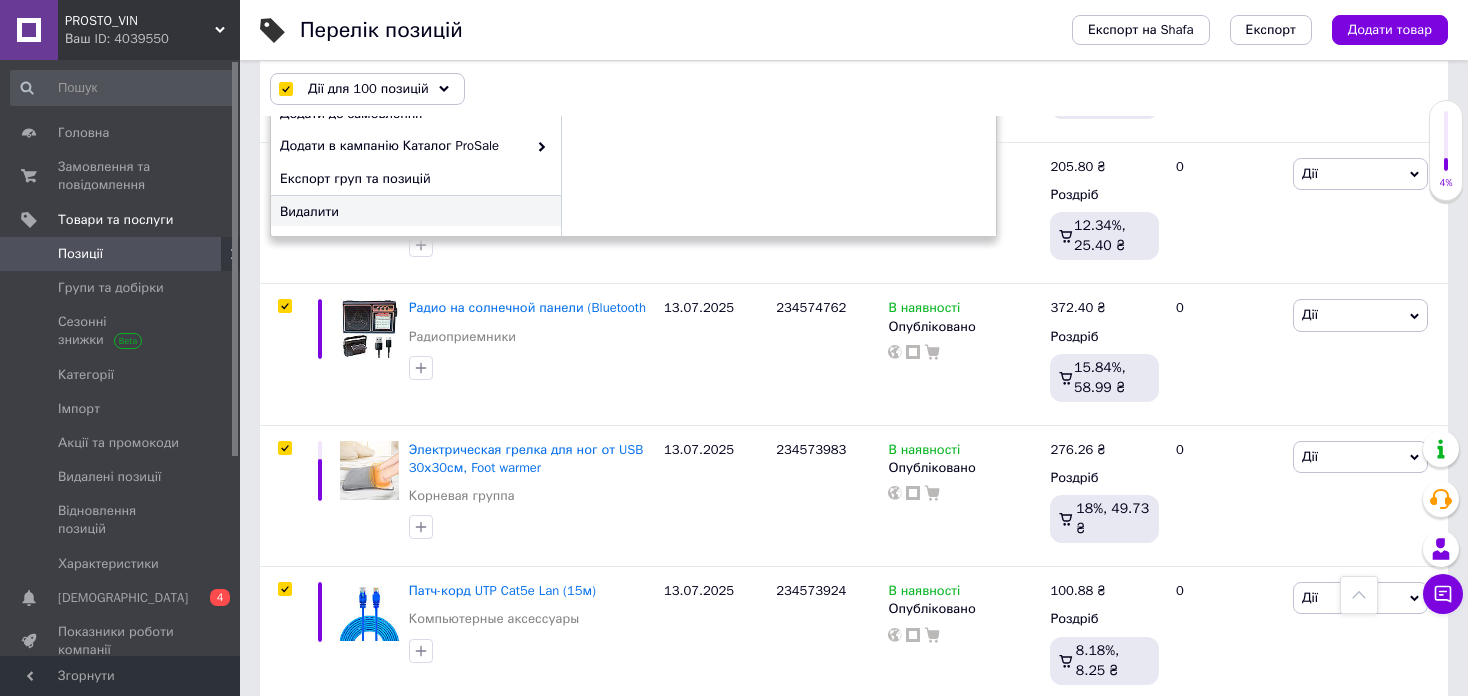 click on "Видалити" at bounding box center (416, 212) 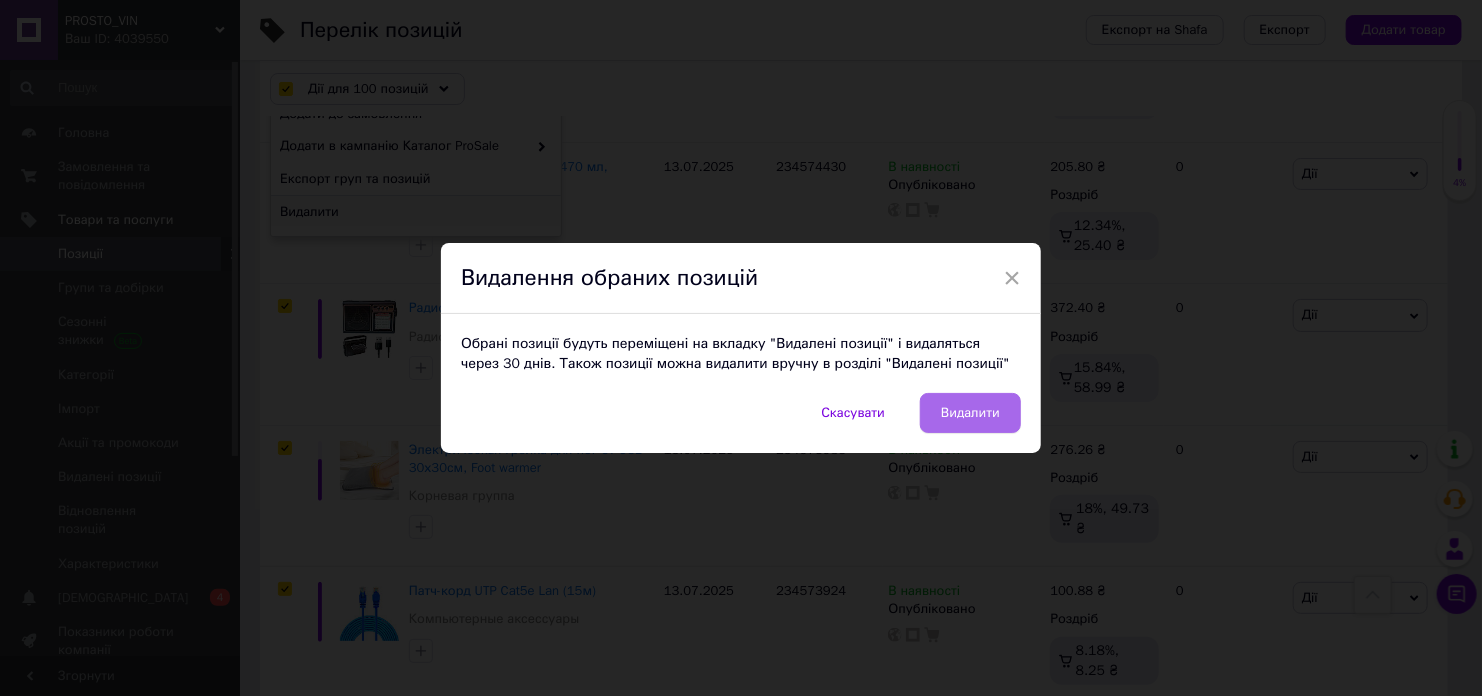 click on "Видалити" at bounding box center (970, 413) 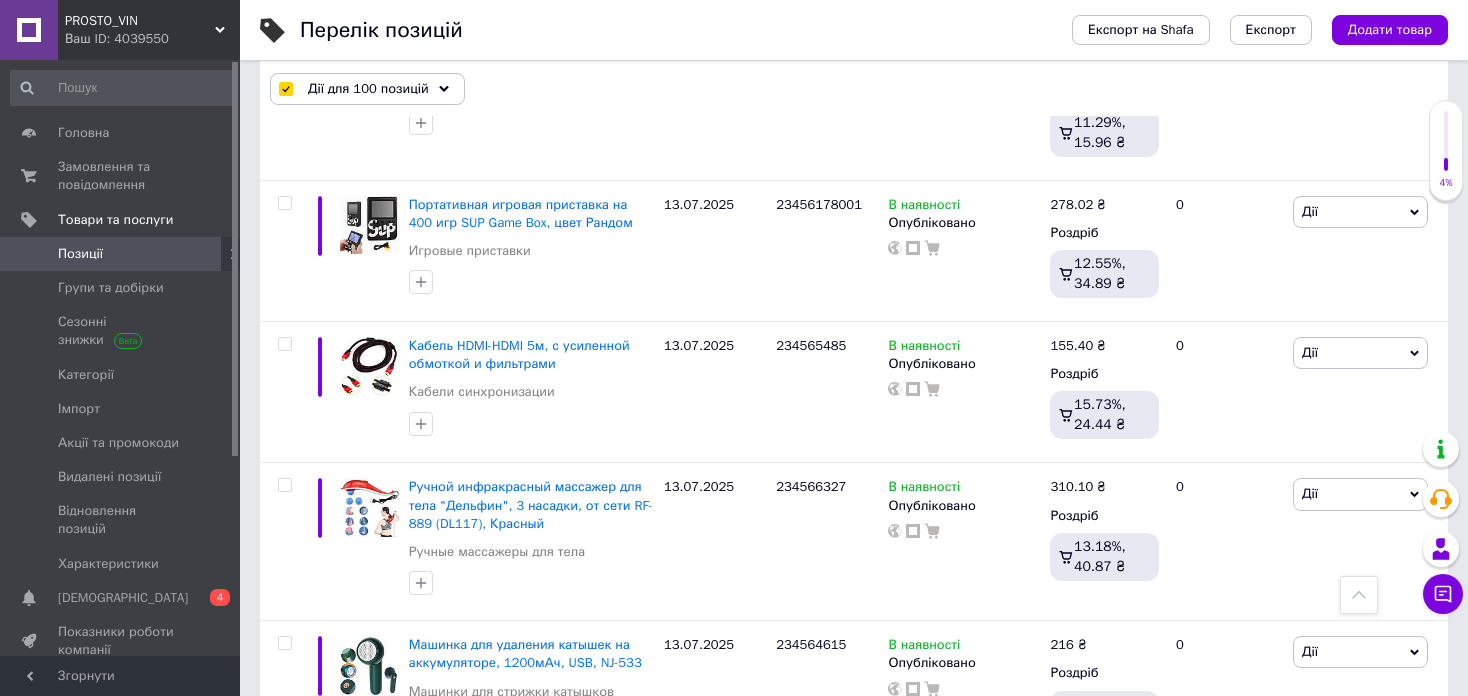 checkbox on "false" 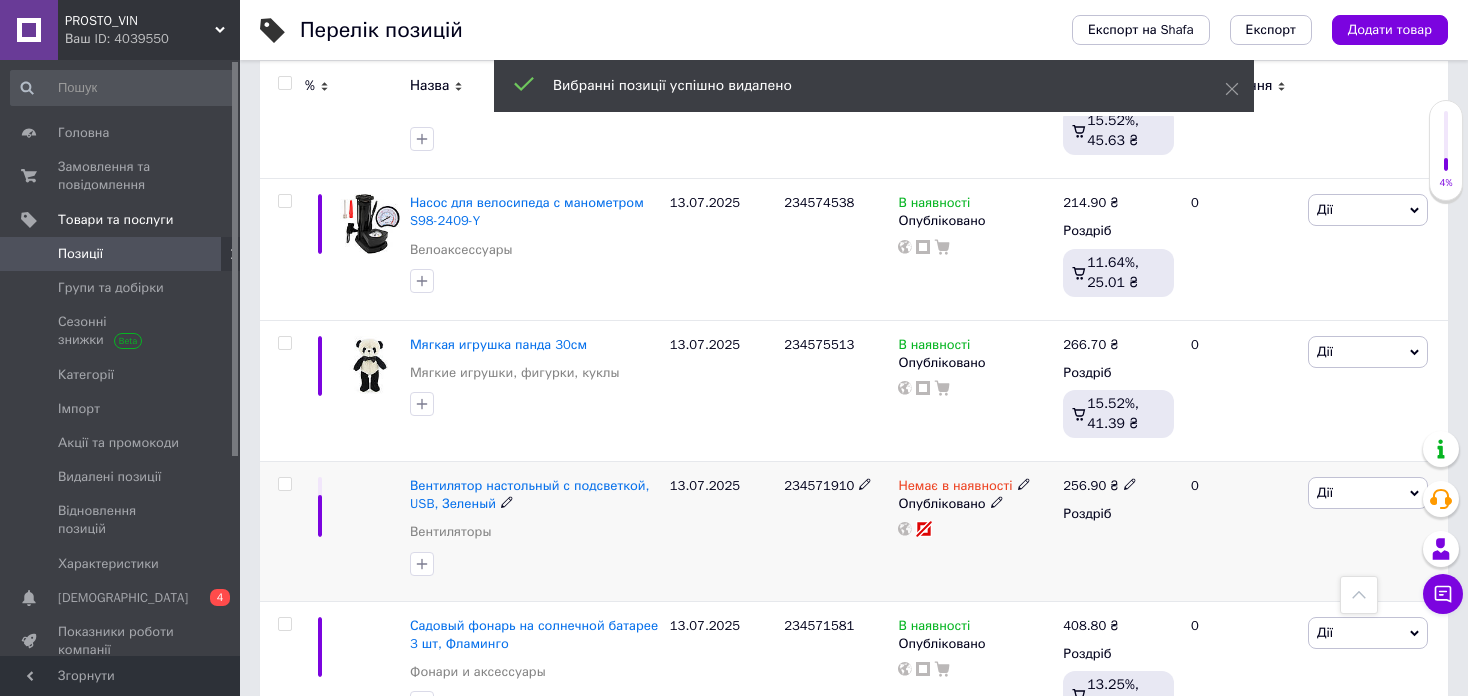 scroll, scrollTop: 14068, scrollLeft: 0, axis: vertical 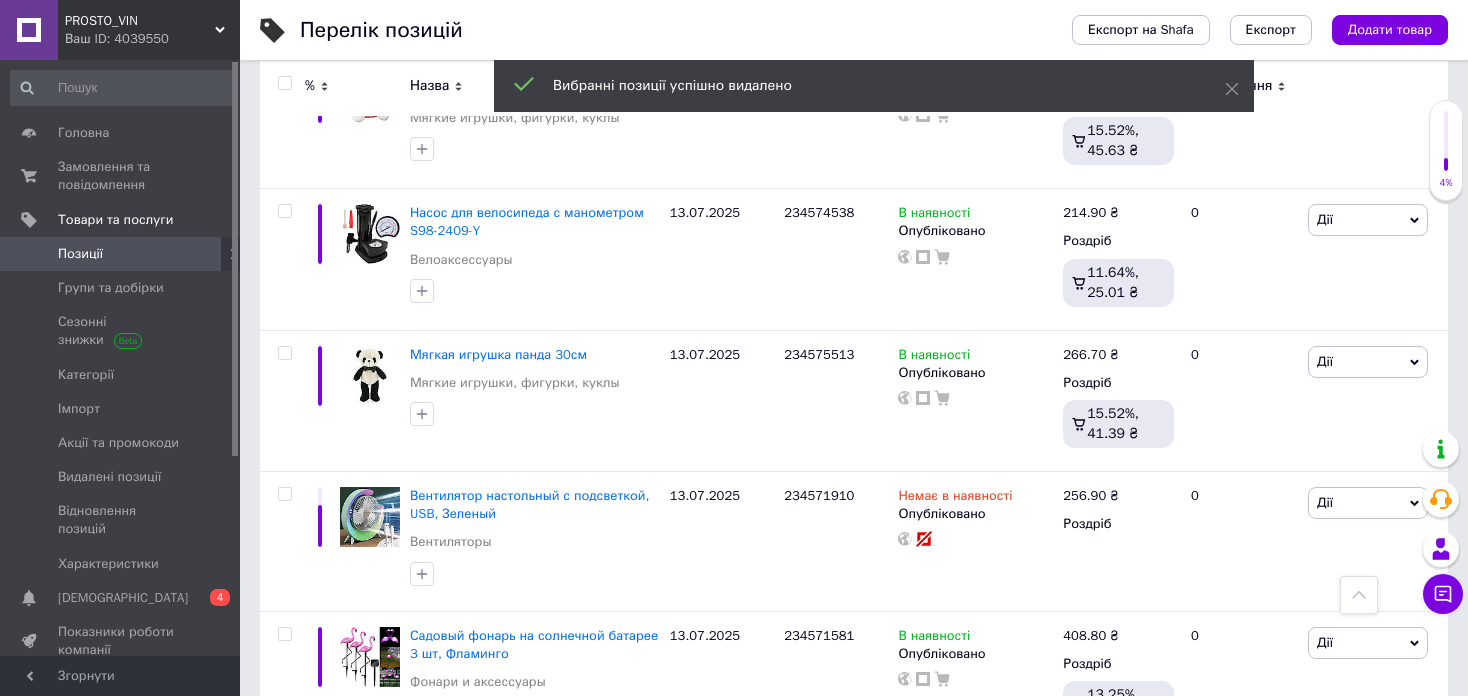 click on "1" at bounding box center (282, 793) 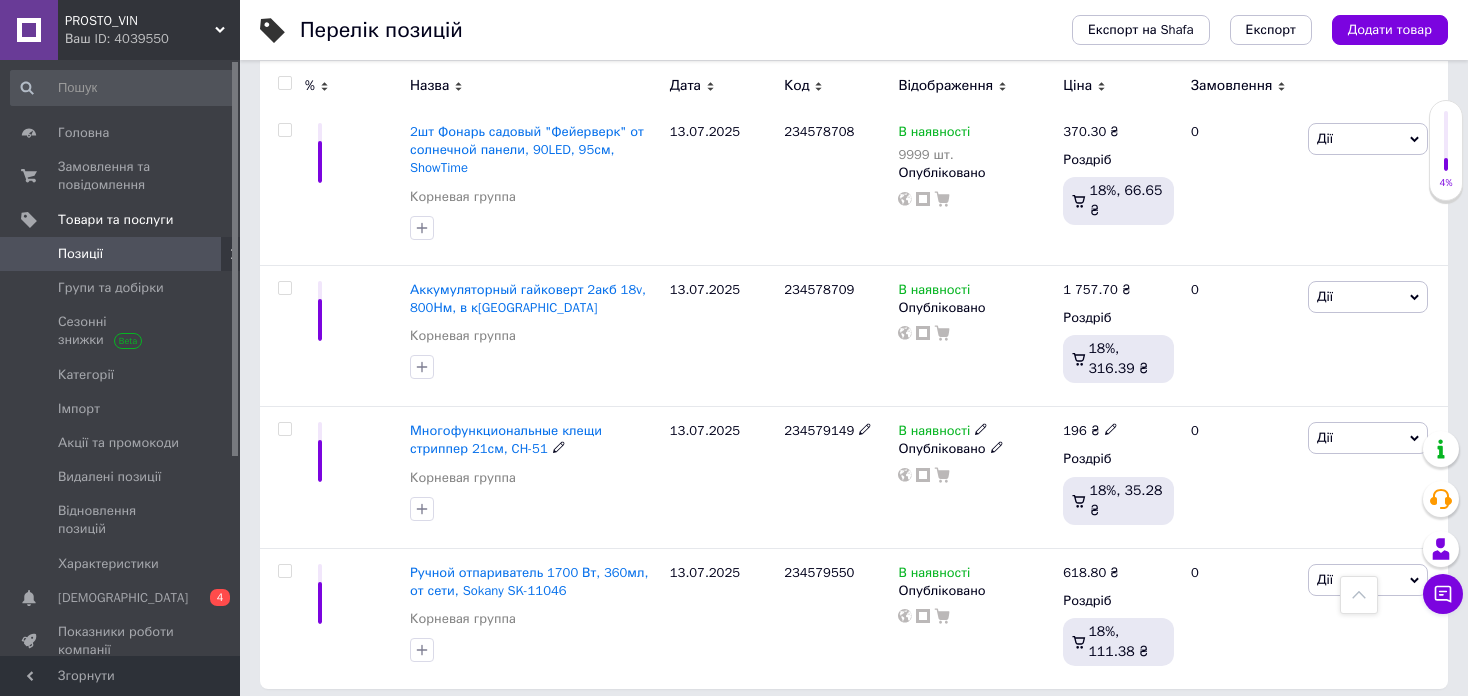scroll, scrollTop: 14082, scrollLeft: 0, axis: vertical 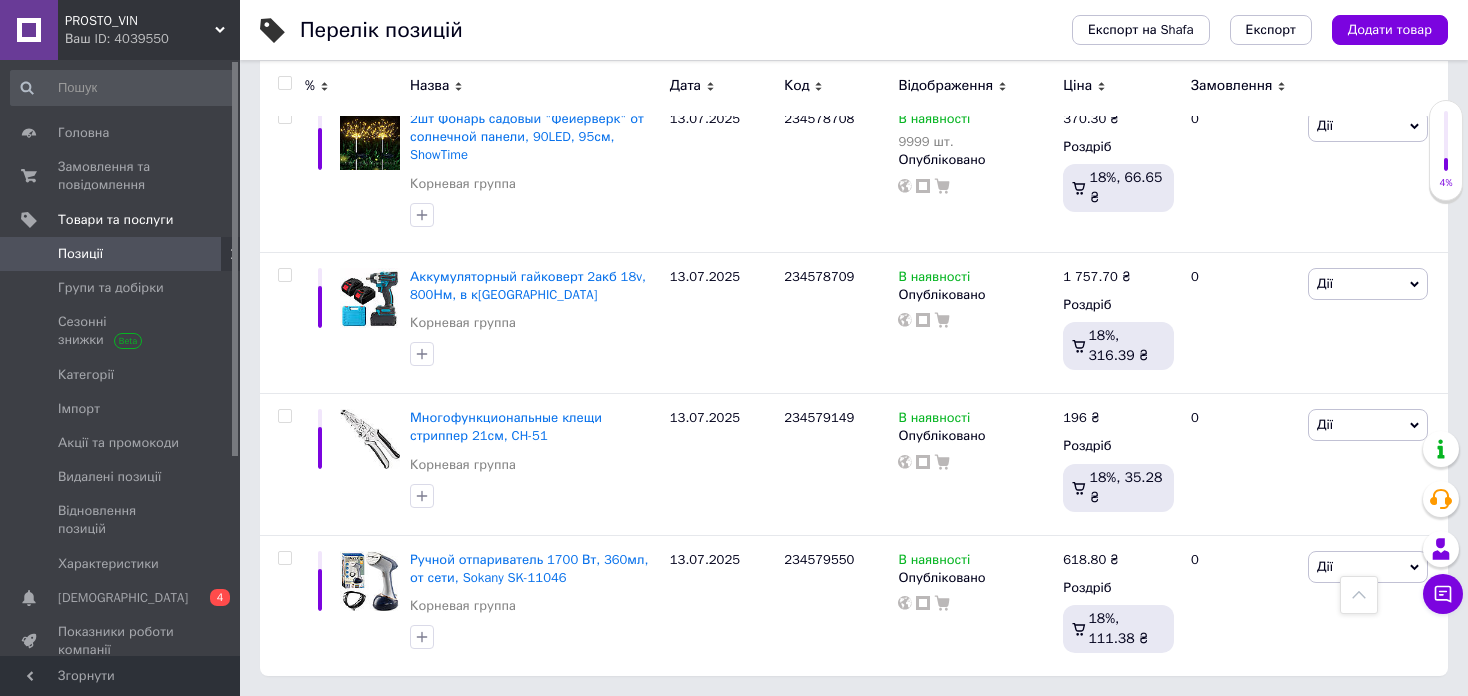 click at bounding box center (284, 83) 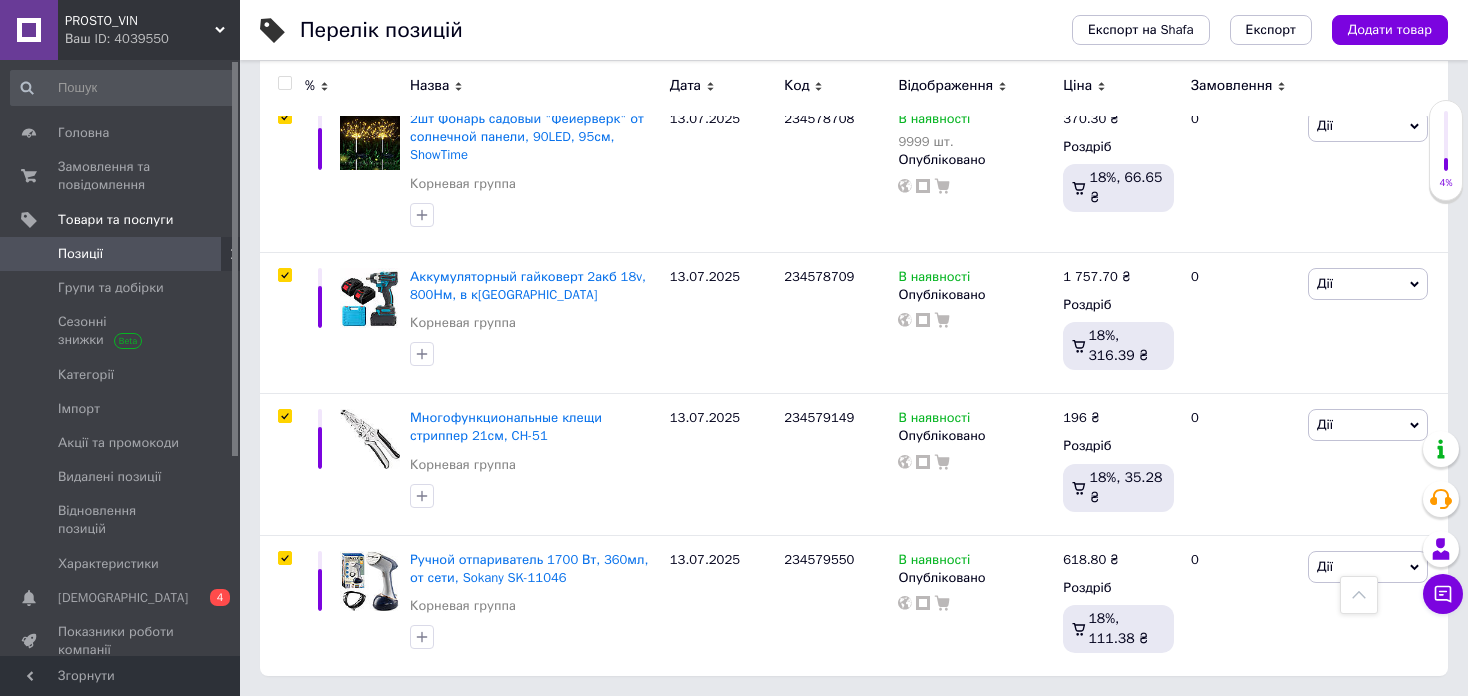 type 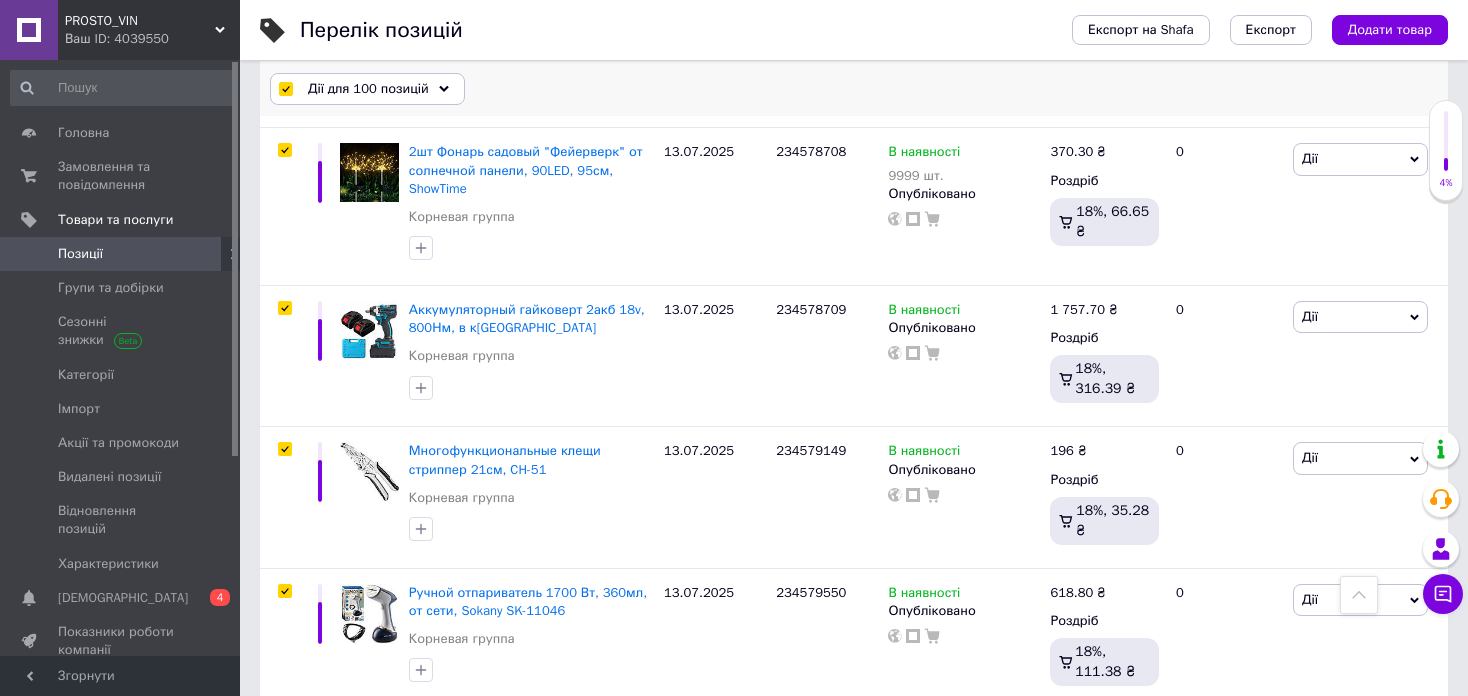 click on "Дії для 100 позицій" at bounding box center [367, 89] 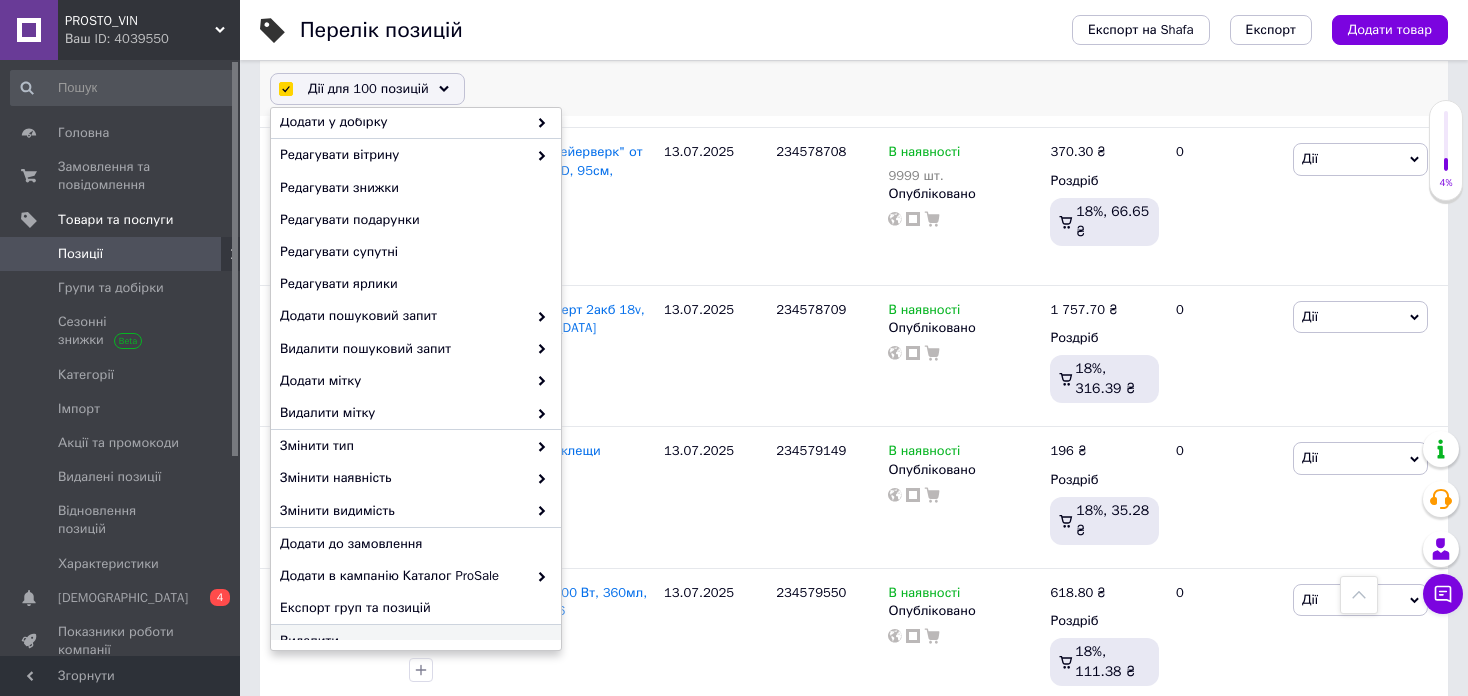 scroll, scrollTop: 156, scrollLeft: 0, axis: vertical 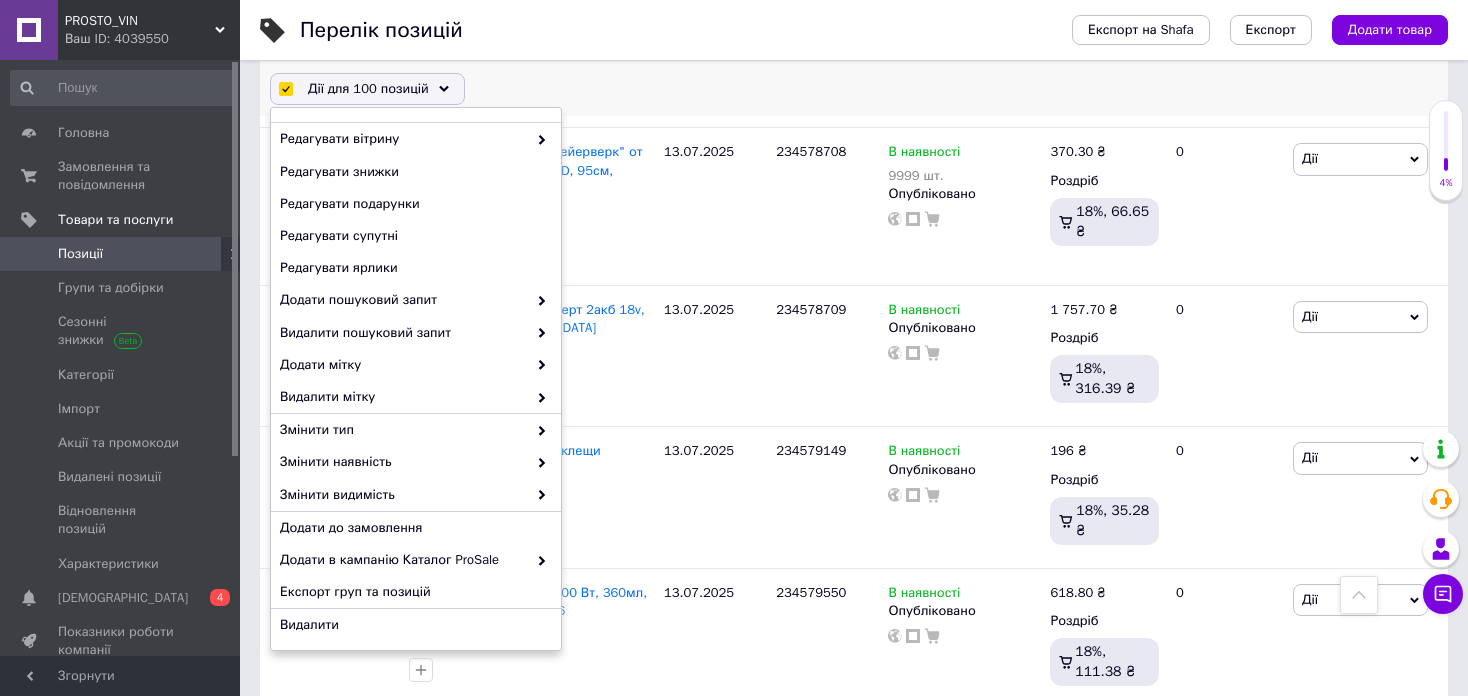 click on "Вказати, де знаходиться товар Підняти на початок групи Перенести в кінець групи Перенести до групи Додати у добірку Редагувати вітрину Редагувати знижки Редагувати подарунки Редагувати супутні Редагувати ярлики Додати пошуковий запит Видалити пошуковий запит Додати мітку Видалити мітку Змінити тип Змінити наявність Змінити видимість Додати до замовлення Додати в кампанію Каталог ProSale Експорт груп та позицій Видалити" at bounding box center [416, 379] 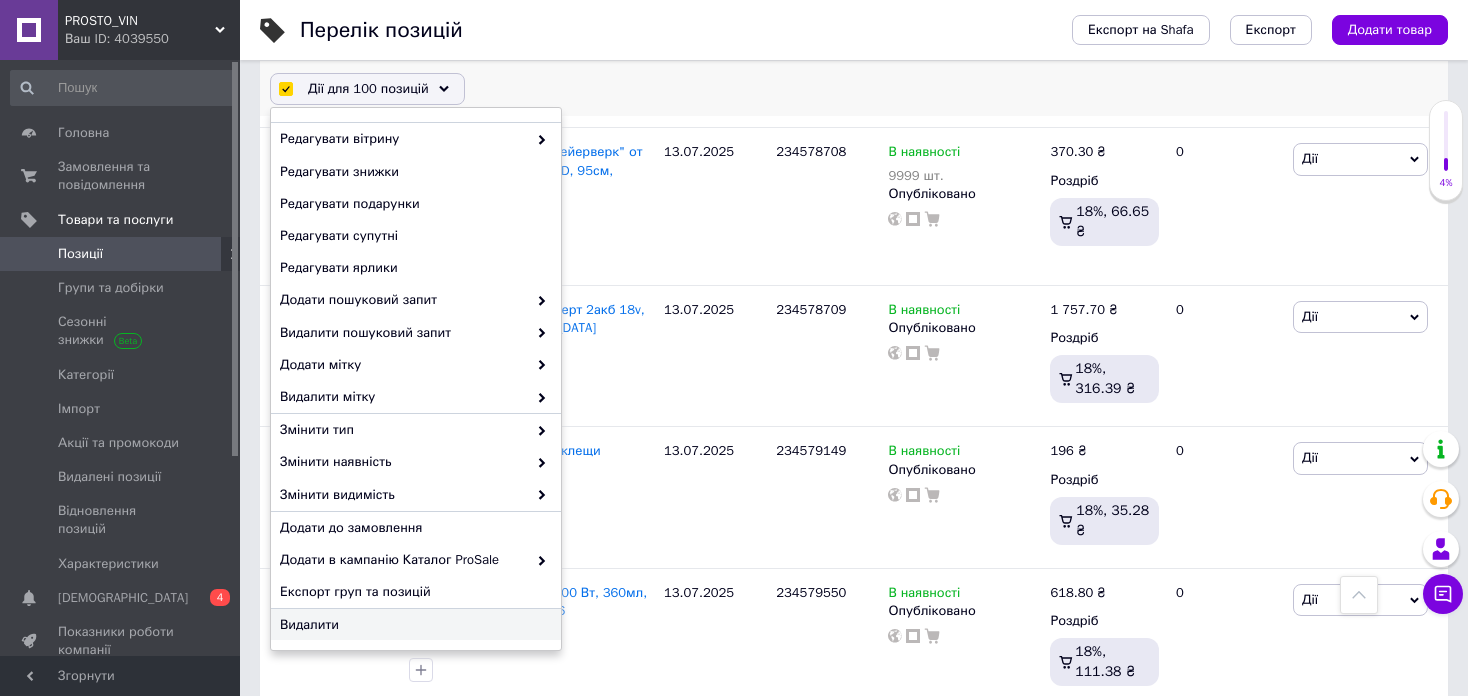 click on "Видалити" at bounding box center (413, 625) 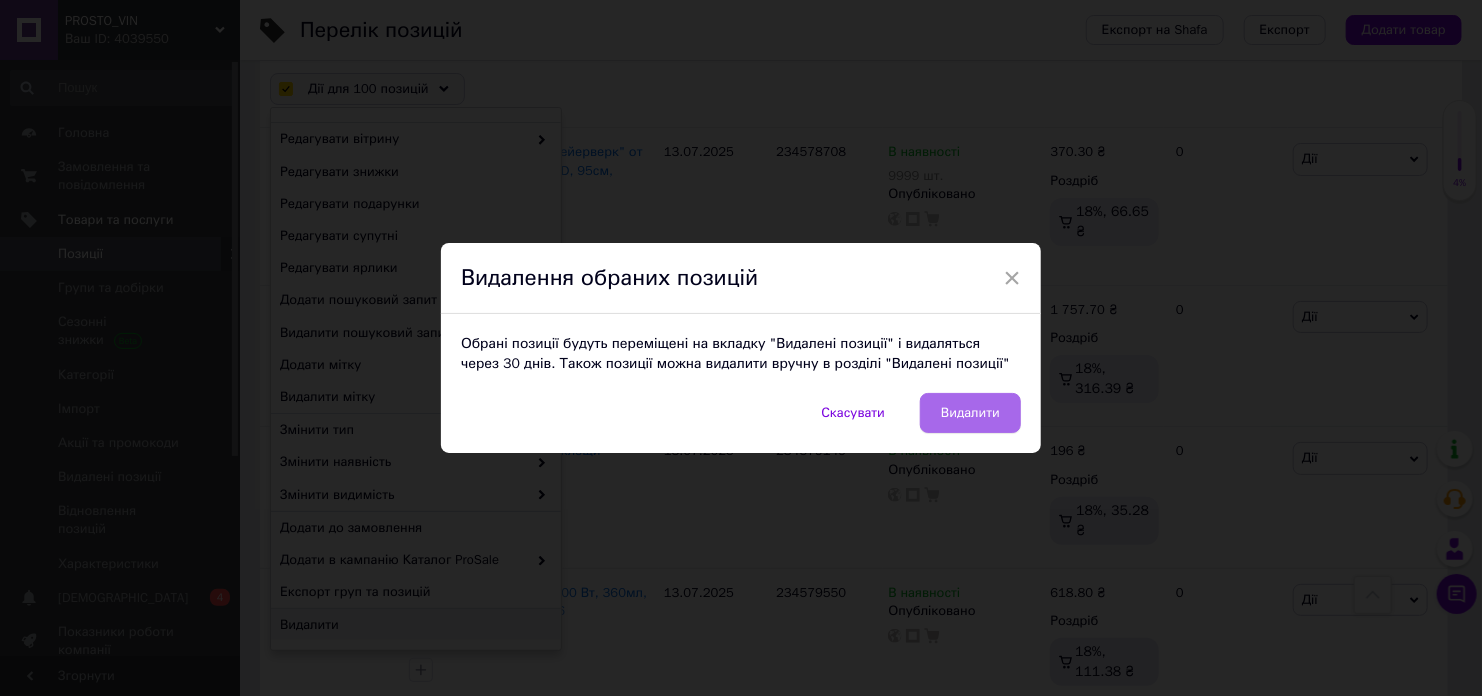 click on "Видалити" at bounding box center [970, 413] 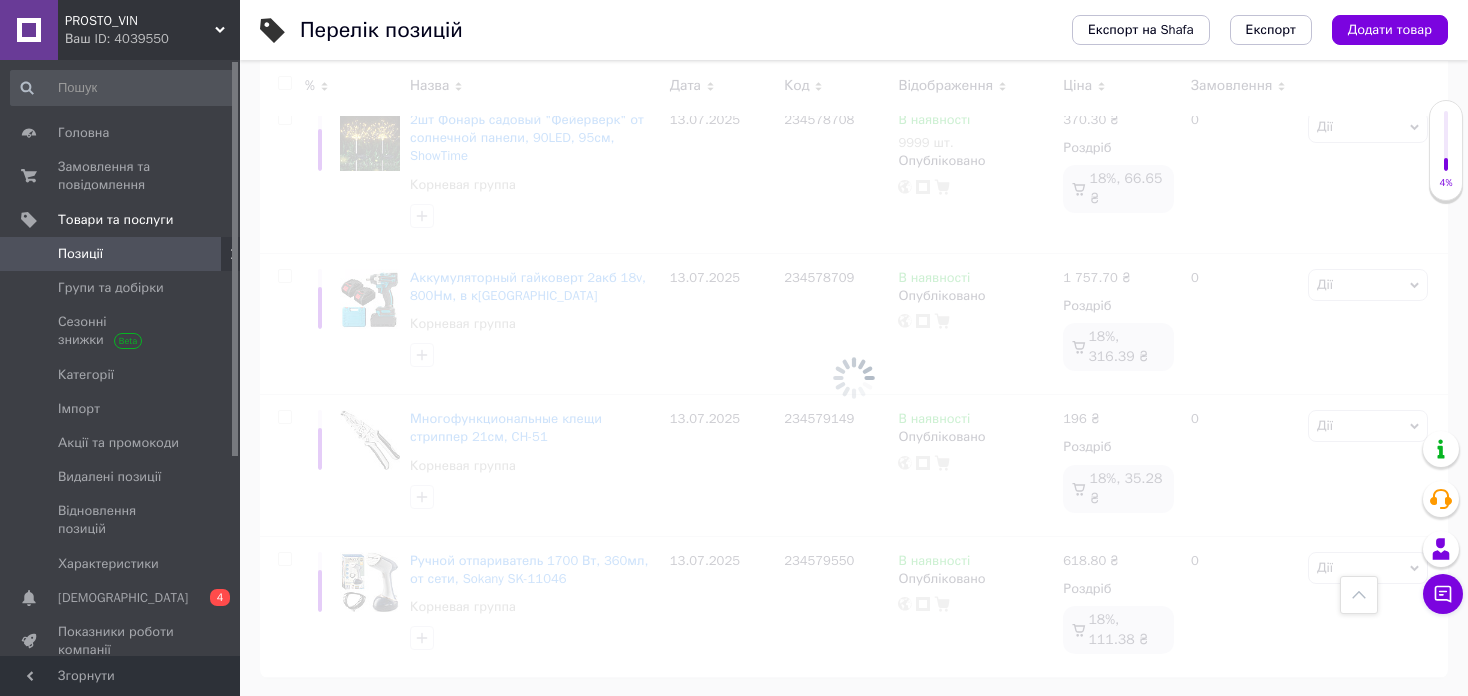 scroll, scrollTop: 14082, scrollLeft: 0, axis: vertical 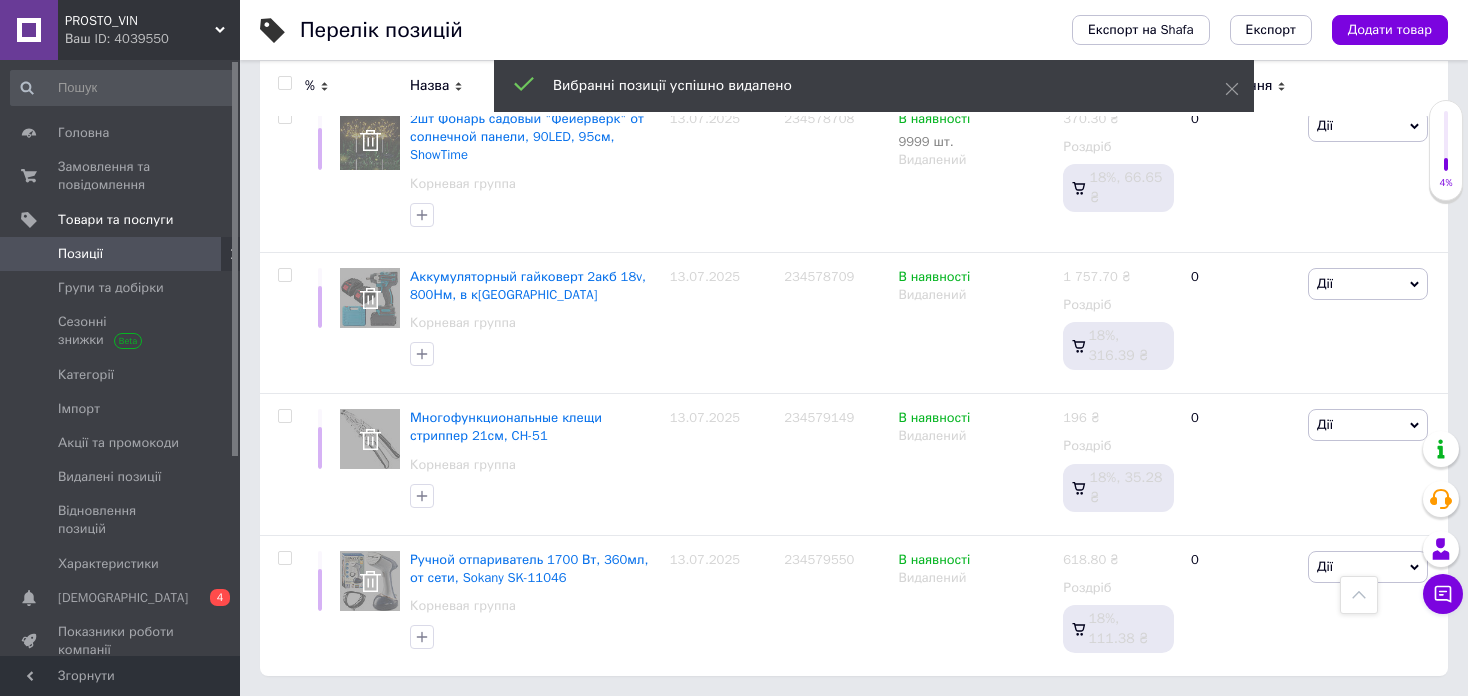 click on "1" at bounding box center [282, 717] 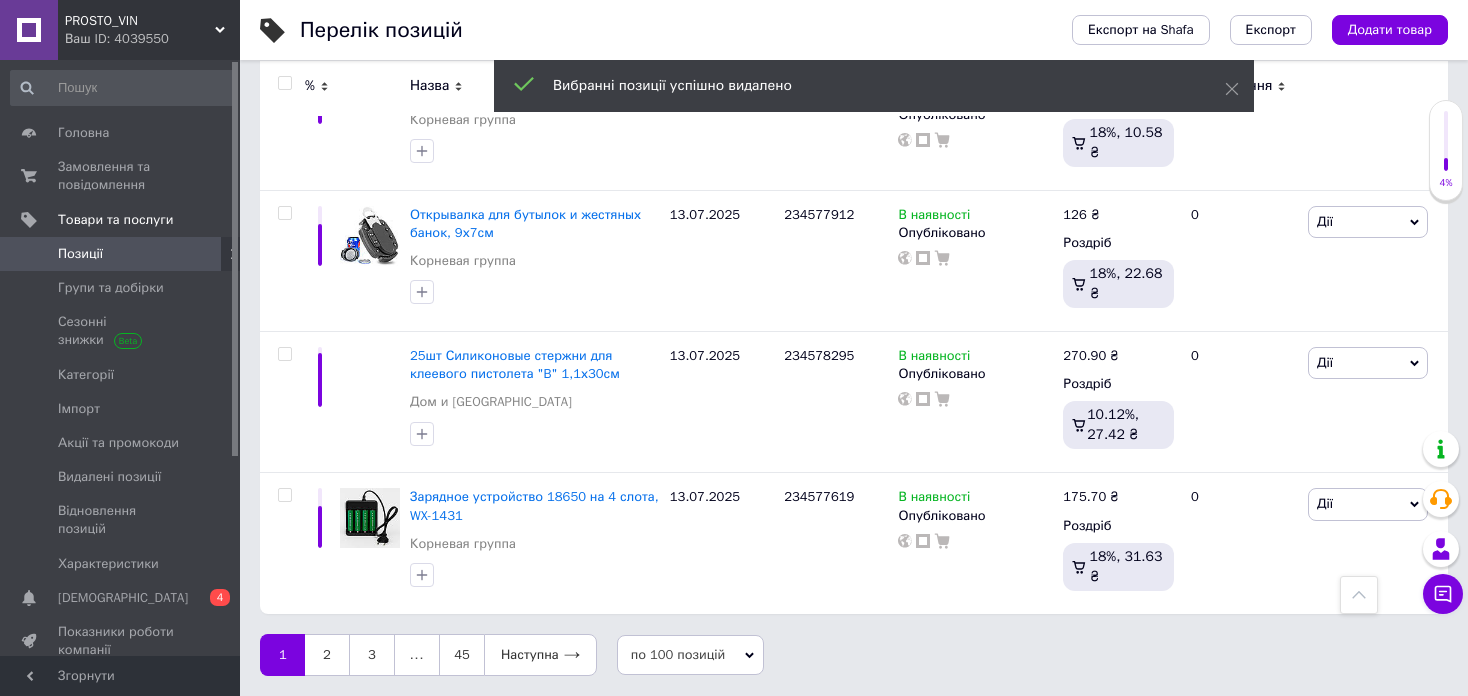 scroll, scrollTop: 13904, scrollLeft: 0, axis: vertical 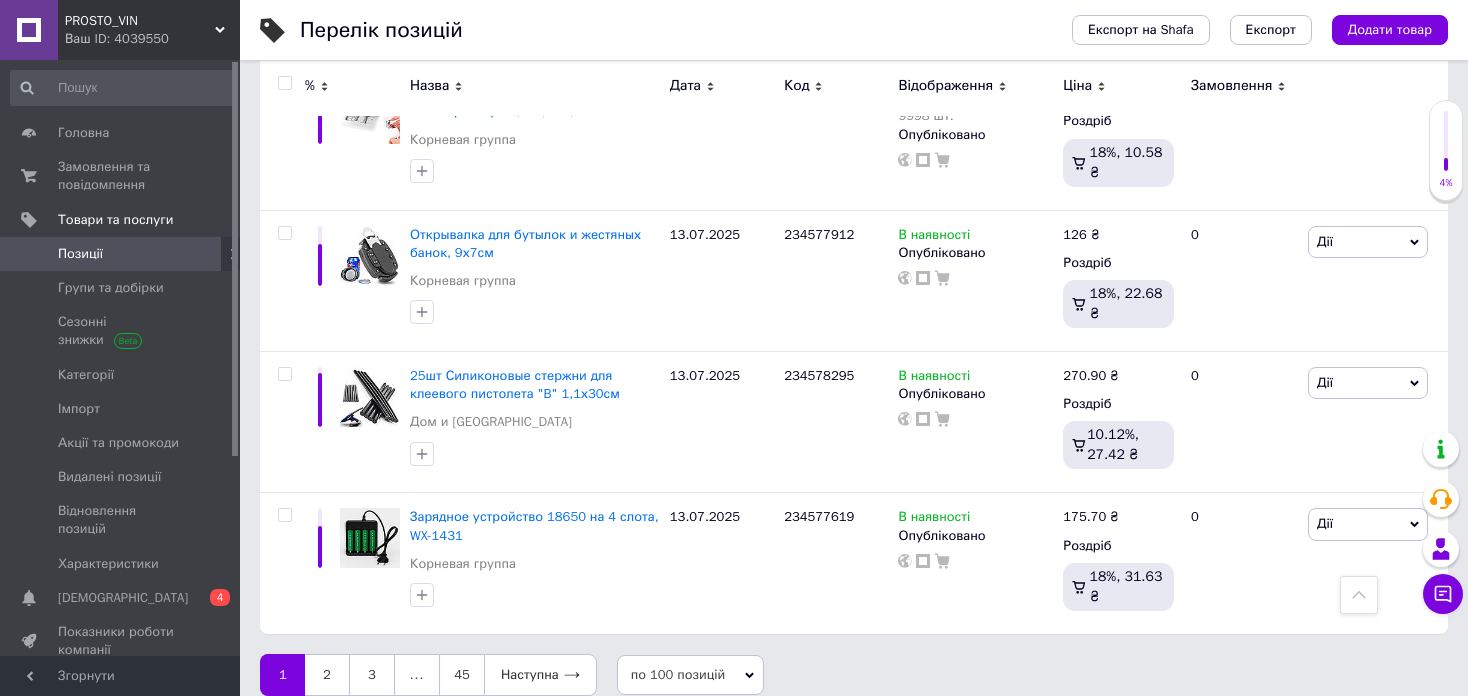 click at bounding box center [284, 83] 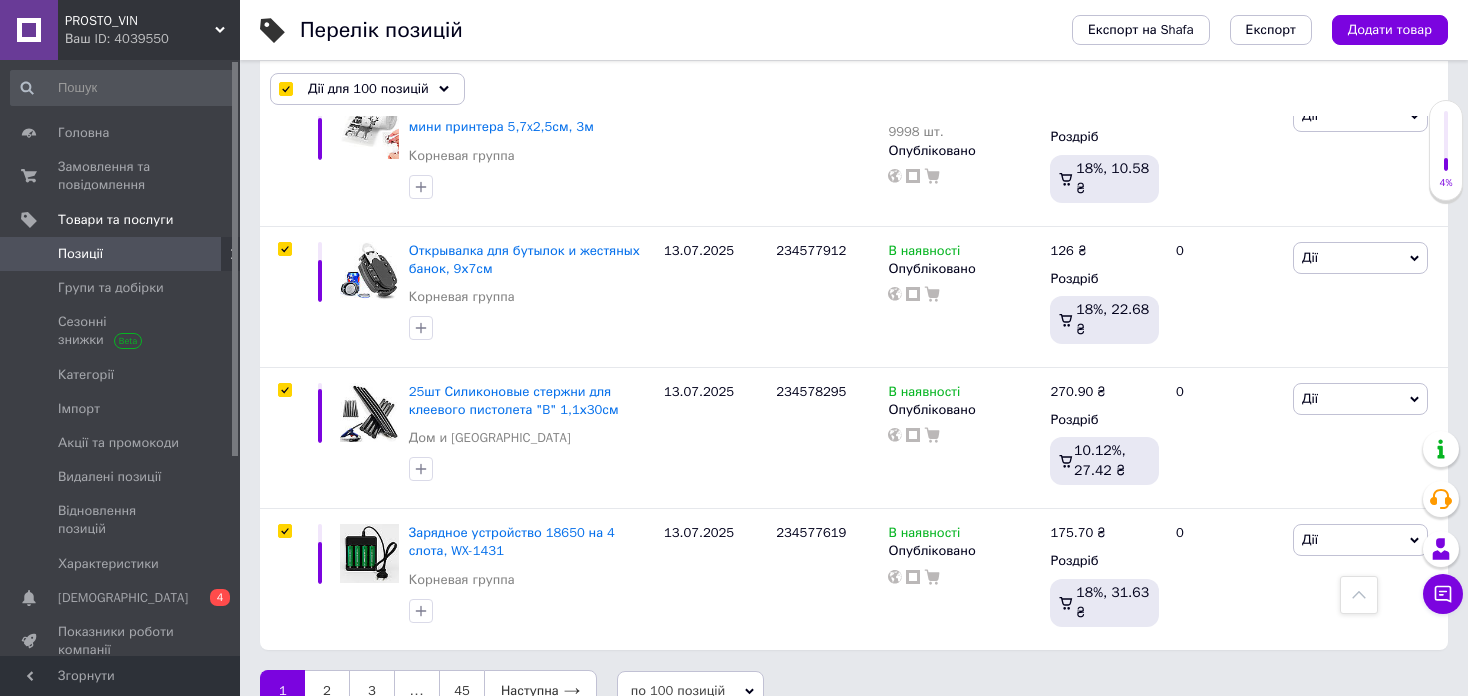 scroll, scrollTop: 13904, scrollLeft: 0, axis: vertical 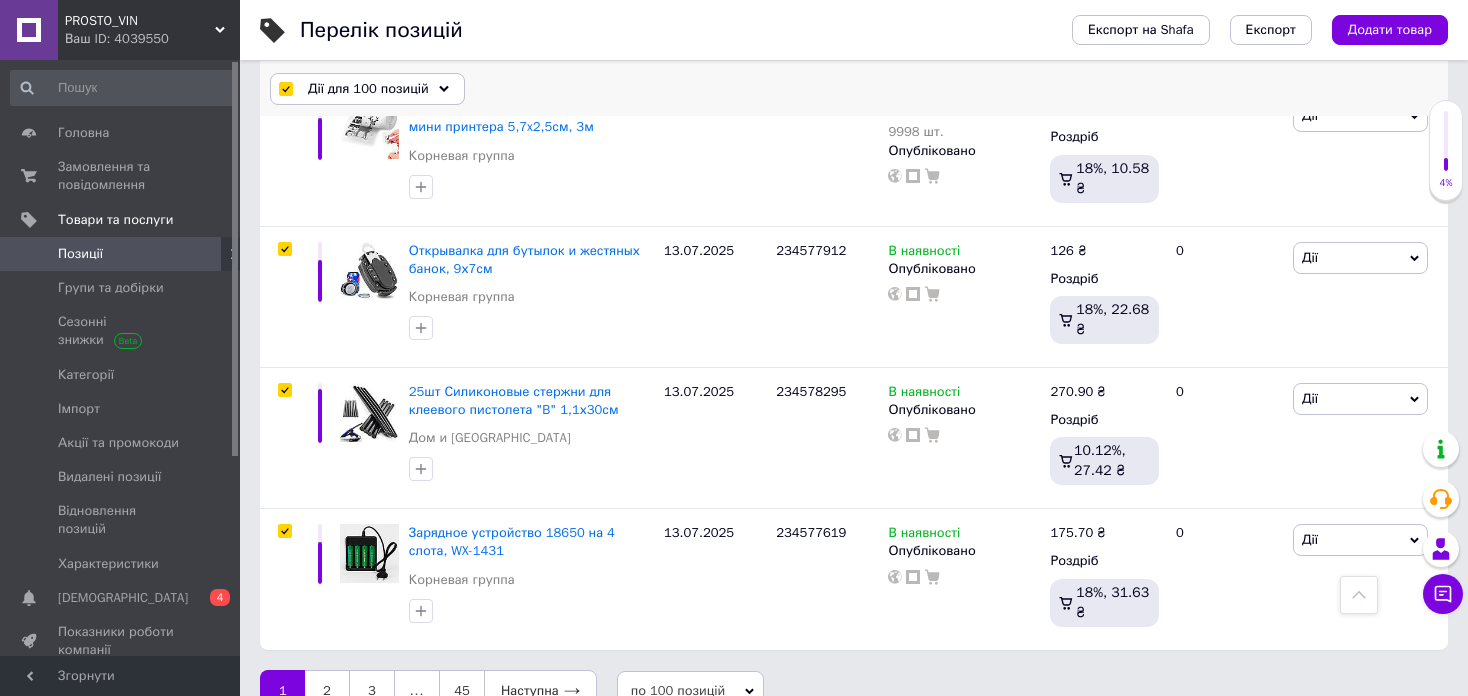 click on "Дії для 100 позицій Вибрати усі 4419 позицій Вибрані всі 4419 позицій Скасувати обрані Вказати, де знаходиться товар Підняти на початок групи Перенести в кінець групи Перенести до групи Додати у добірку Редагувати вітрину Редагувати знижки Редагувати подарунки Редагувати супутні Редагувати ярлики Додати пошуковий запит Видалити пошуковий запит Додати мітку Видалити мітку Змінити тип Змінити наявність Змінити видимість Додати до замовлення Додати в кампанію Каталог ProSale Експорт груп та позицій Видалити" at bounding box center [854, 89] 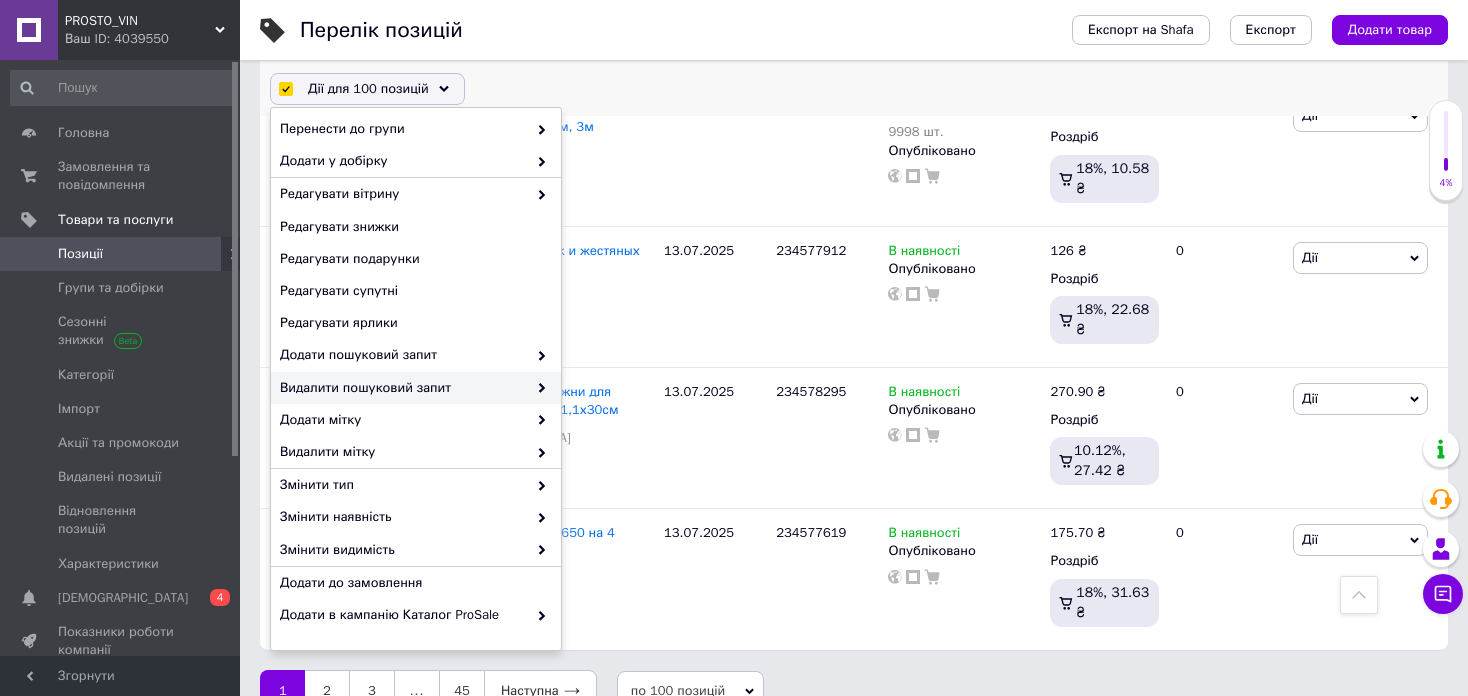 scroll, scrollTop: 156, scrollLeft: 0, axis: vertical 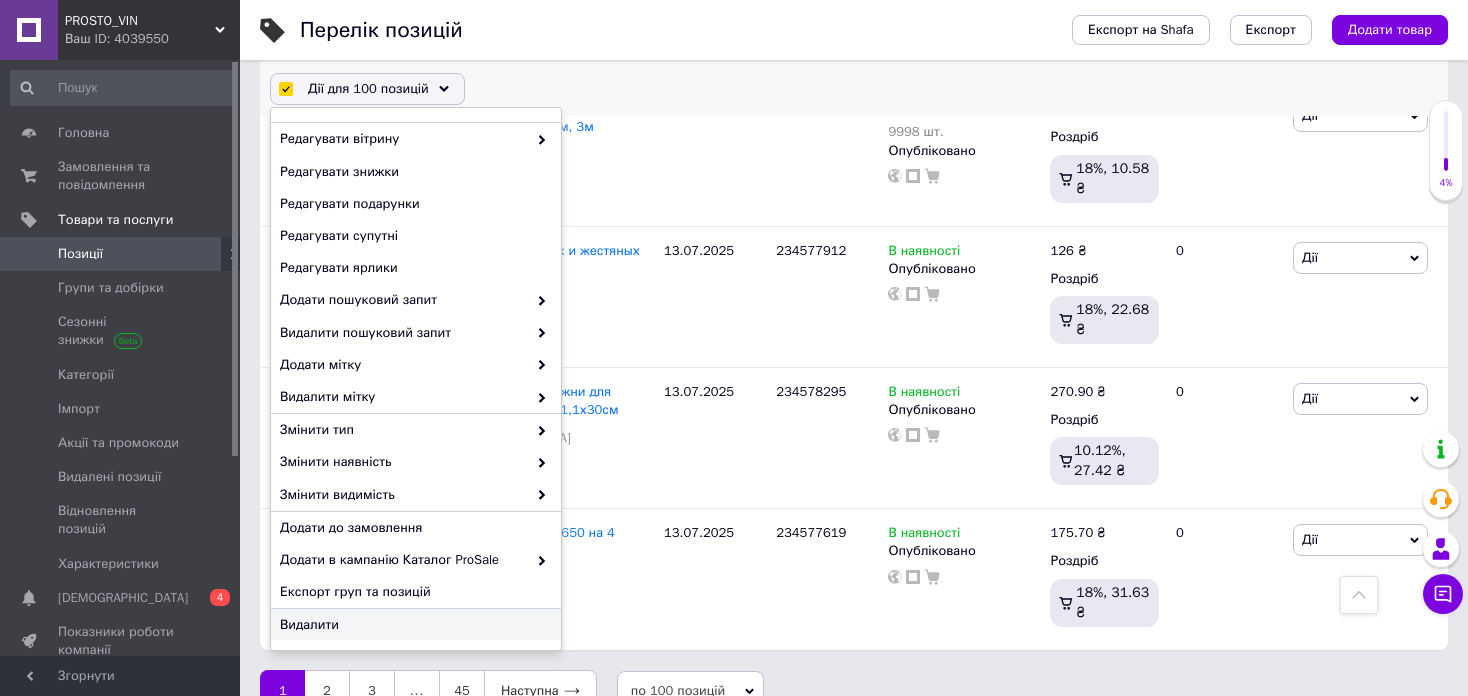 click on "Видалити" at bounding box center [416, 625] 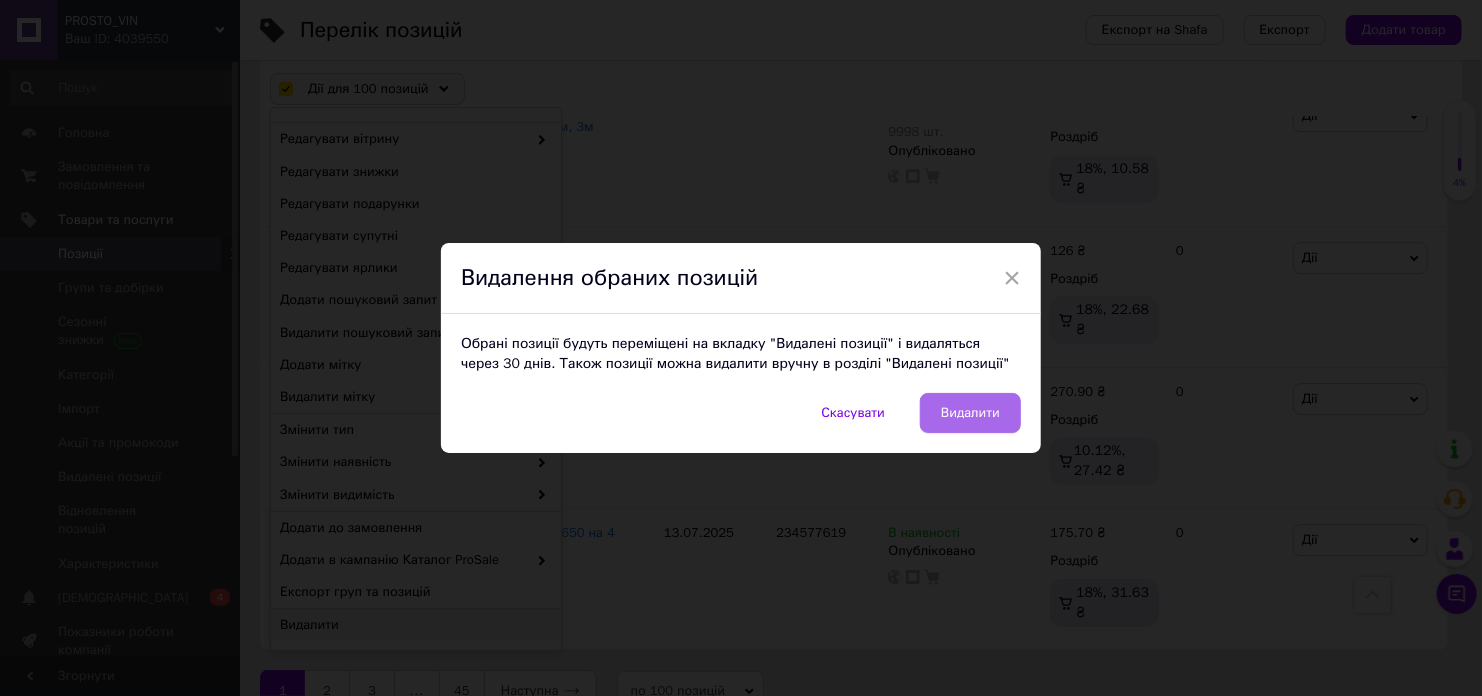 click on "Видалити" at bounding box center [970, 413] 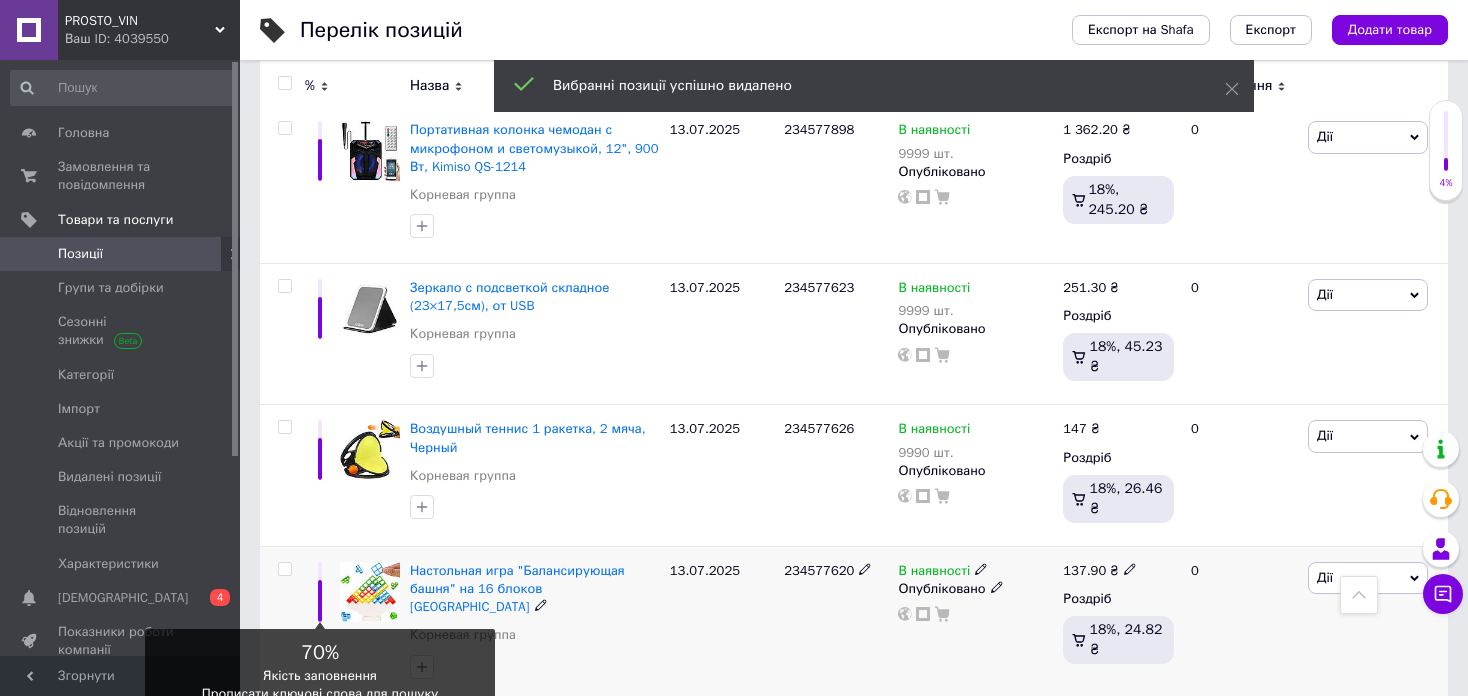 scroll, scrollTop: 13970, scrollLeft: 0, axis: vertical 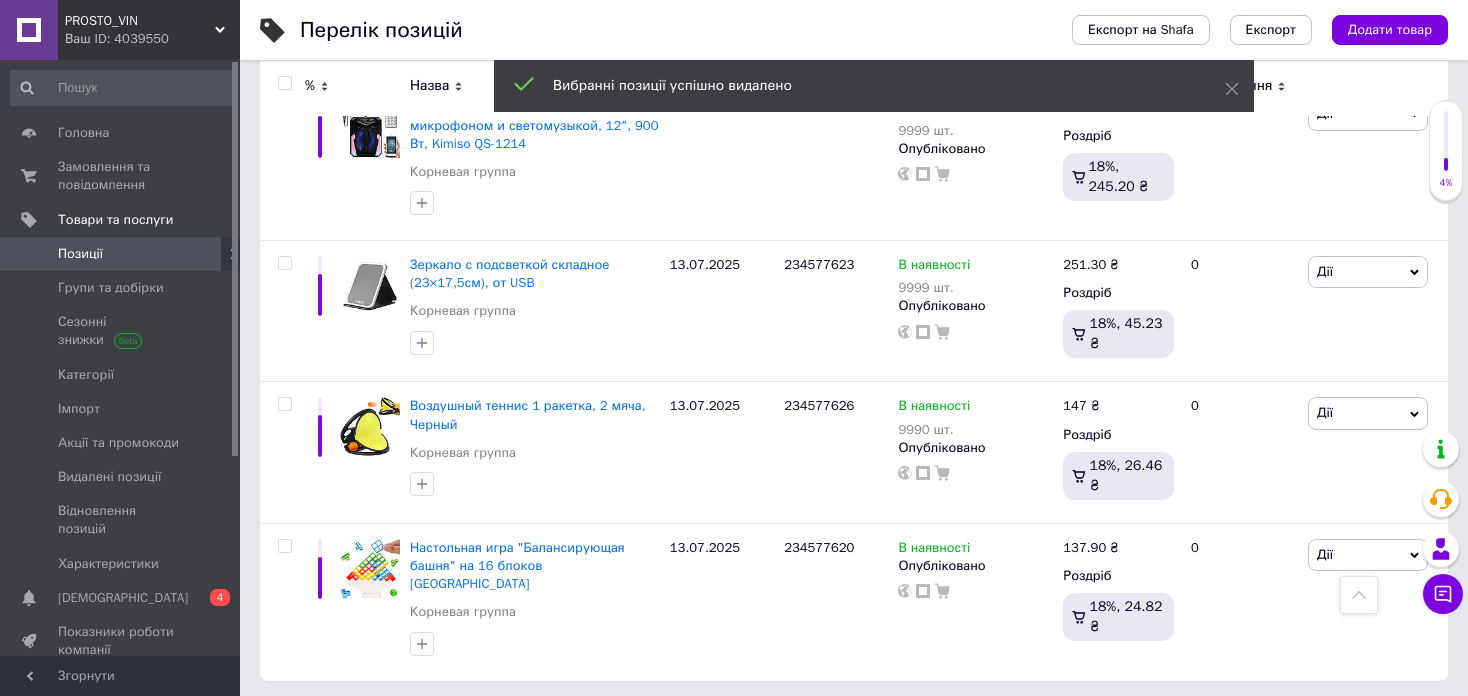 click at bounding box center [284, 83] 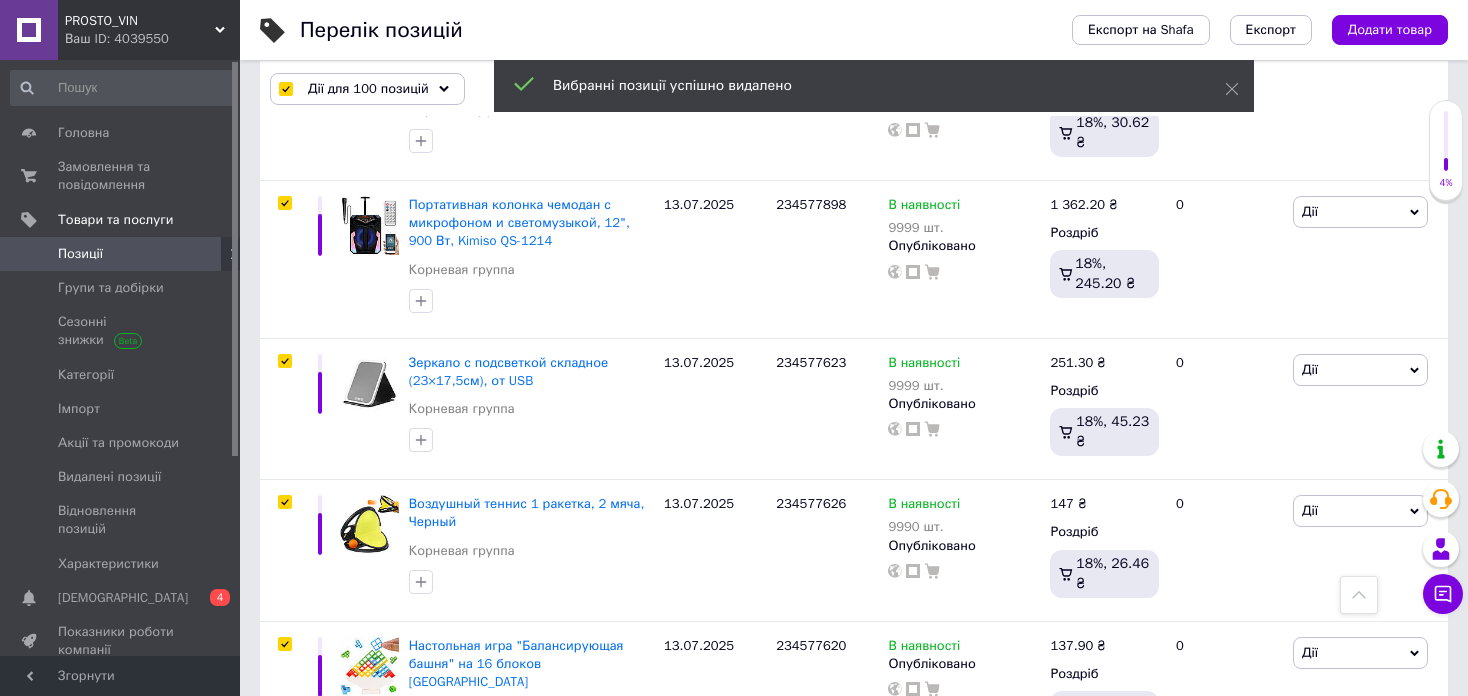 scroll, scrollTop: 13986, scrollLeft: 0, axis: vertical 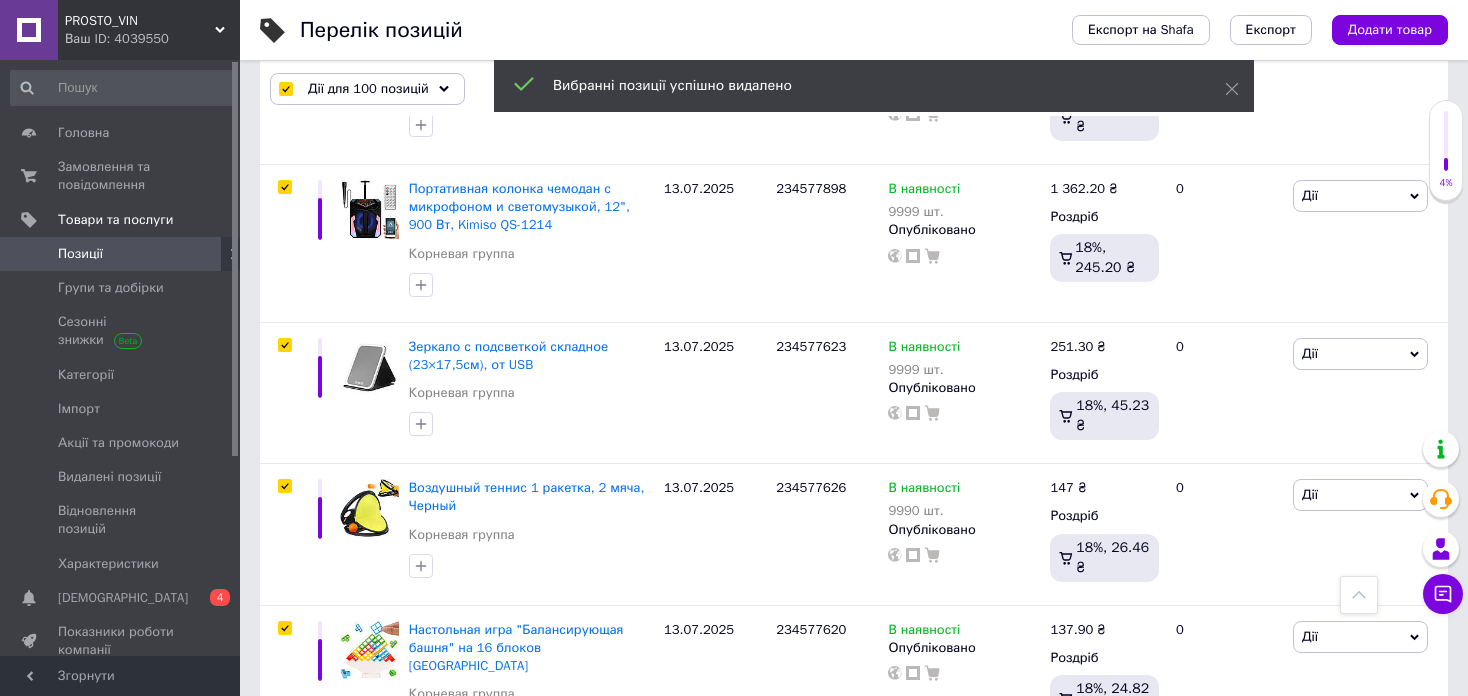 click on "Дії для 100 позицій" at bounding box center (367, 89) 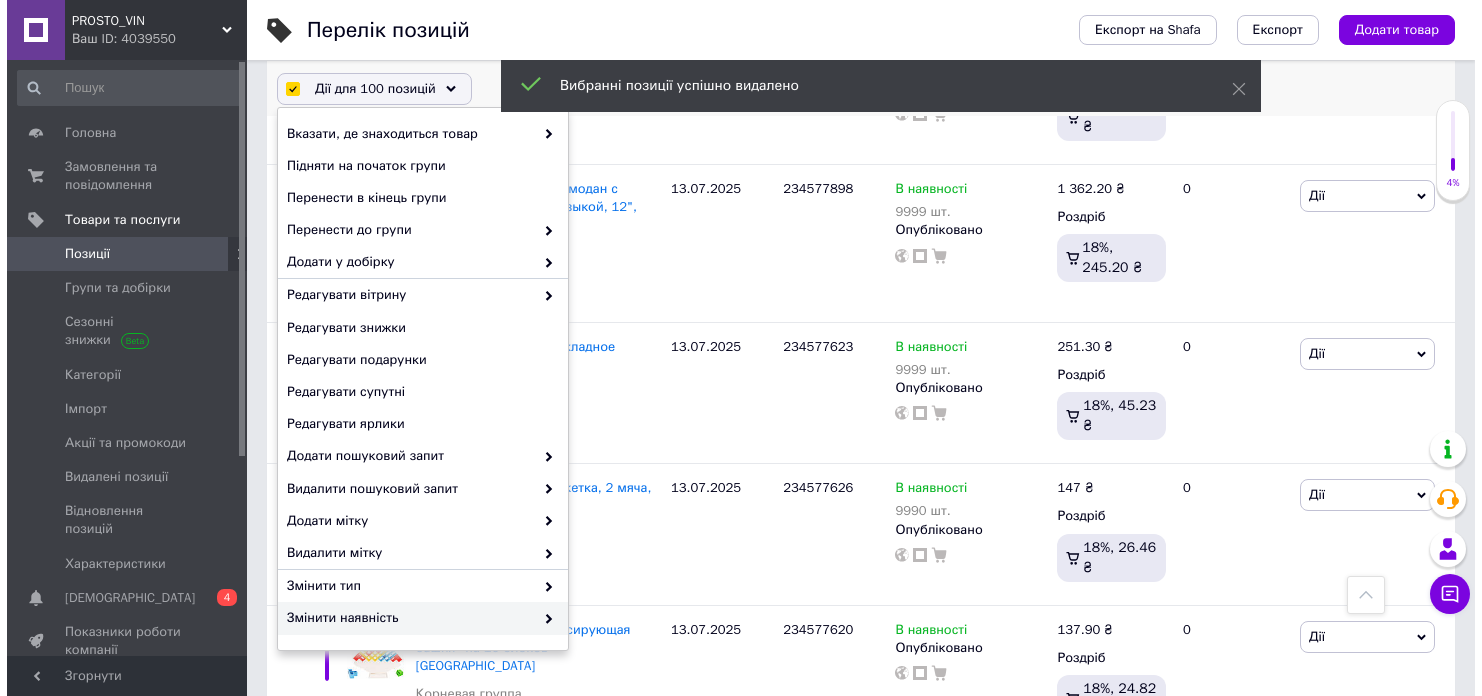 scroll, scrollTop: 156, scrollLeft: 0, axis: vertical 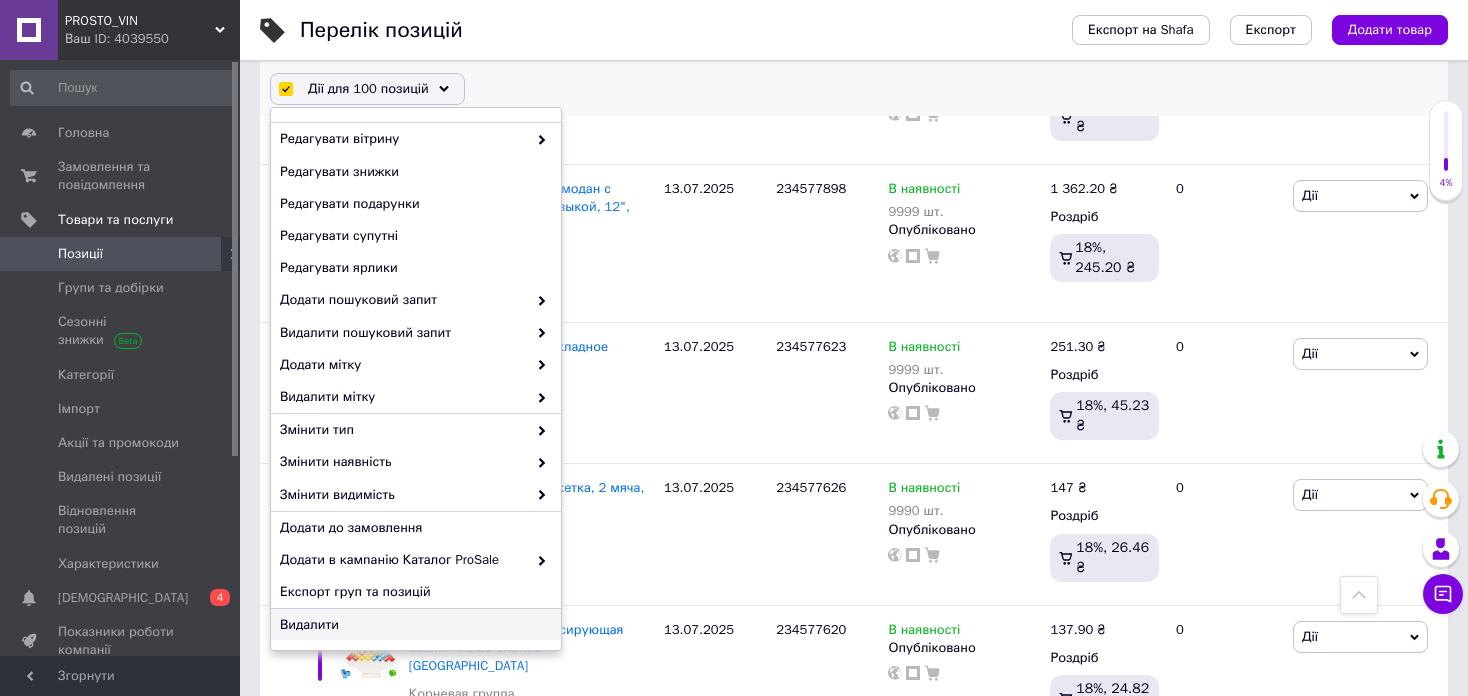 click on "Видалити" at bounding box center [413, 625] 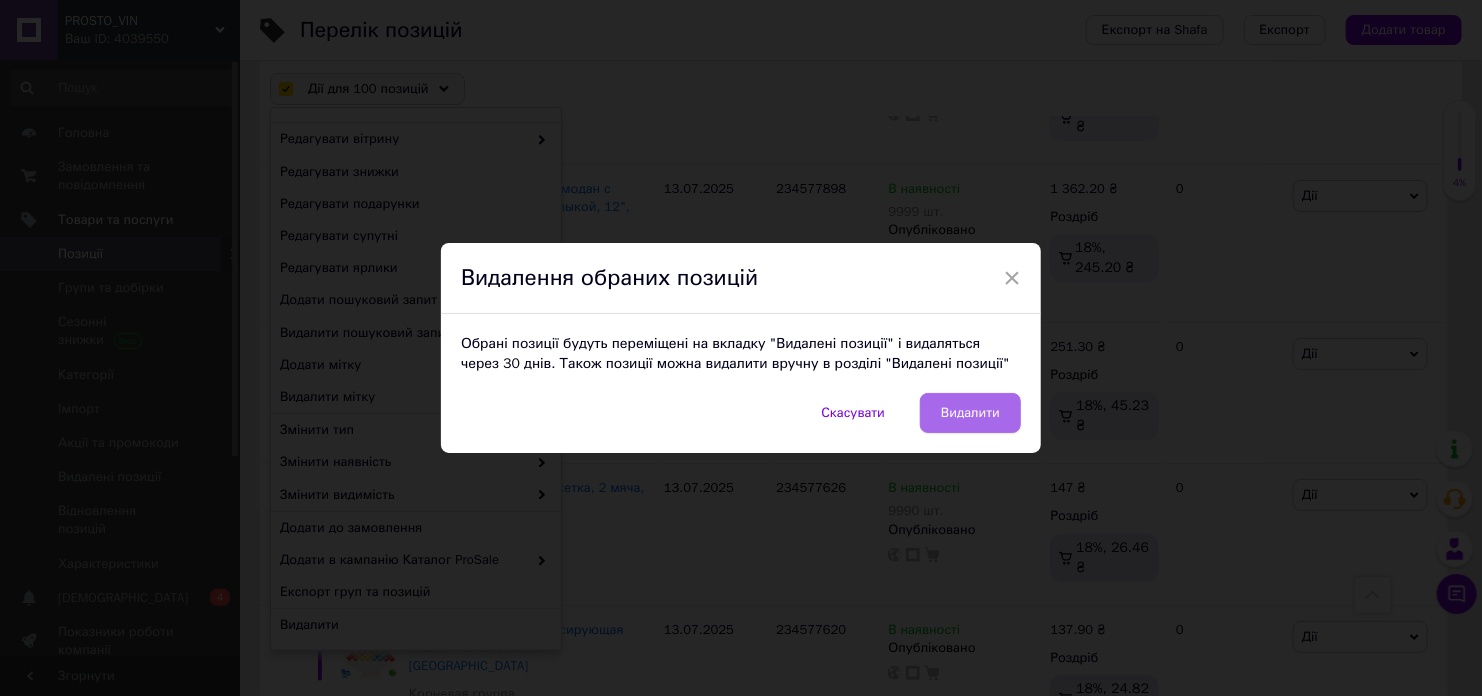 click on "Видалити" at bounding box center (970, 413) 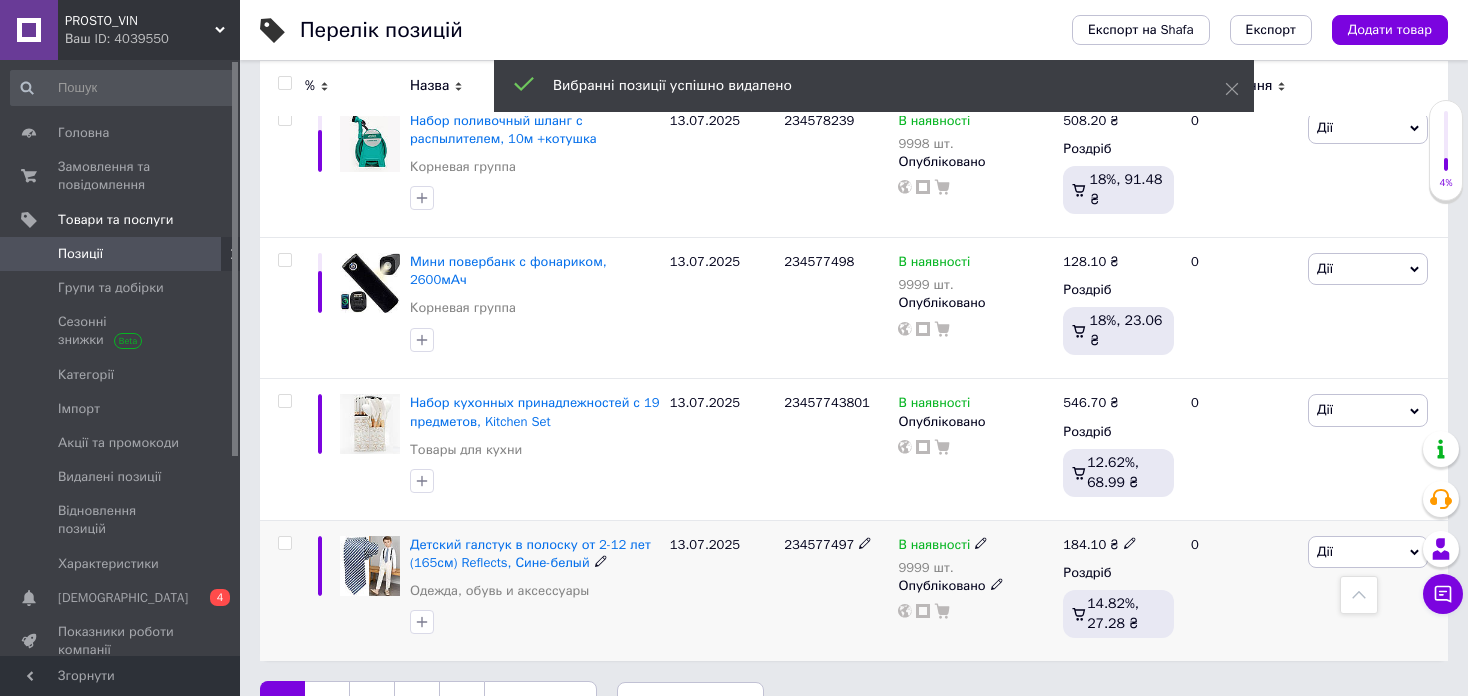 scroll, scrollTop: 13933, scrollLeft: 0, axis: vertical 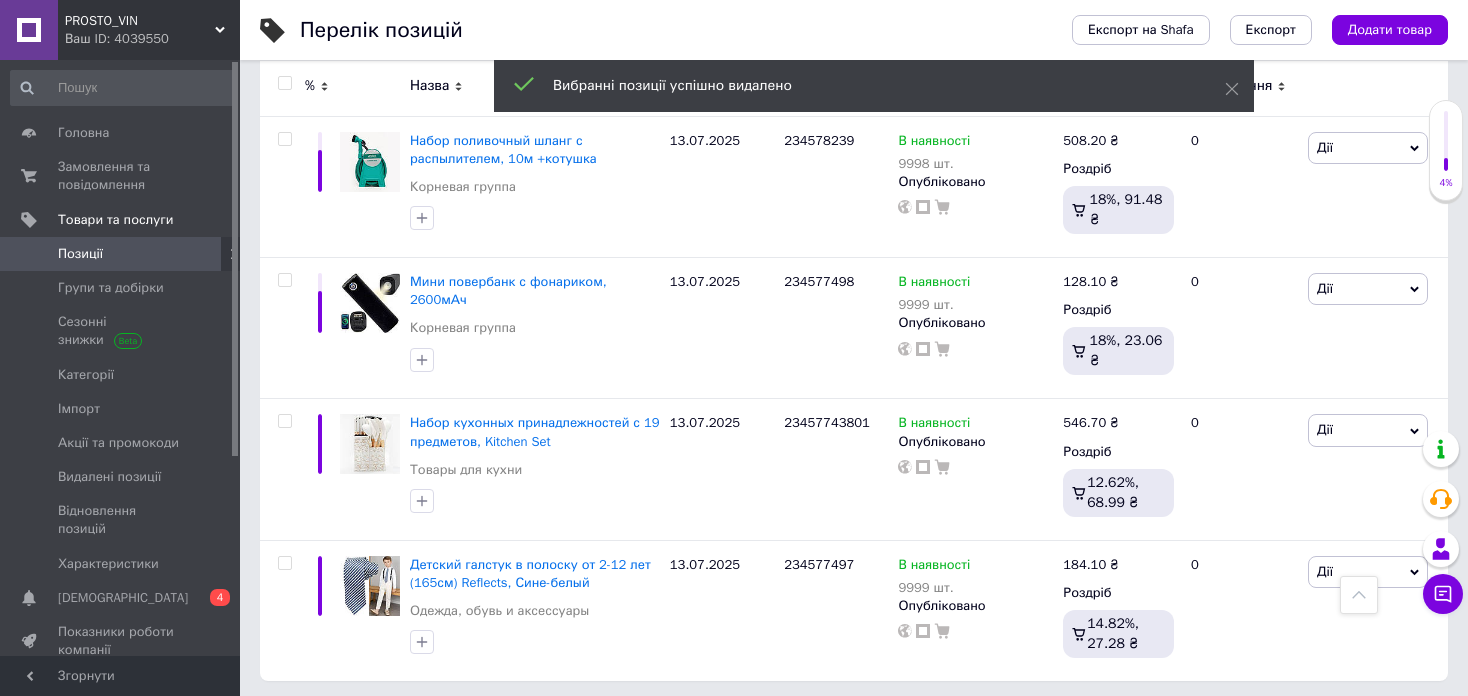 click at bounding box center [284, 83] 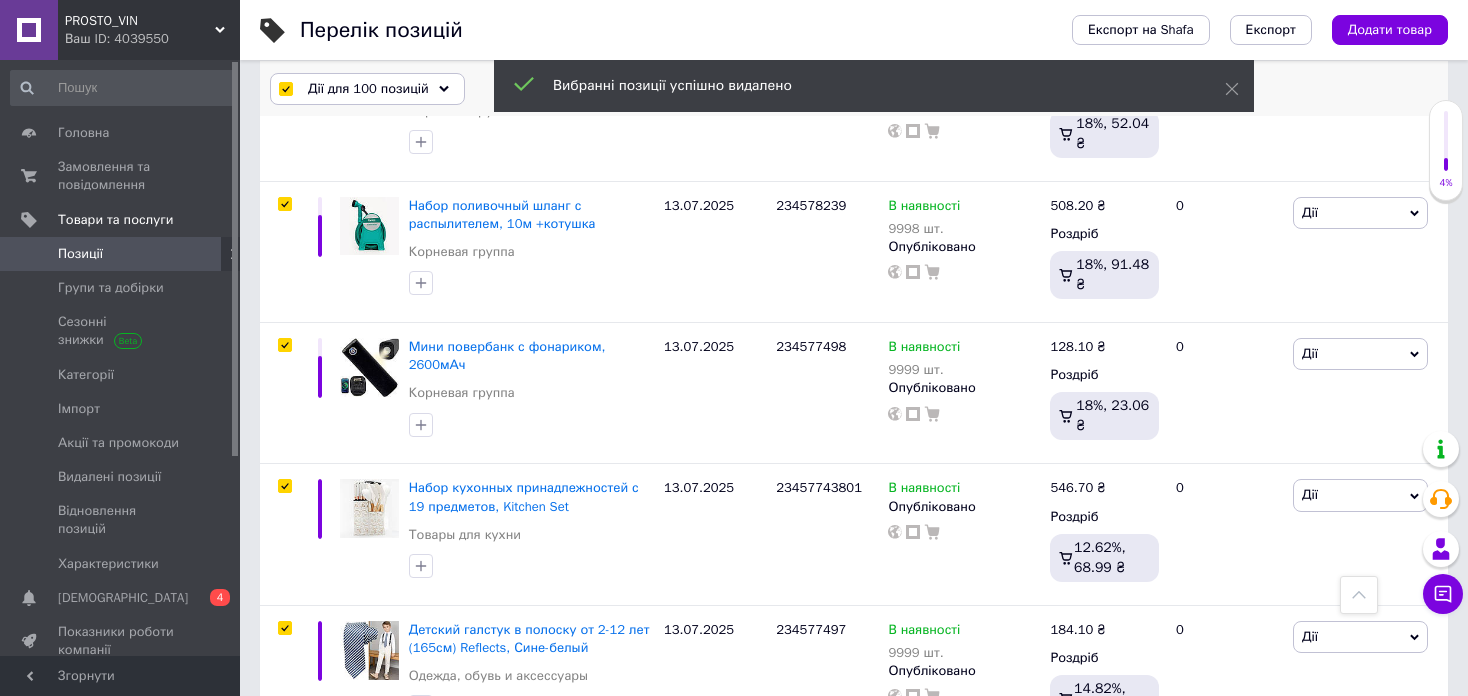 scroll, scrollTop: 13965, scrollLeft: 0, axis: vertical 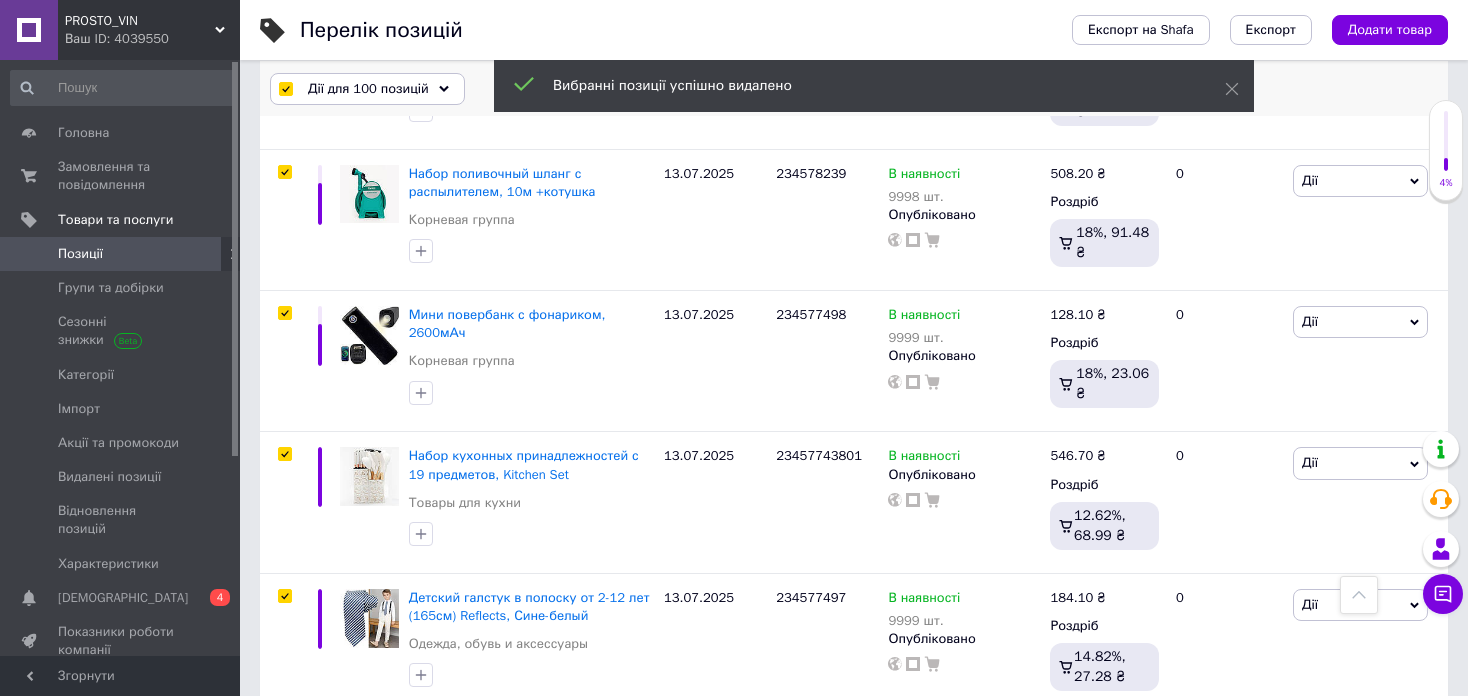 click on "Дії для 100 позицій" at bounding box center (368, 89) 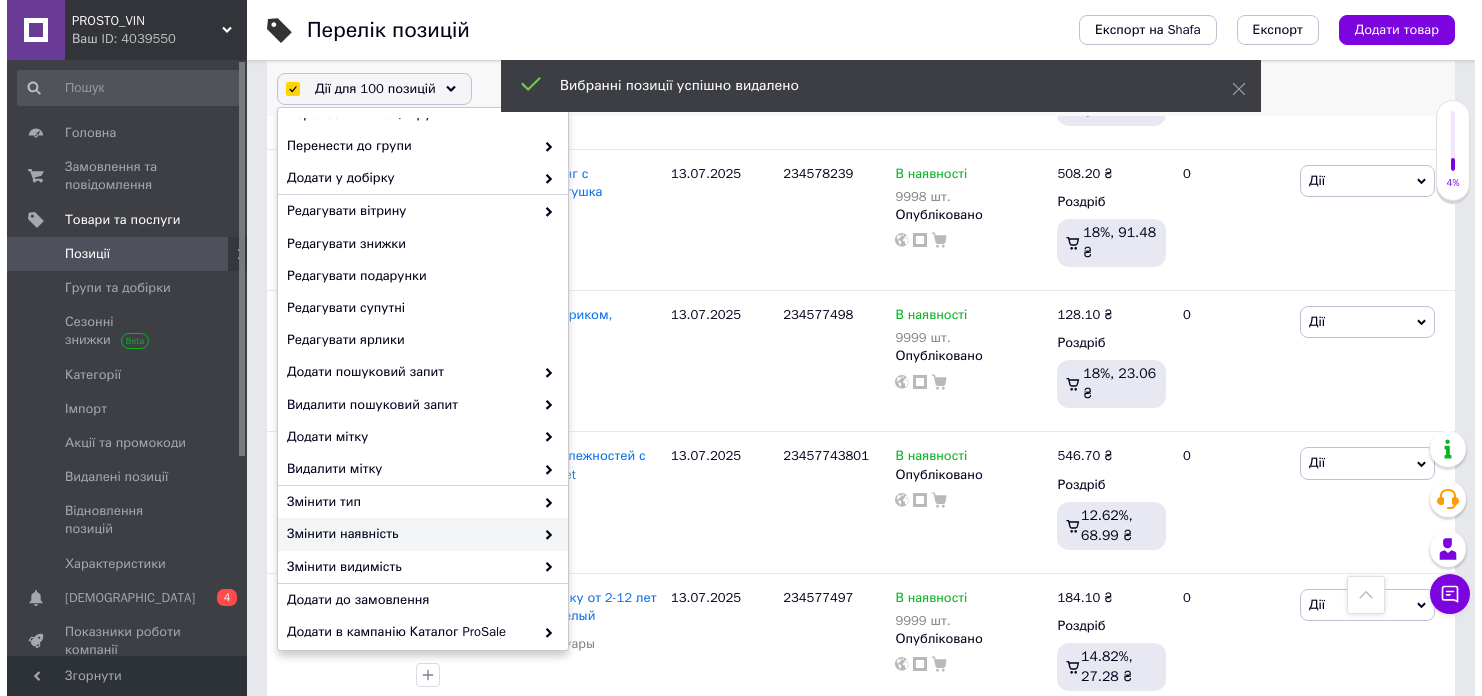 scroll, scrollTop: 156, scrollLeft: 0, axis: vertical 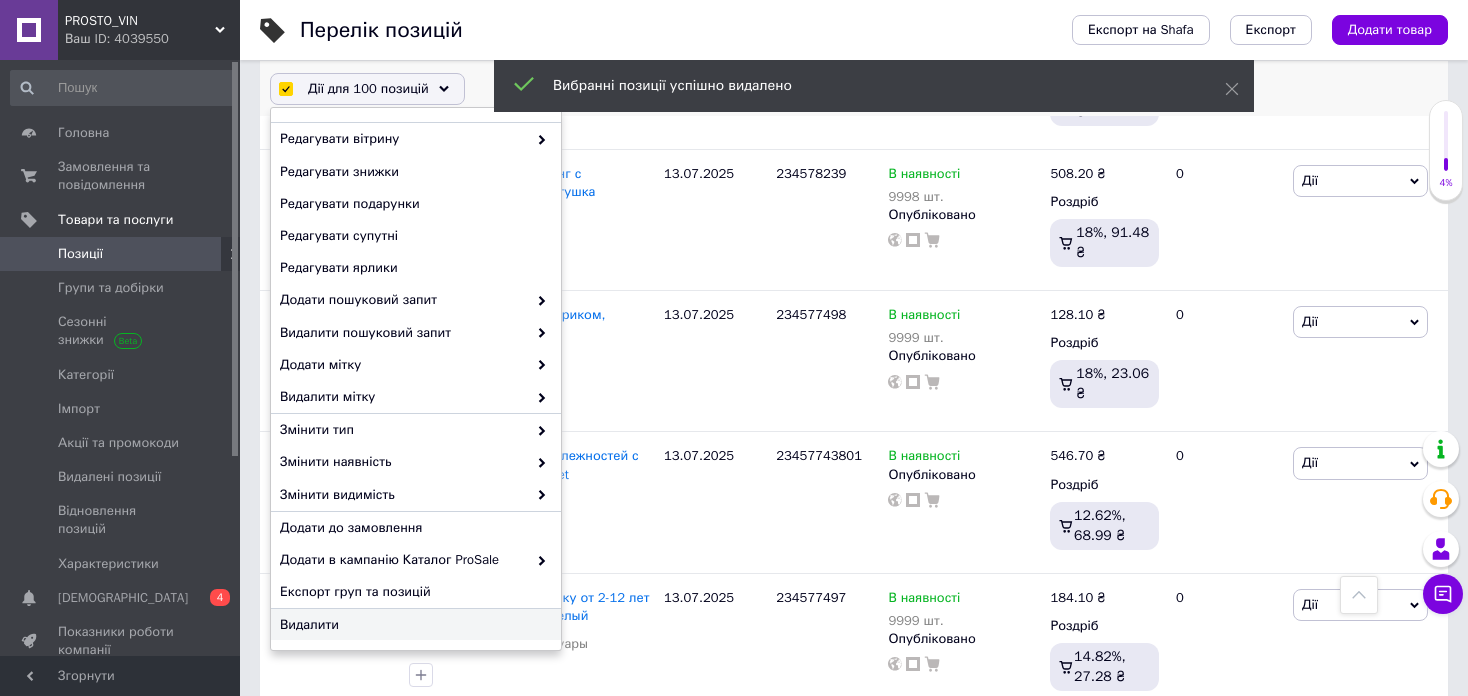 click on "Видалити" at bounding box center [413, 625] 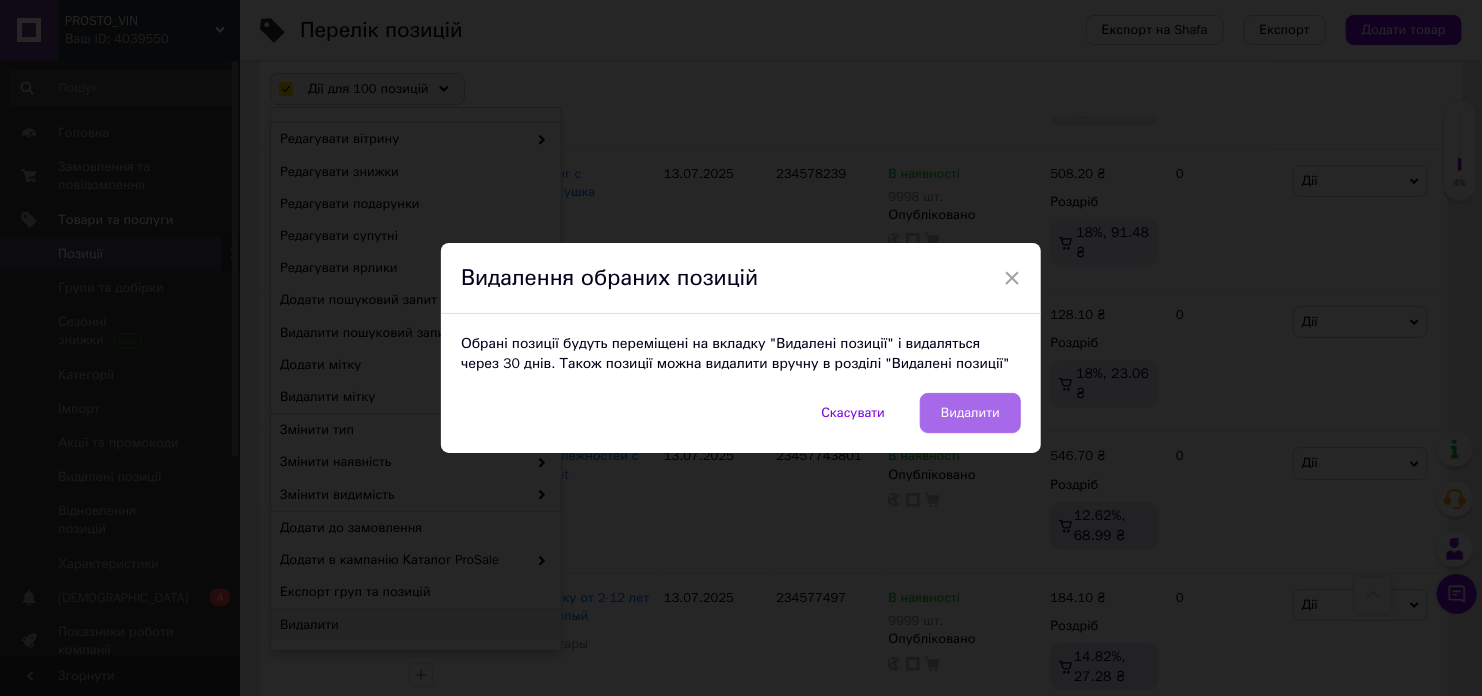 click on "Видалити" at bounding box center (970, 413) 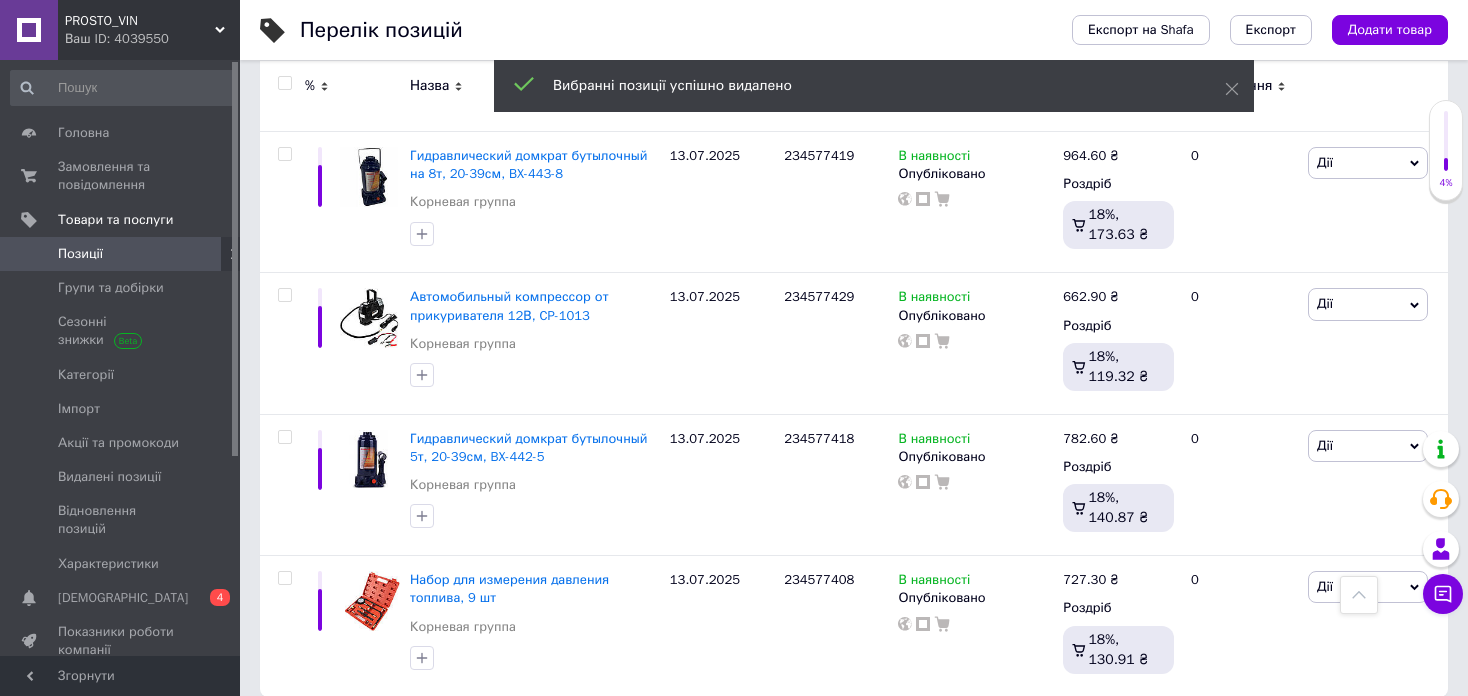 scroll, scrollTop: 13933, scrollLeft: 0, axis: vertical 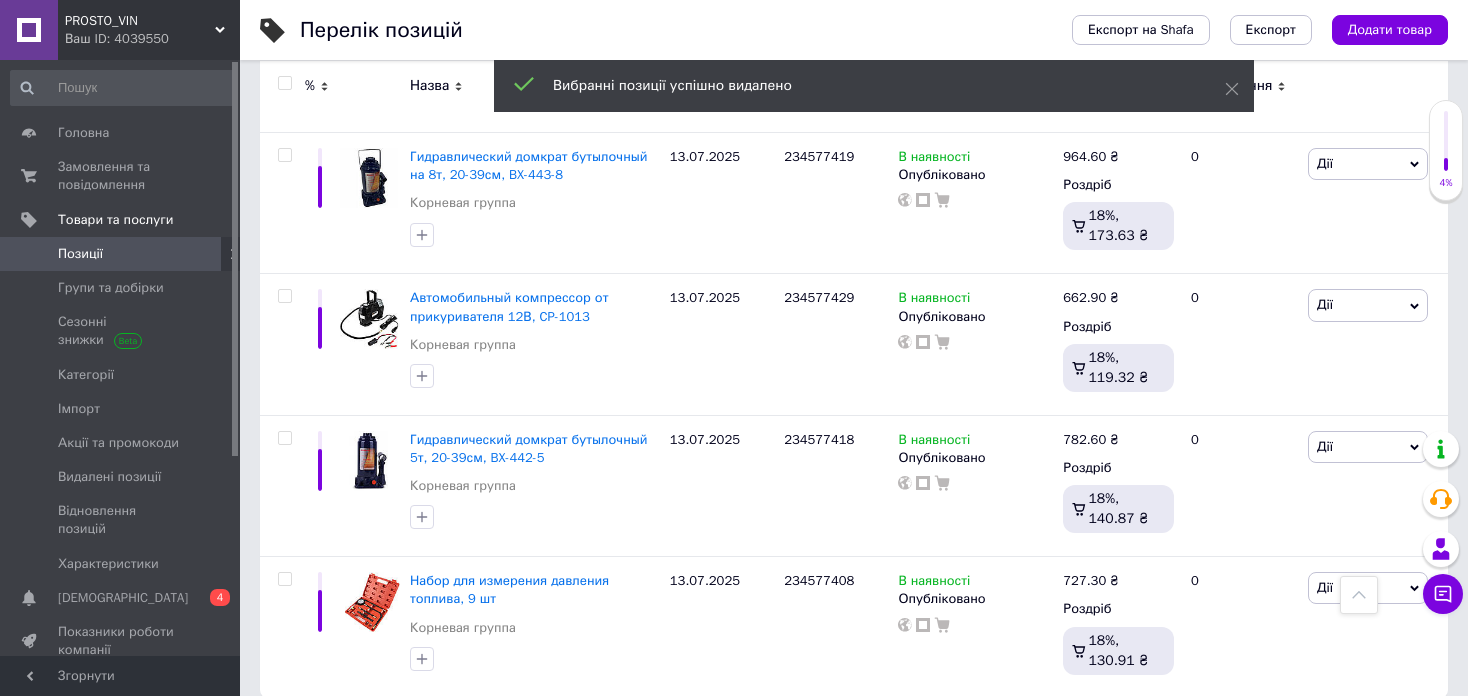 drag, startPoint x: 271, startPoint y: 641, endPoint x: 277, endPoint y: 656, distance: 16.155495 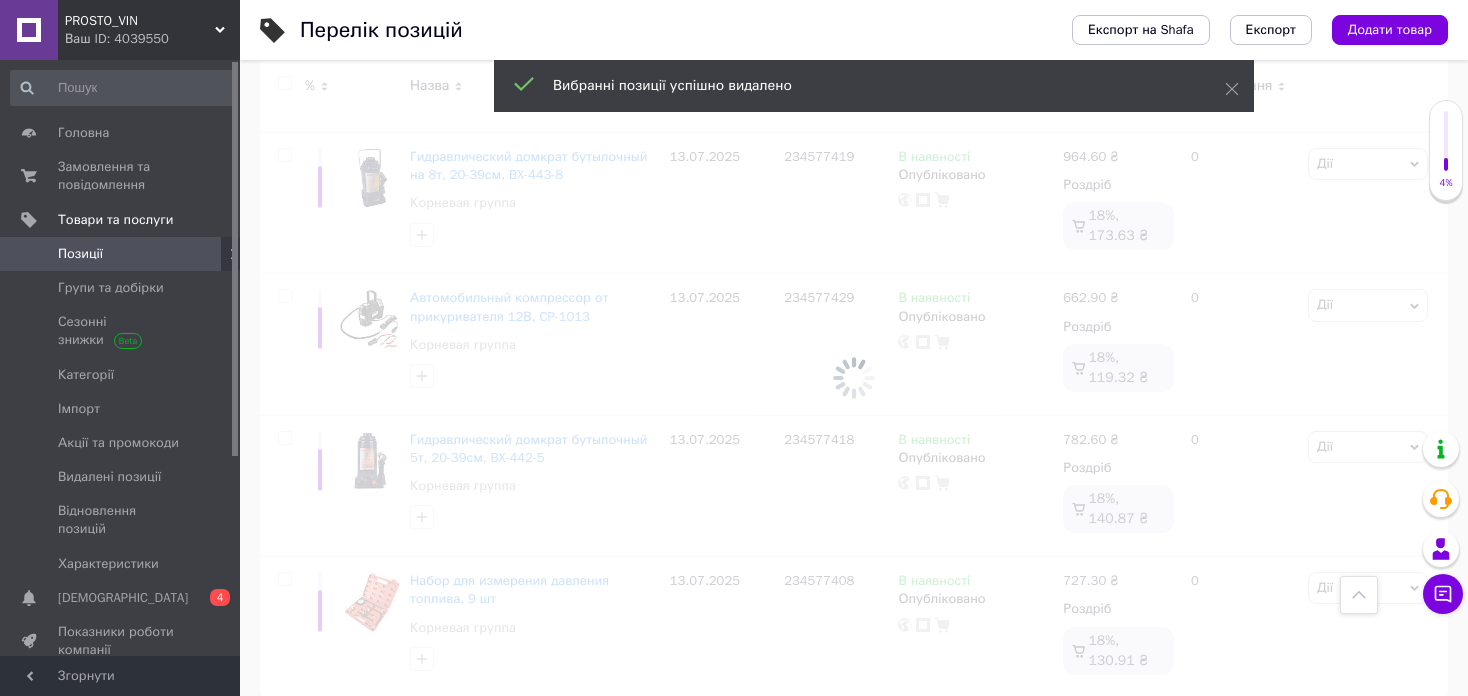 scroll, scrollTop: 13934, scrollLeft: 0, axis: vertical 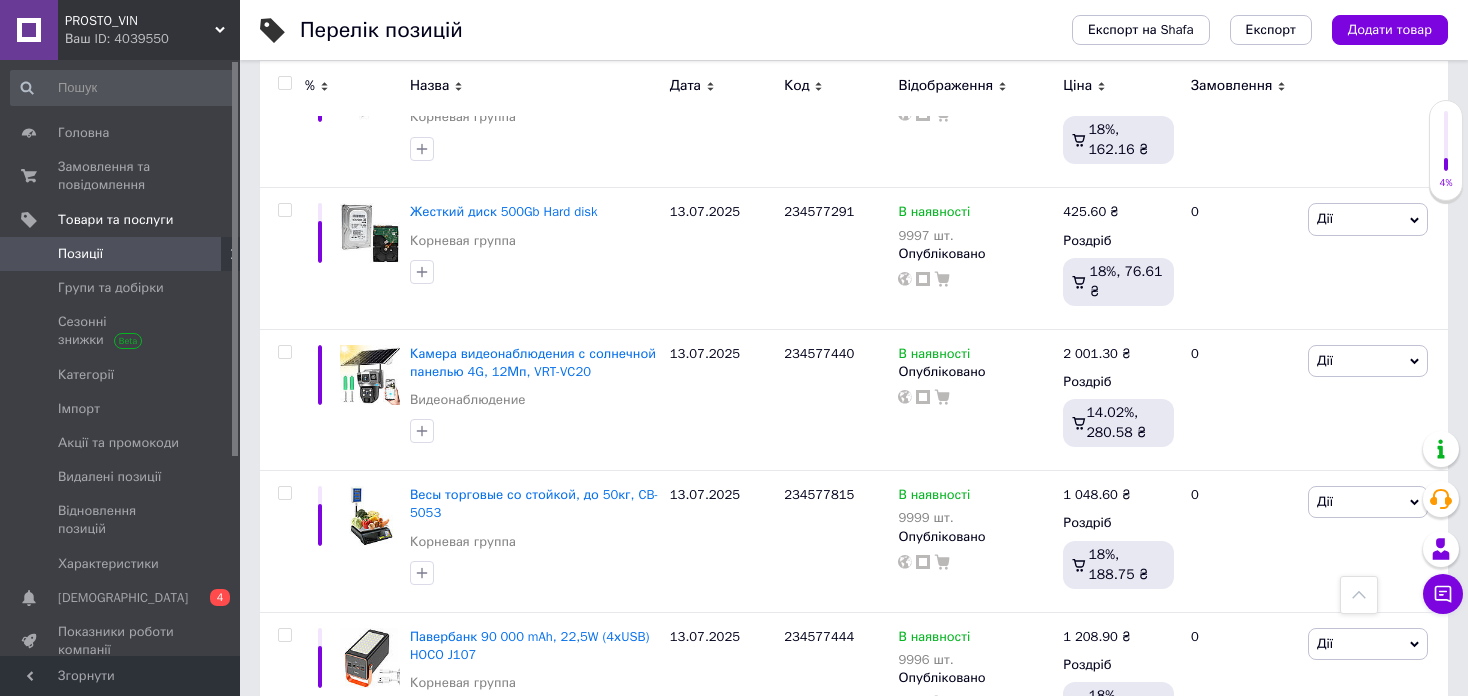 click at bounding box center [284, 83] 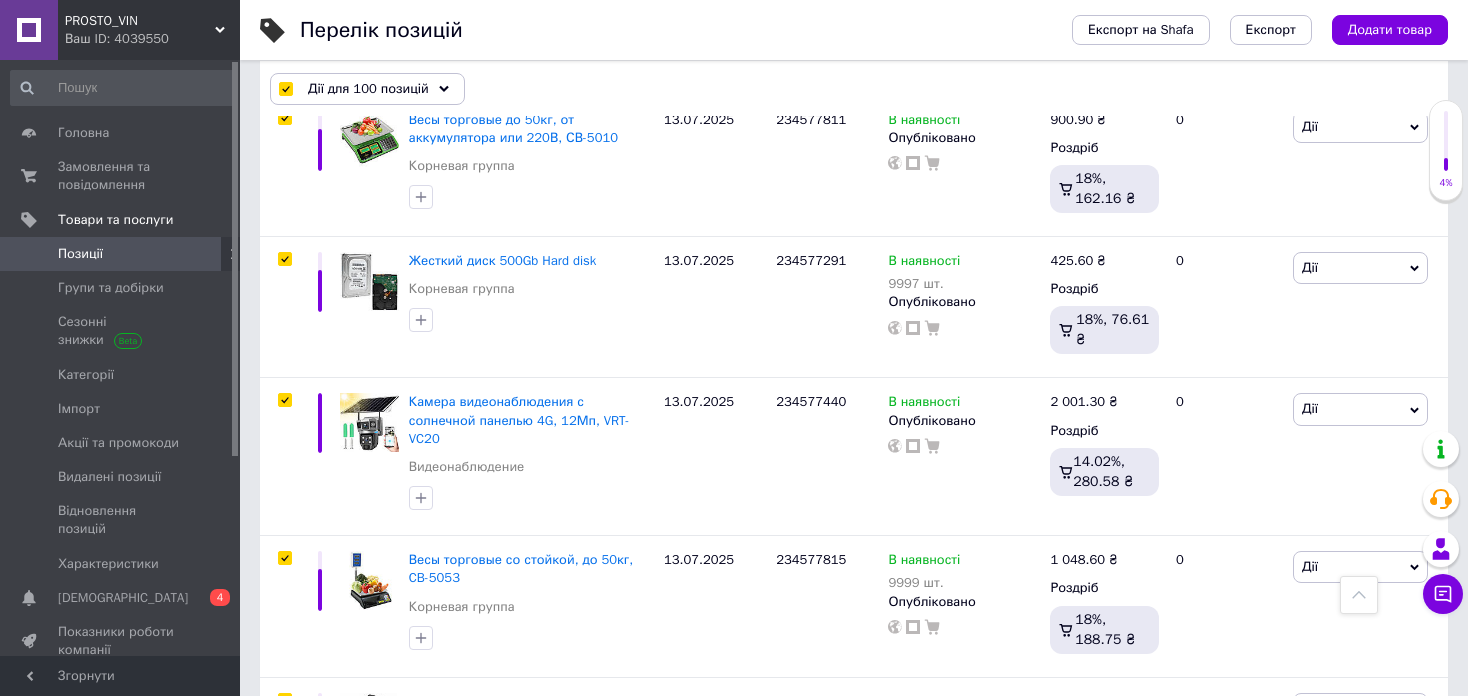 scroll, scrollTop: 13967, scrollLeft: 0, axis: vertical 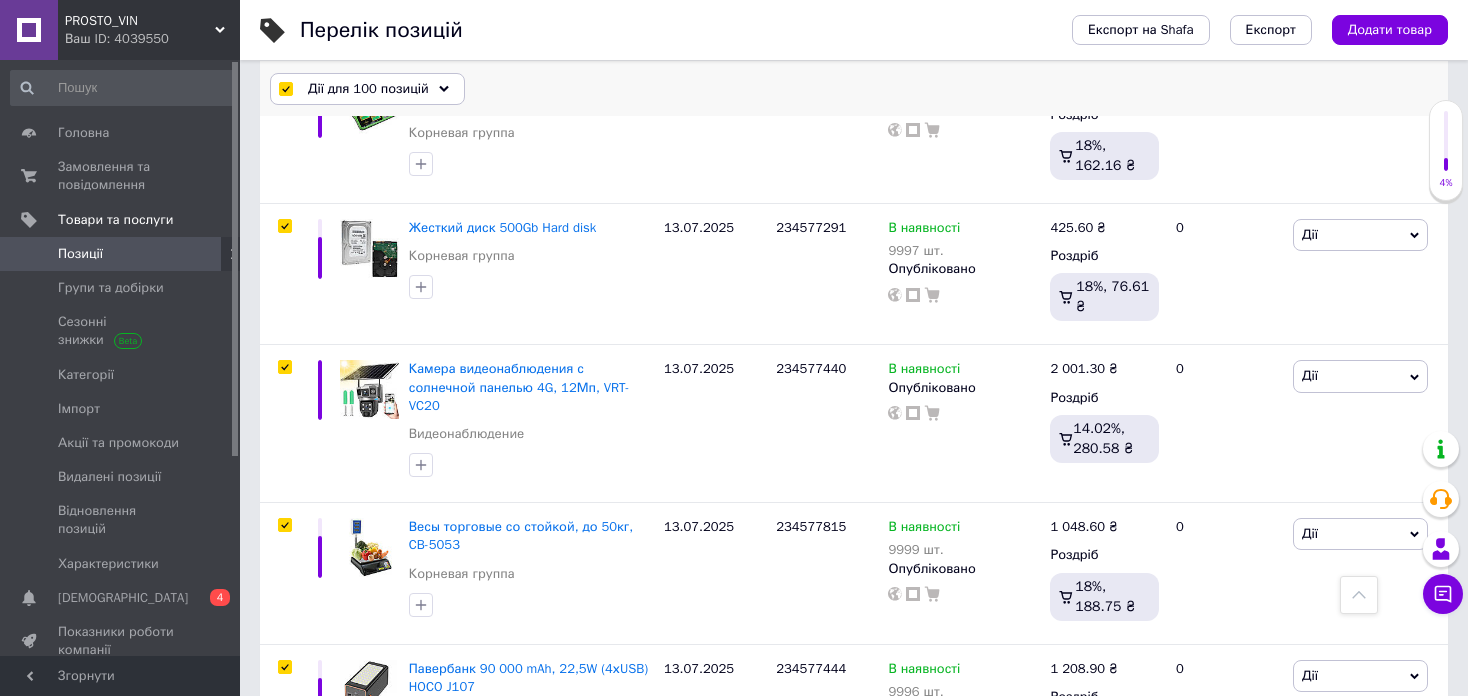 click on "Дії для 100 позицій" at bounding box center [367, 89] 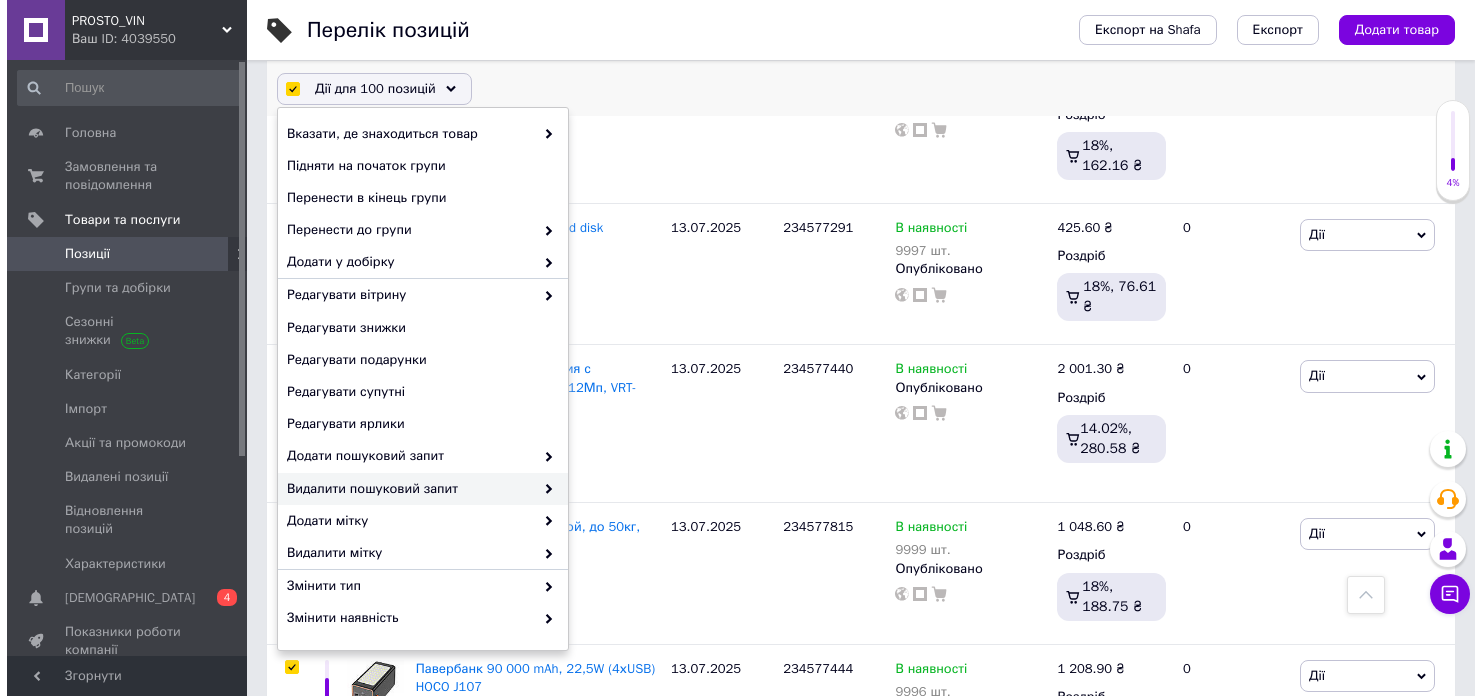 scroll, scrollTop: 156, scrollLeft: 0, axis: vertical 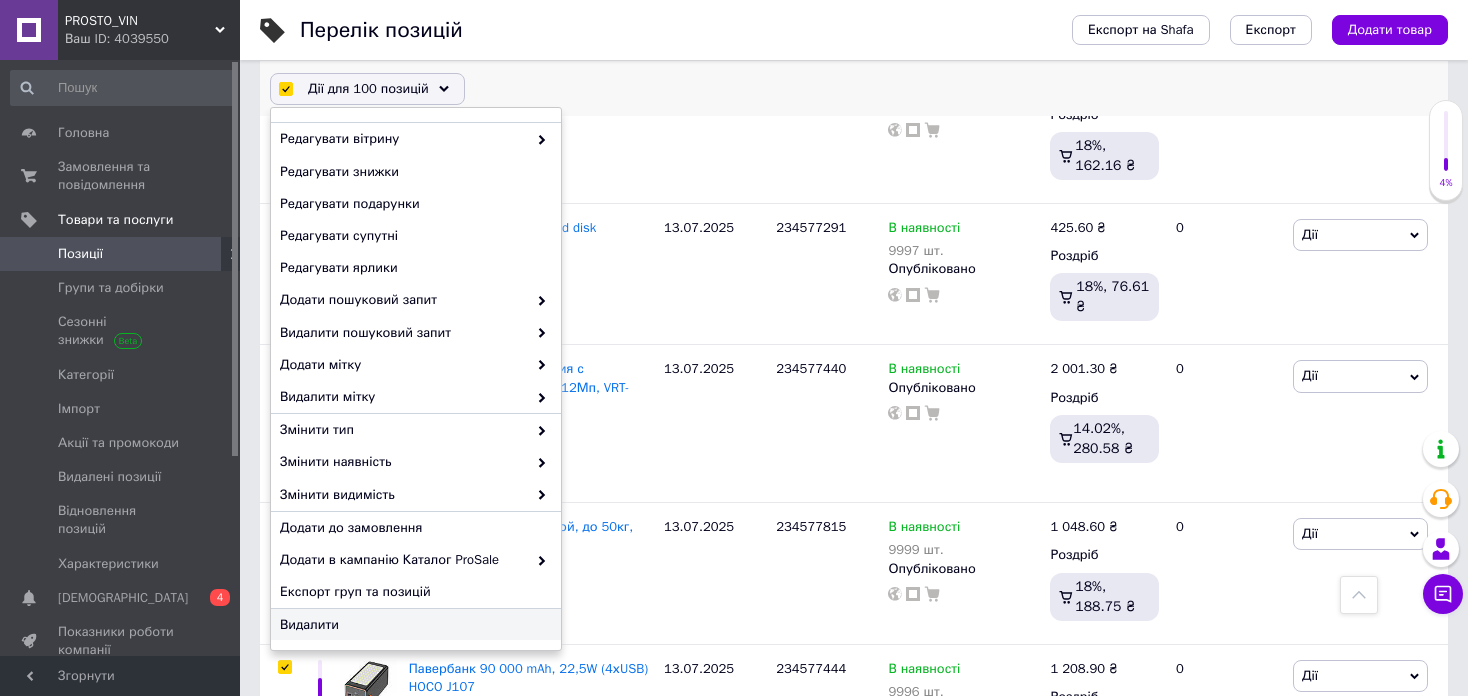 click on "Видалити" at bounding box center [413, 625] 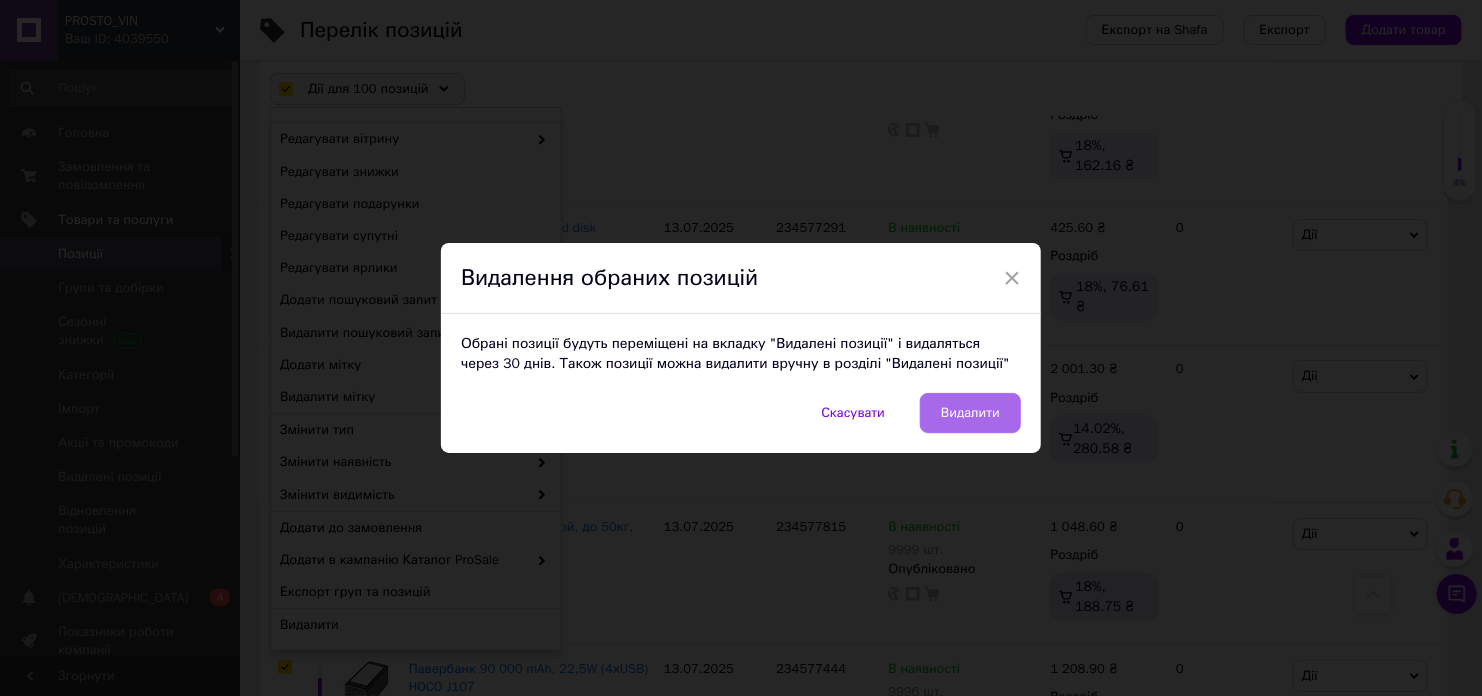 click on "Видалити" at bounding box center (970, 413) 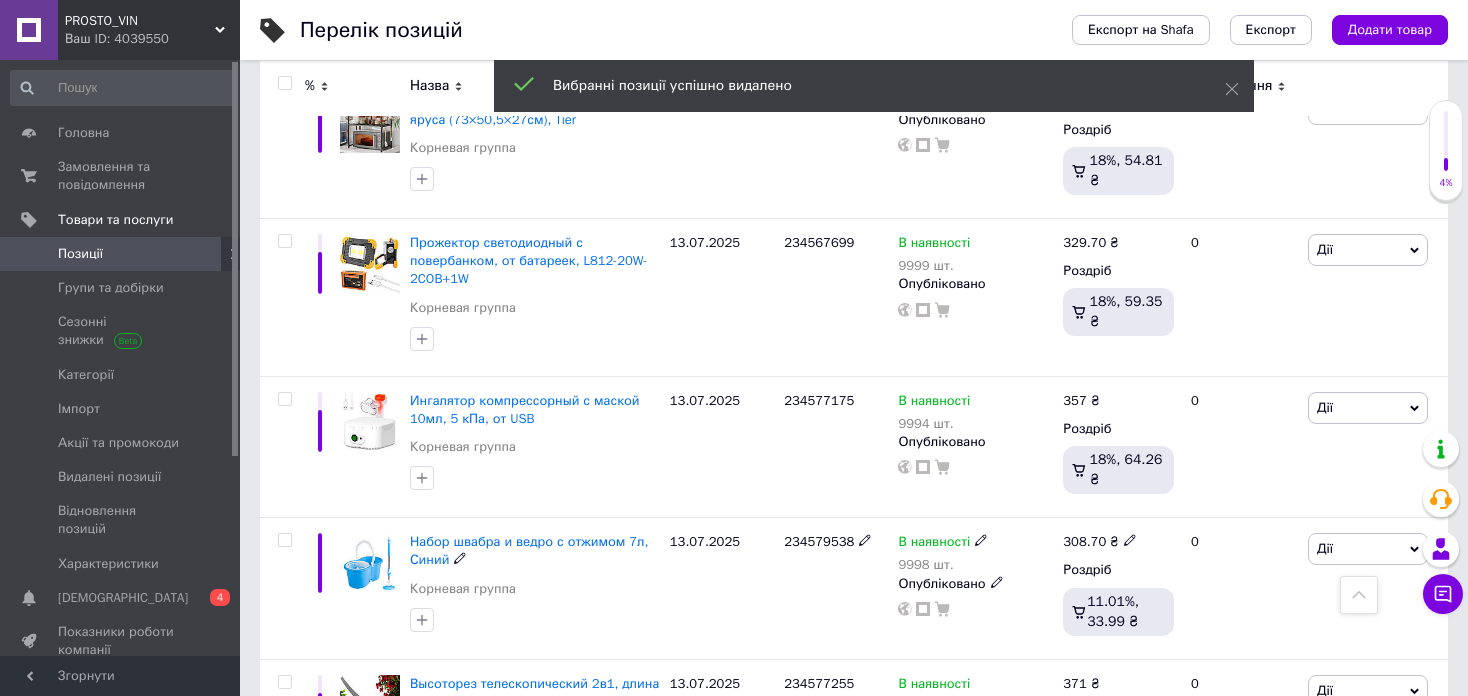 scroll, scrollTop: 13940, scrollLeft: 0, axis: vertical 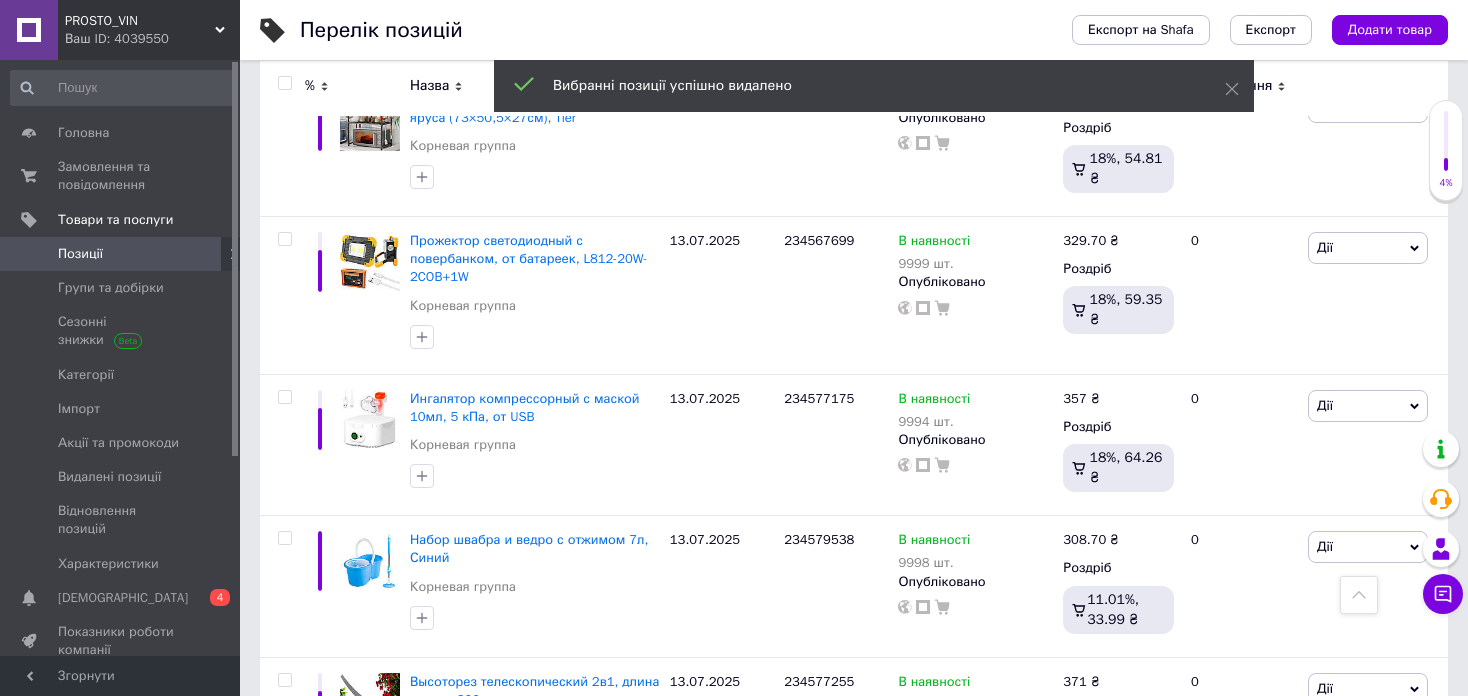click at bounding box center [284, 83] 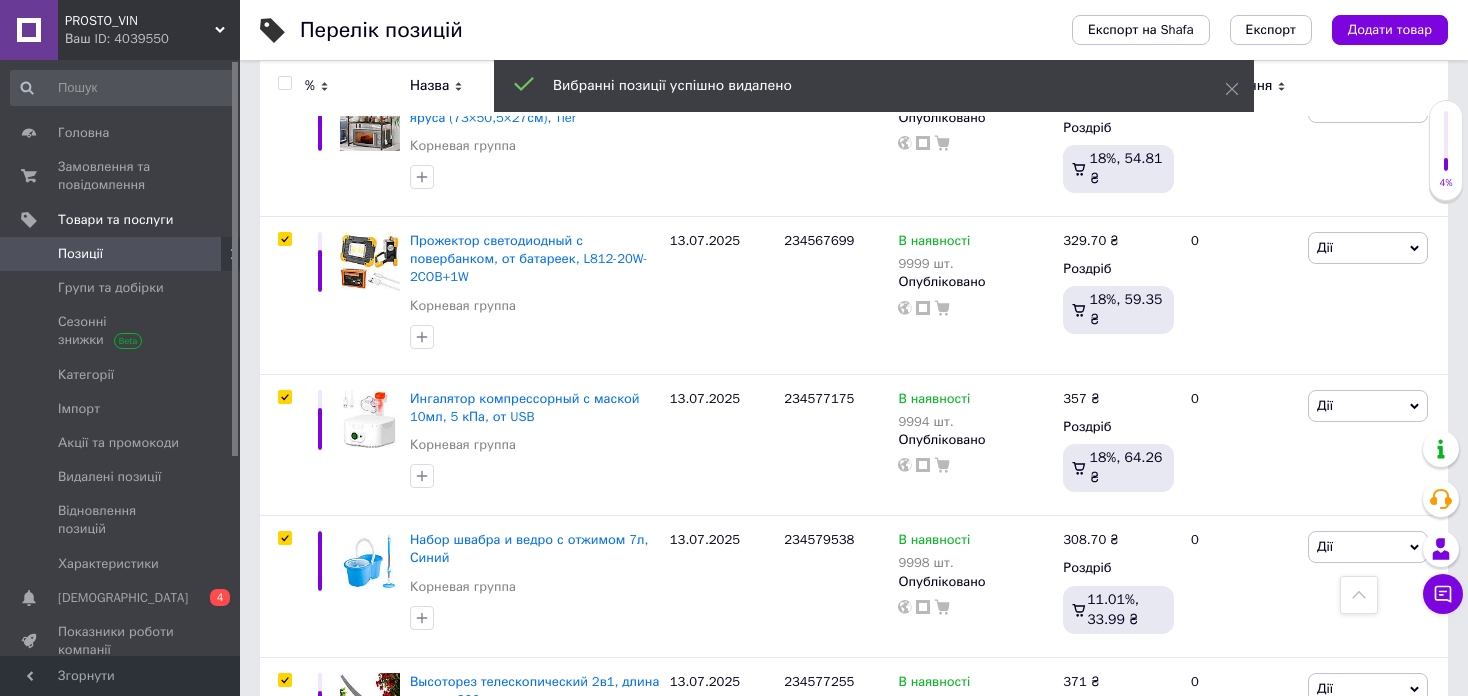 scroll, scrollTop: 13972, scrollLeft: 0, axis: vertical 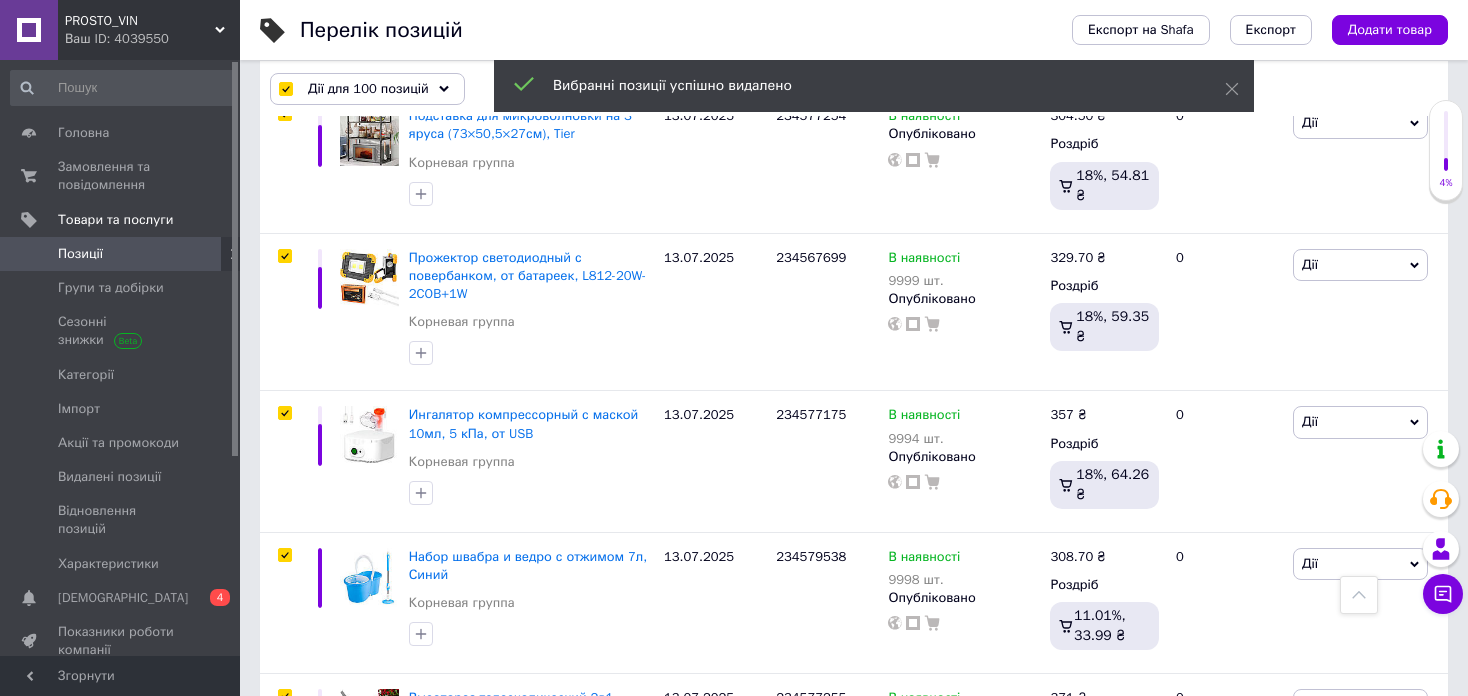 click on "Дії для 100 позицій" at bounding box center [368, 89] 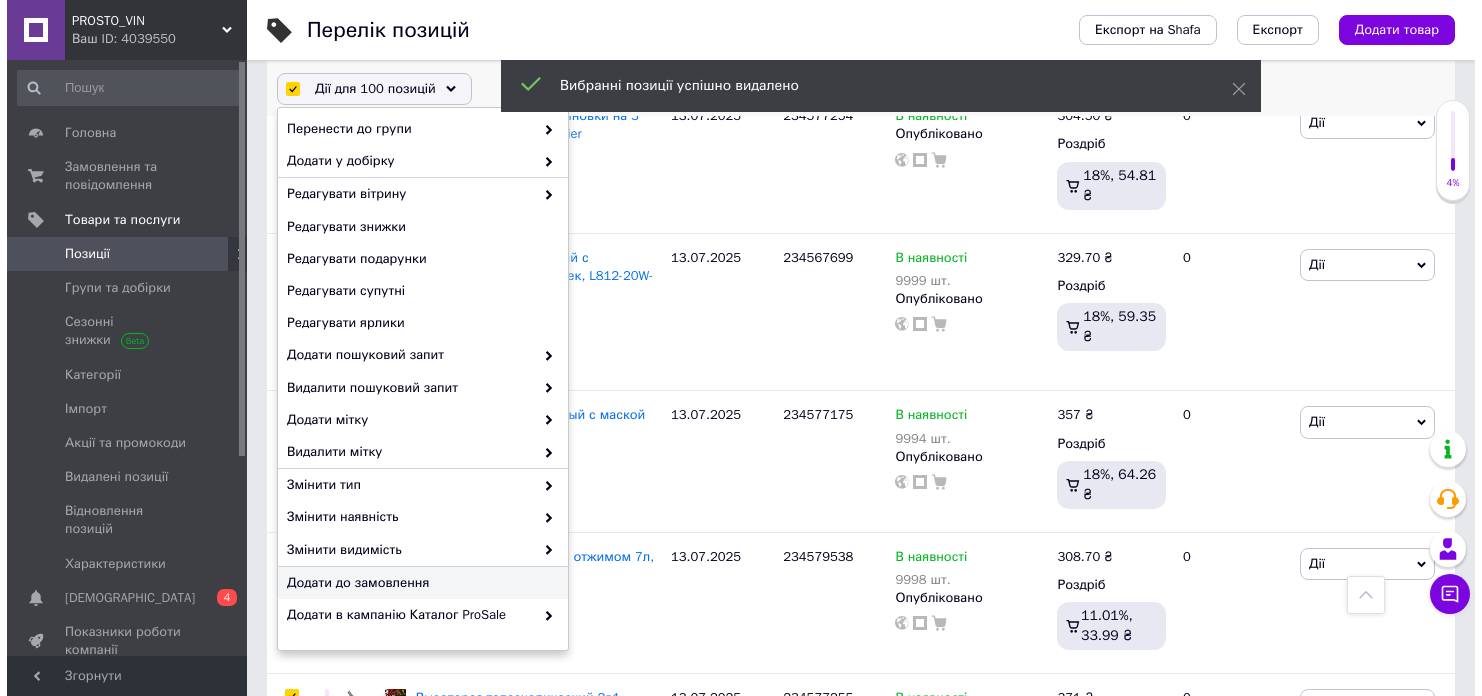 scroll 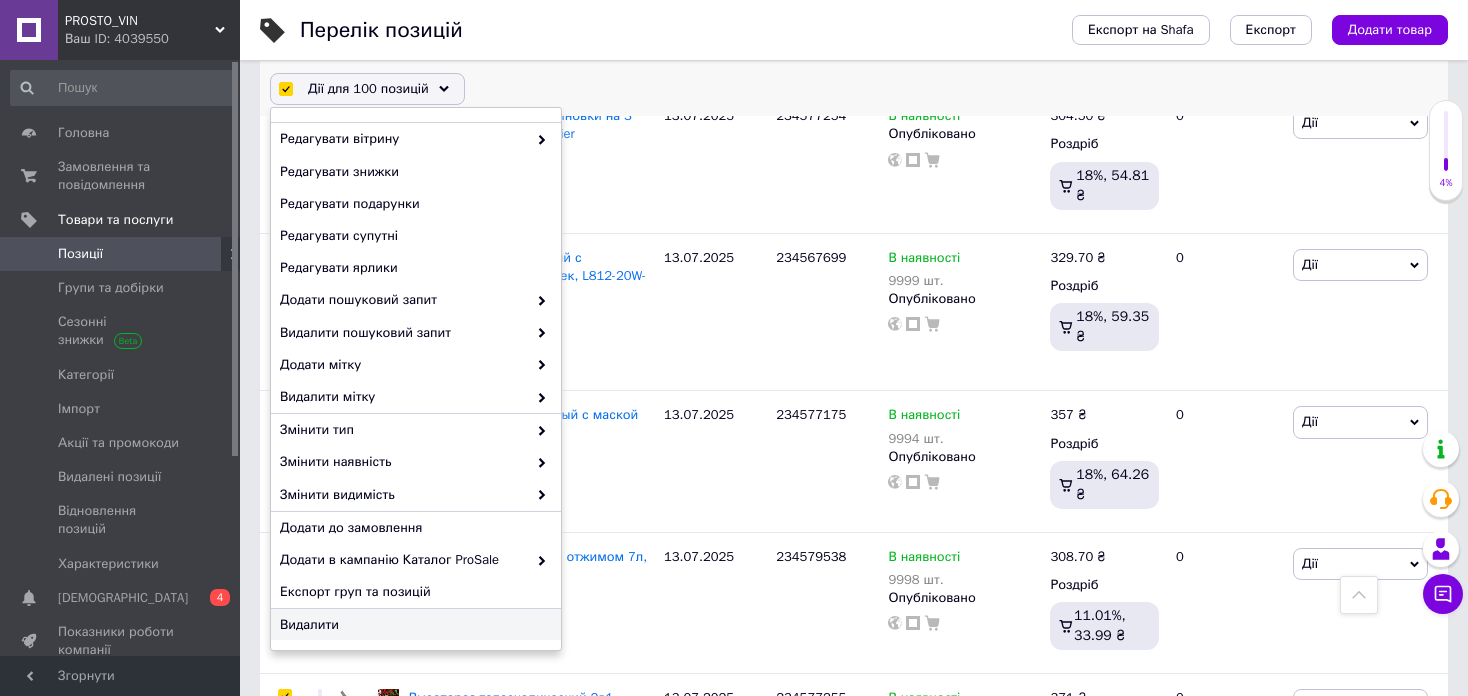 click on "Видалити" at bounding box center (413, 625) 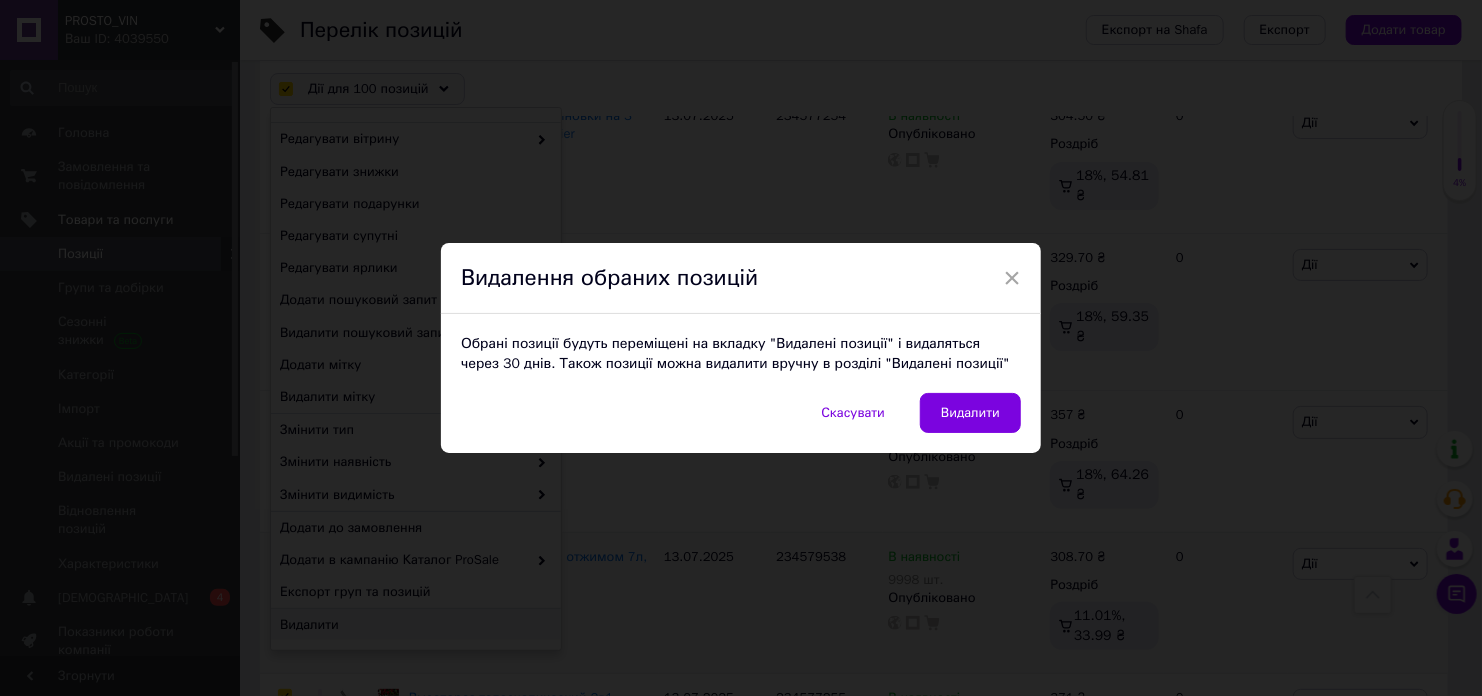 click on "Видалити" at bounding box center [970, 413] 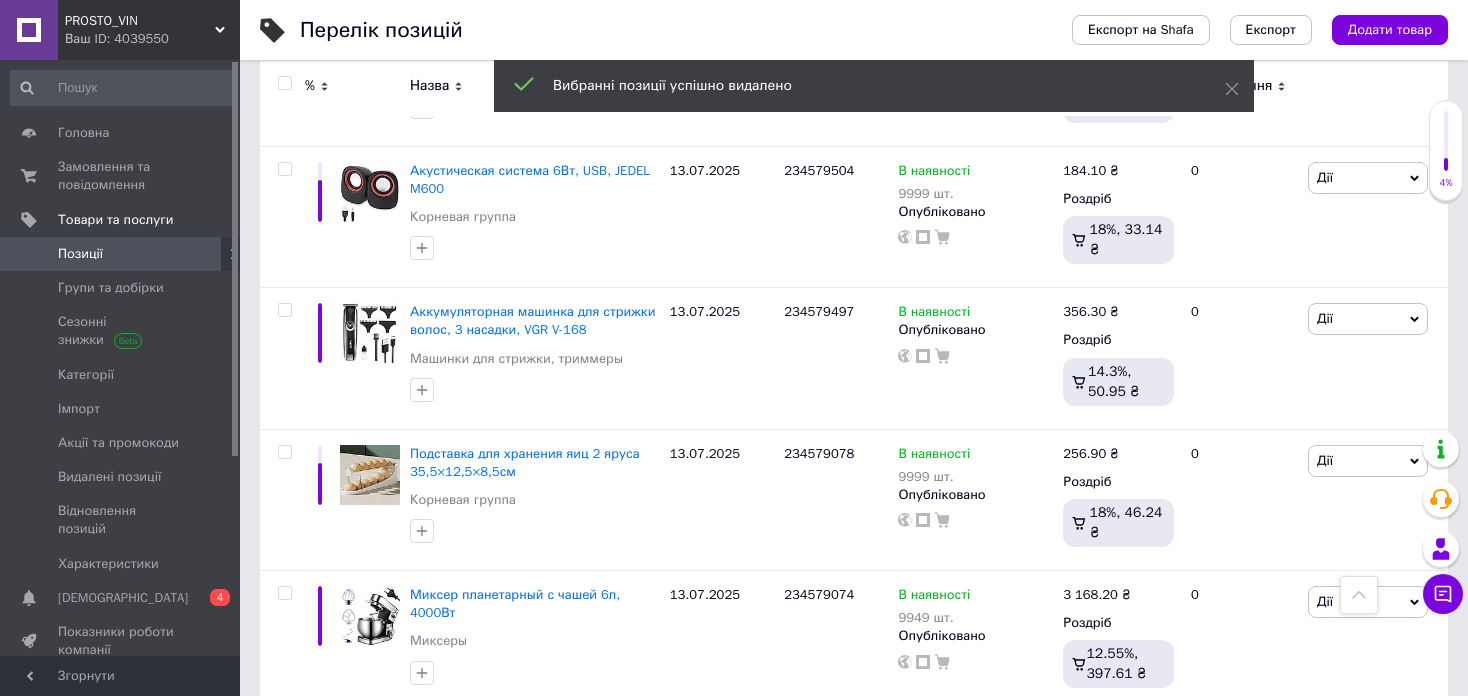 click at bounding box center [284, 83] 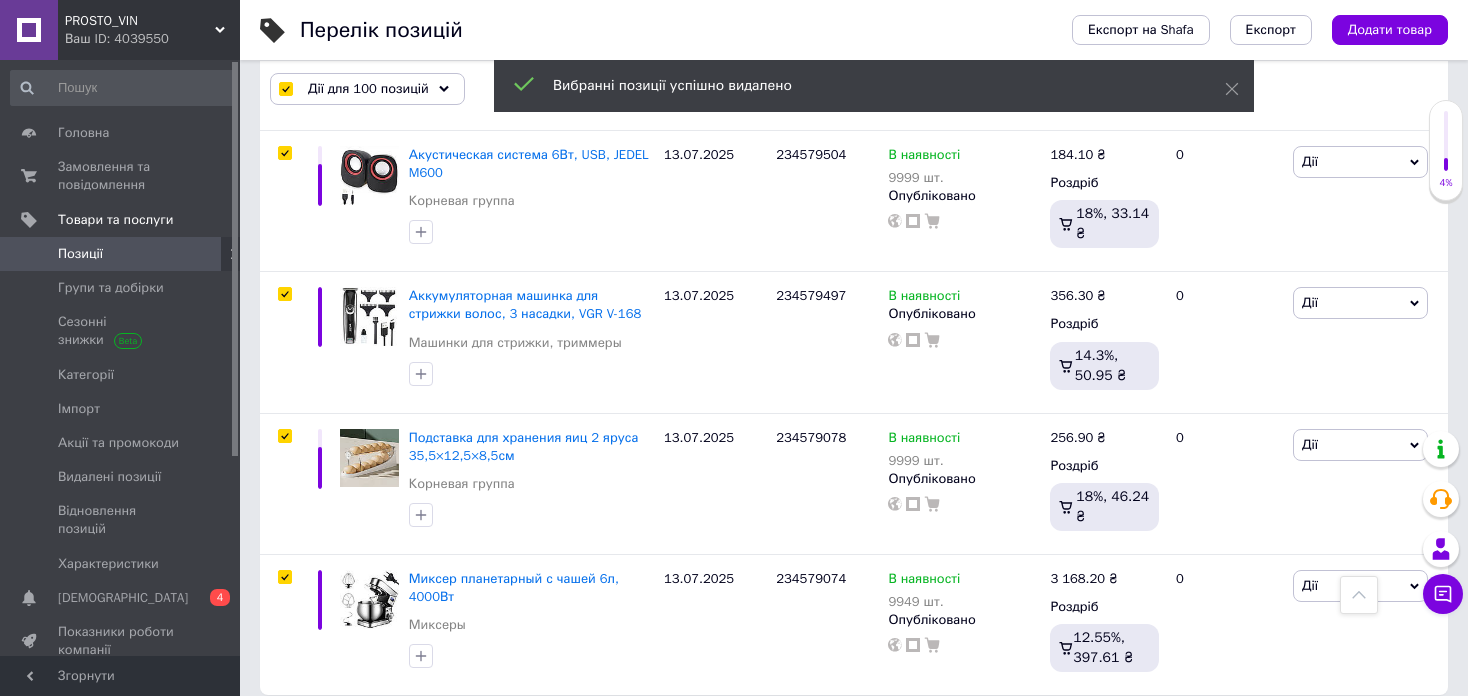 click on "Дії для 100 позицій" at bounding box center [367, 89] 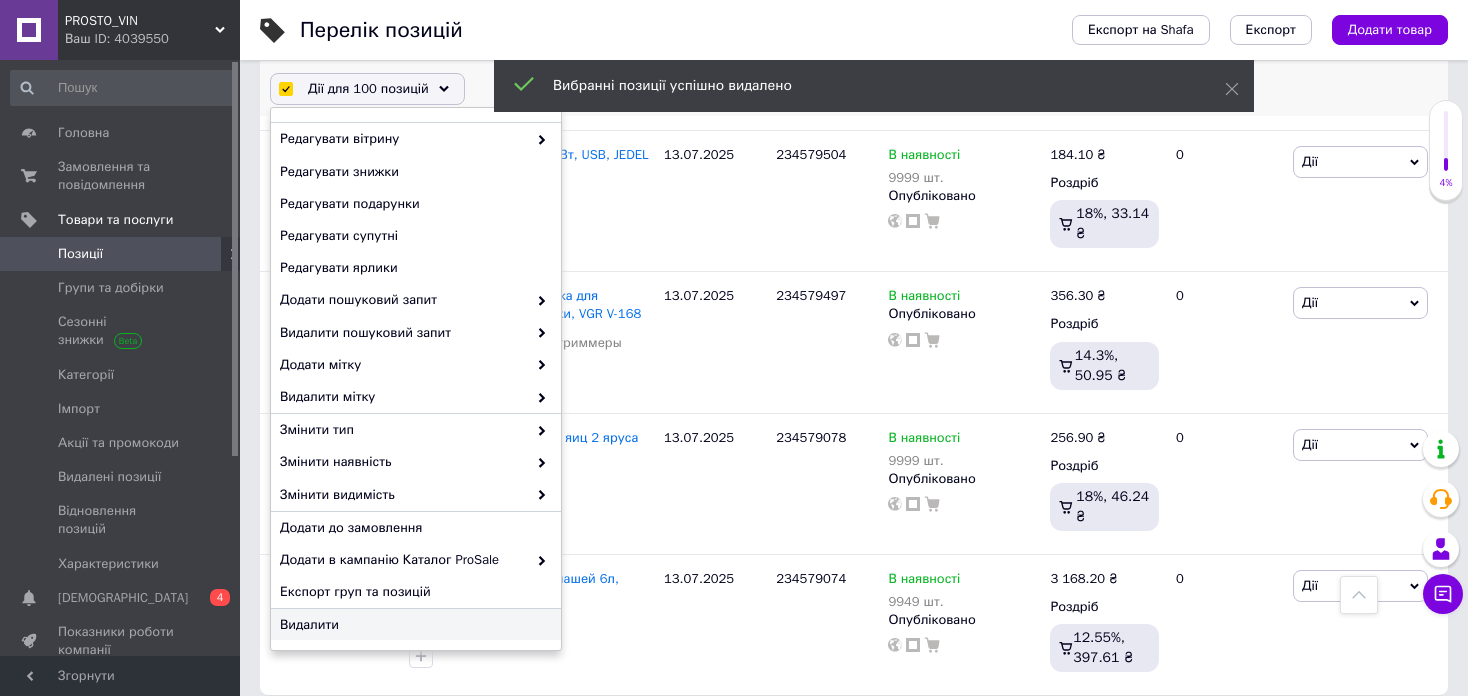 click on "Видалити" at bounding box center [413, 625] 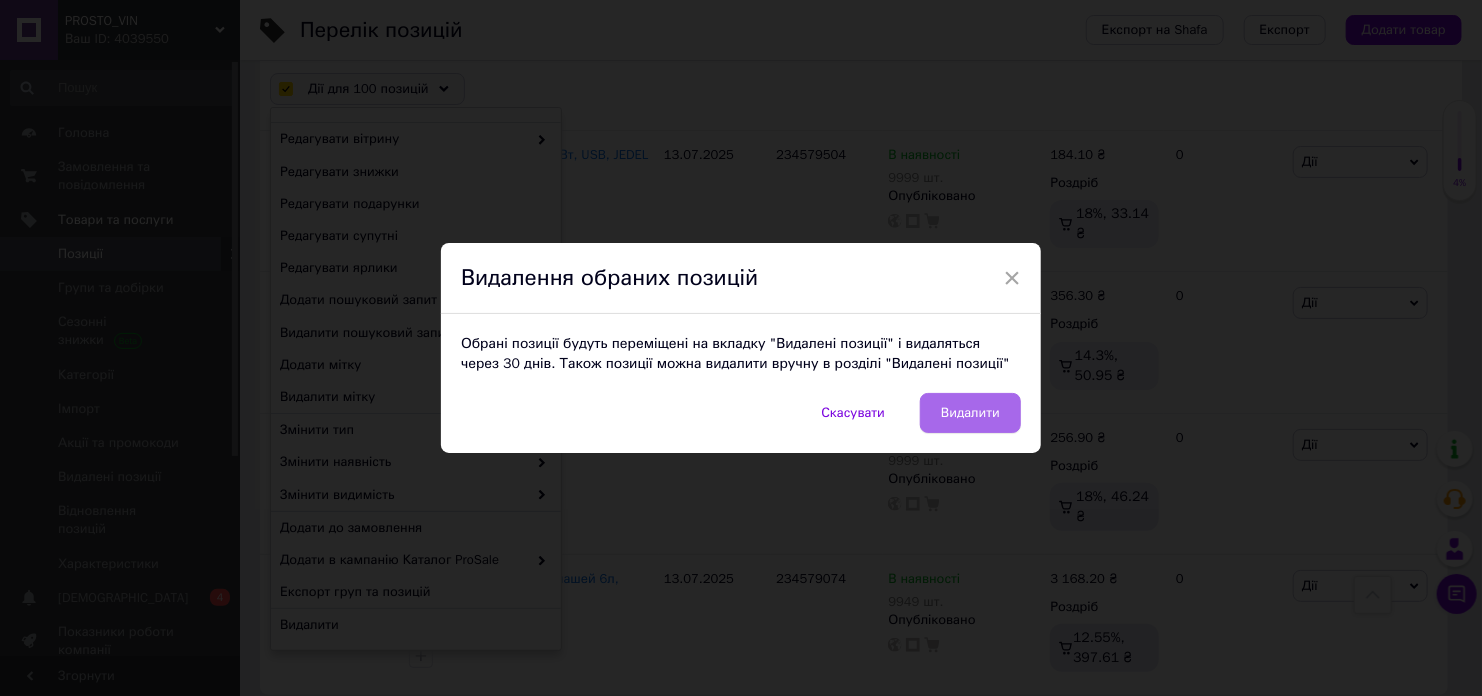 click on "Видалити" at bounding box center [970, 413] 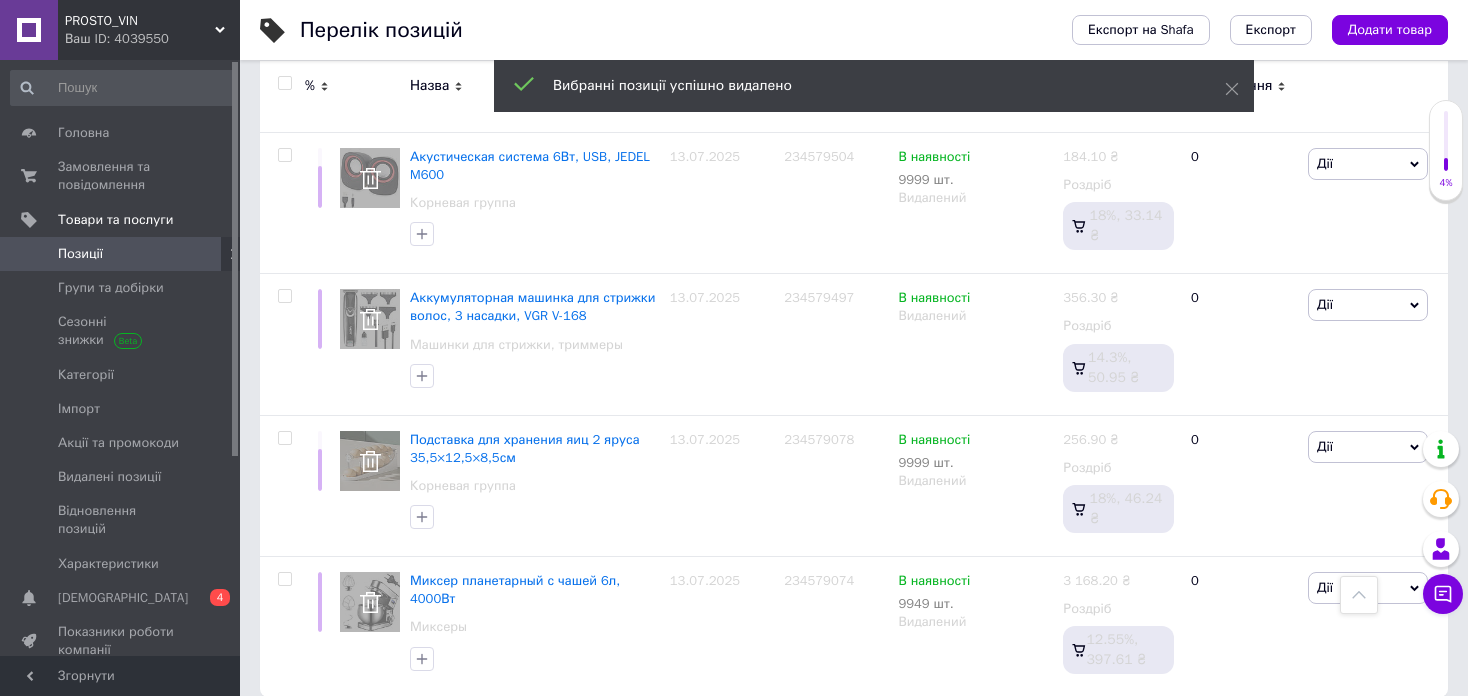 click on "1" at bounding box center (282, 738) 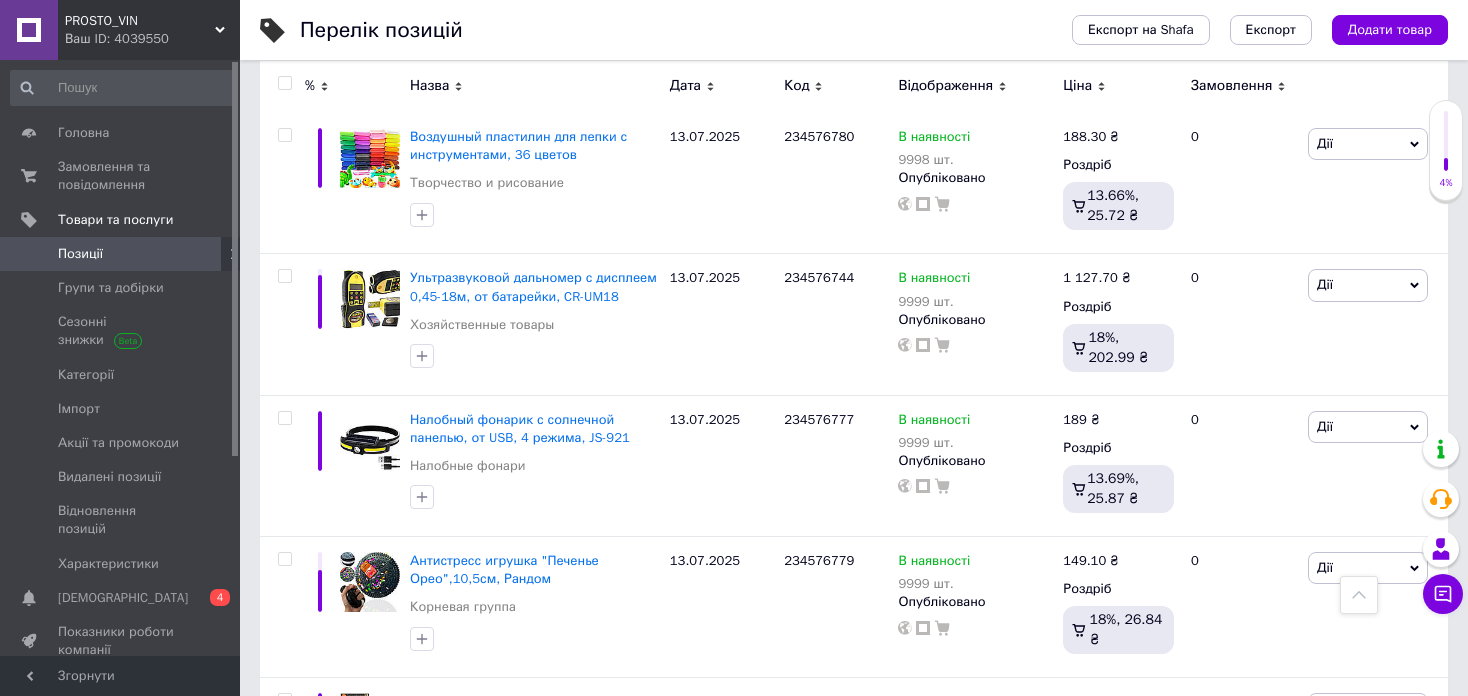click at bounding box center (284, 83) 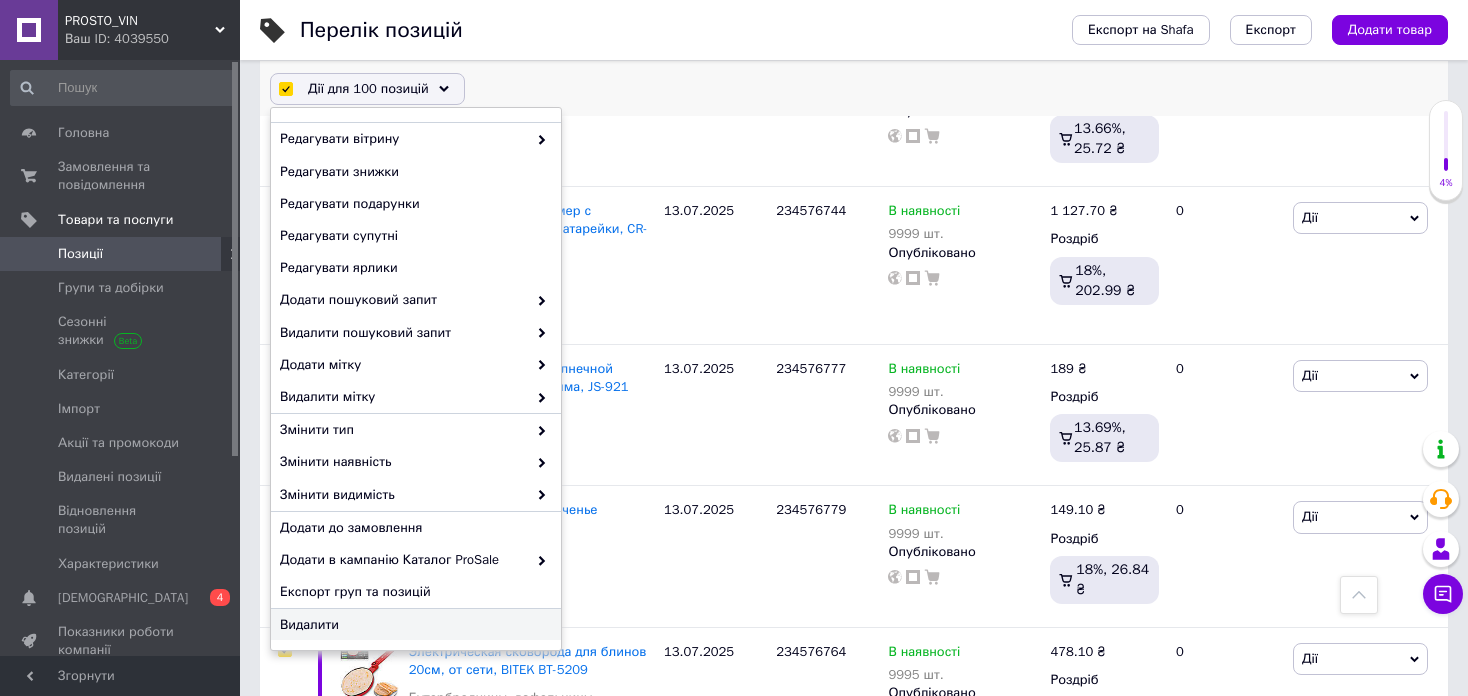 click on "Видалити" at bounding box center [413, 625] 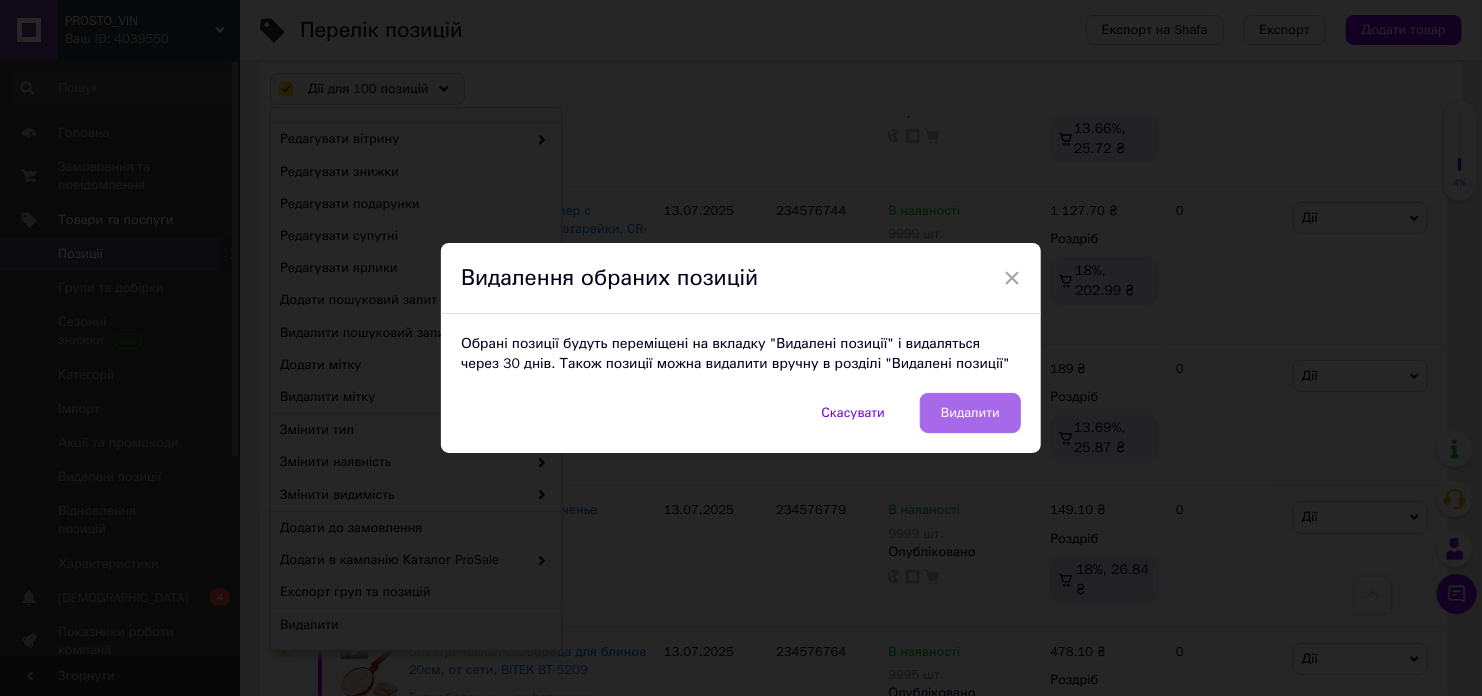 click on "Видалити" at bounding box center [970, 413] 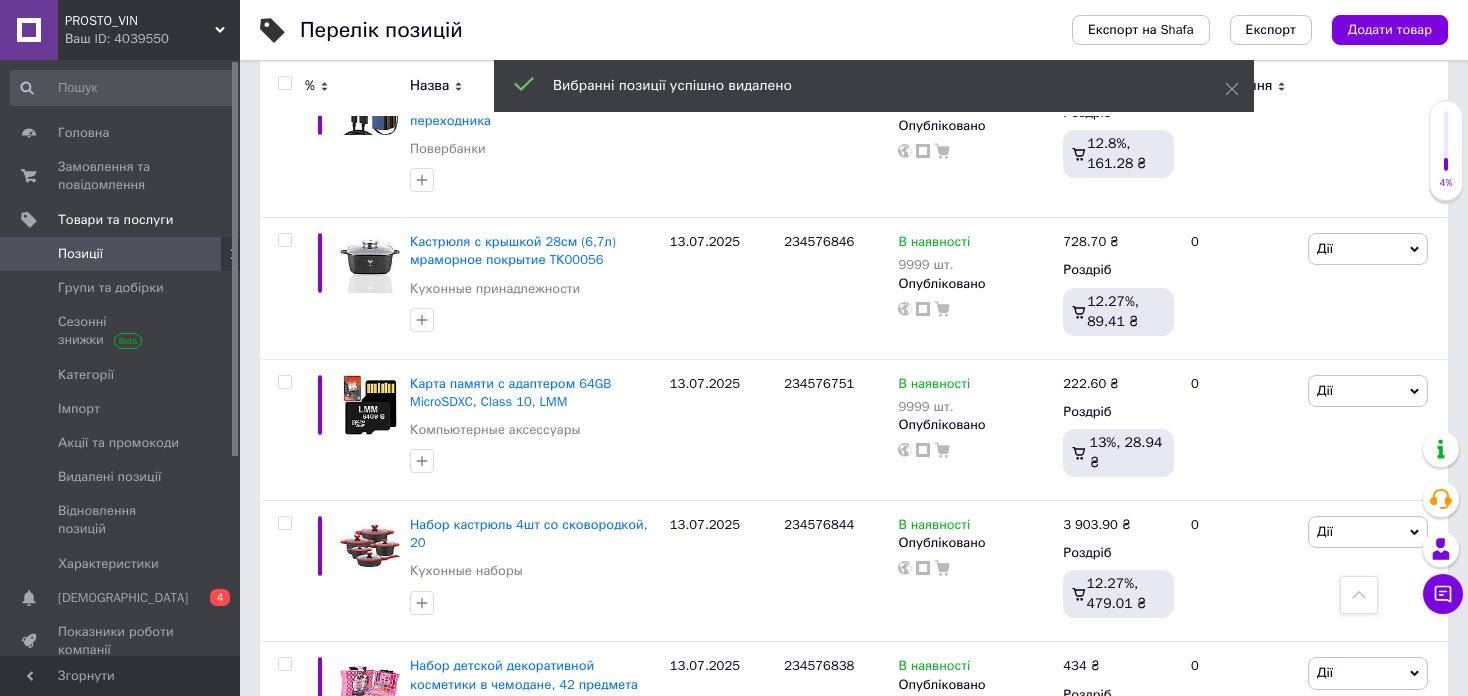 click on "1" at bounding box center [282, 824] 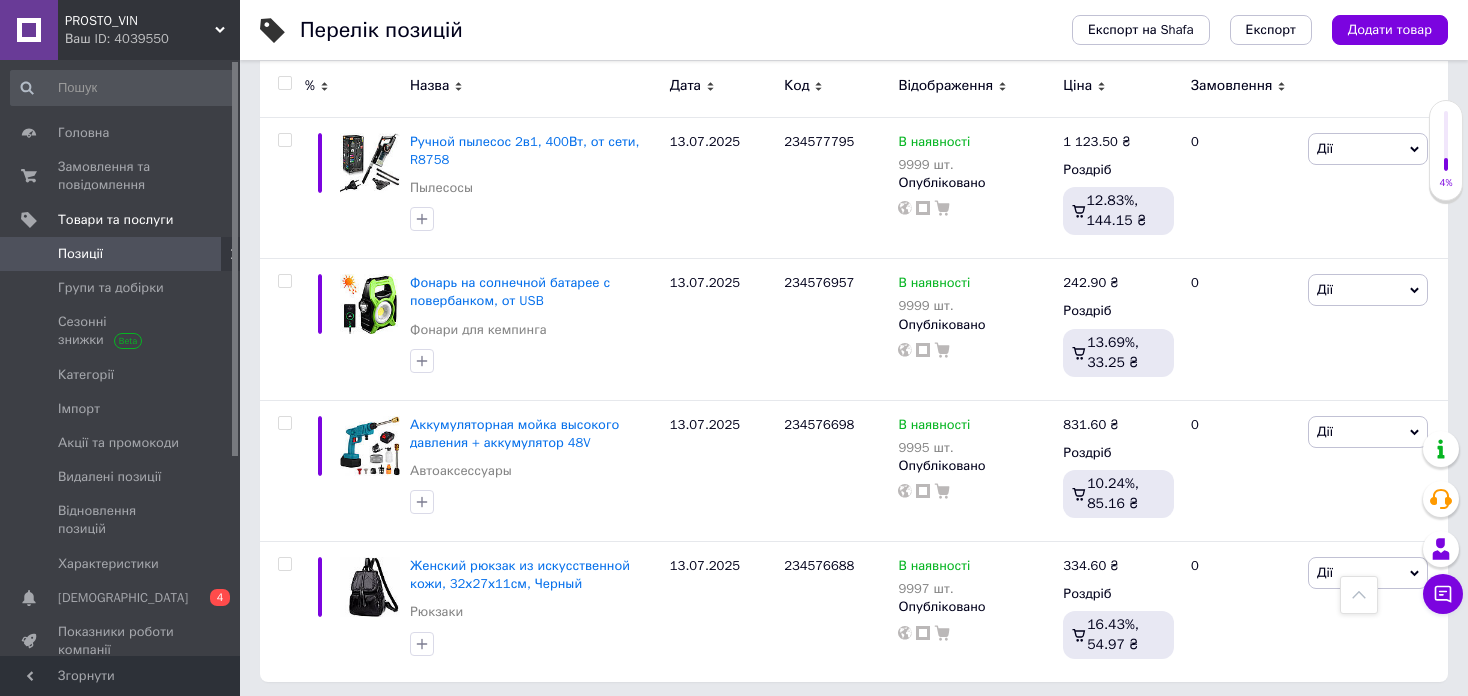 click at bounding box center [284, 83] 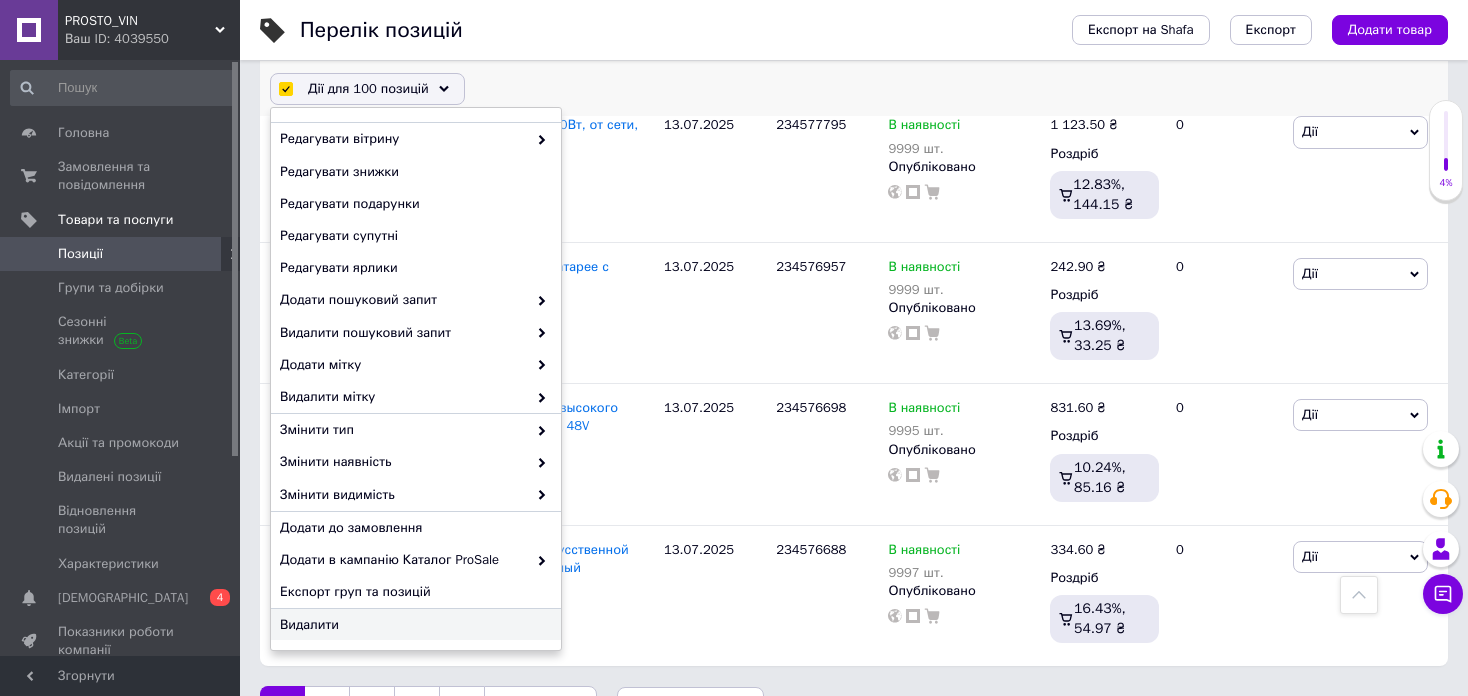 click on "Видалити" at bounding box center (416, 625) 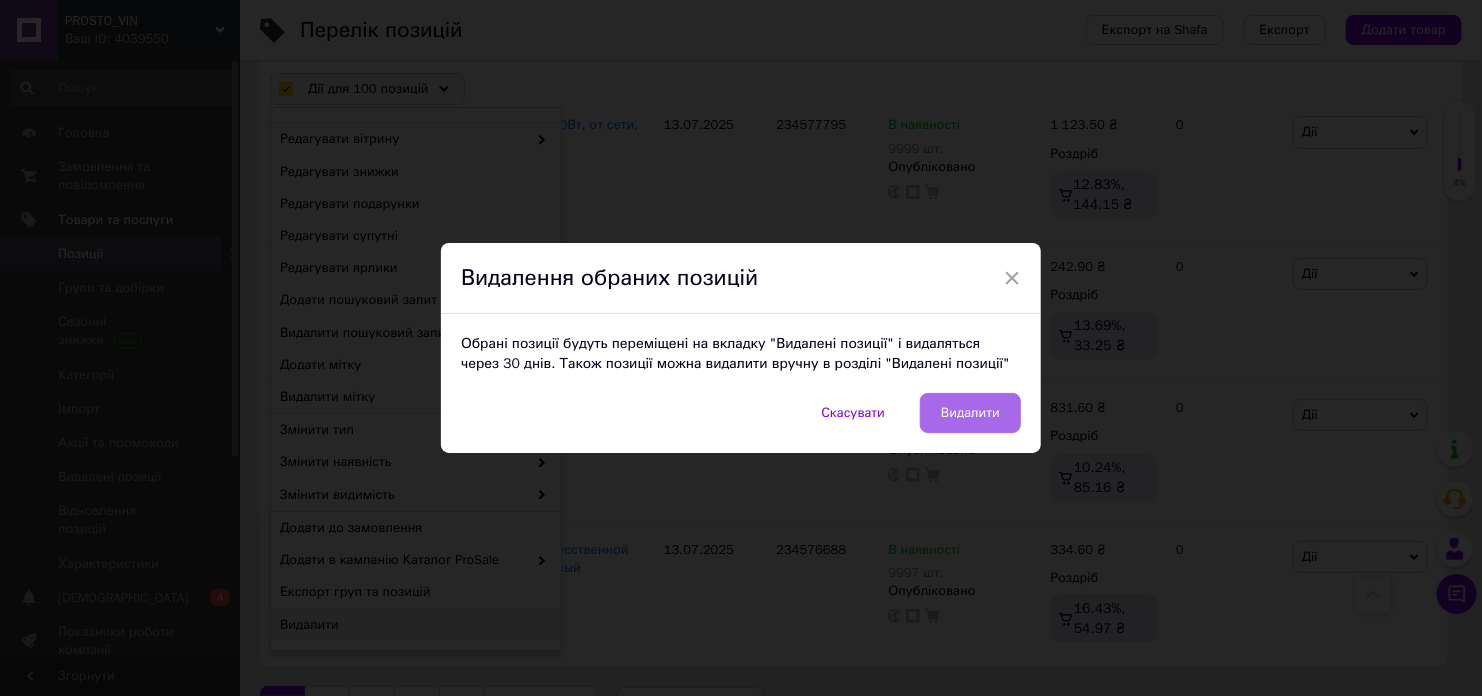 click on "Видалити" at bounding box center [970, 413] 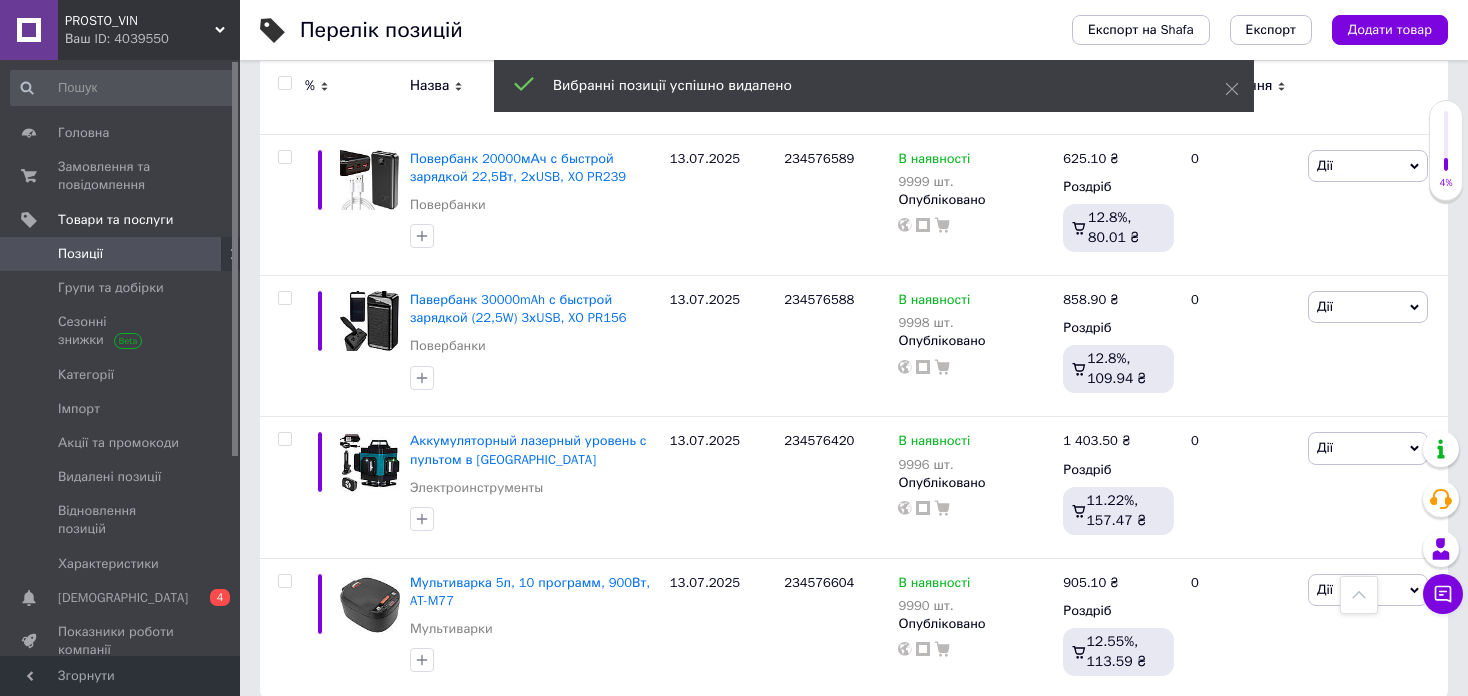 click at bounding box center [284, 83] 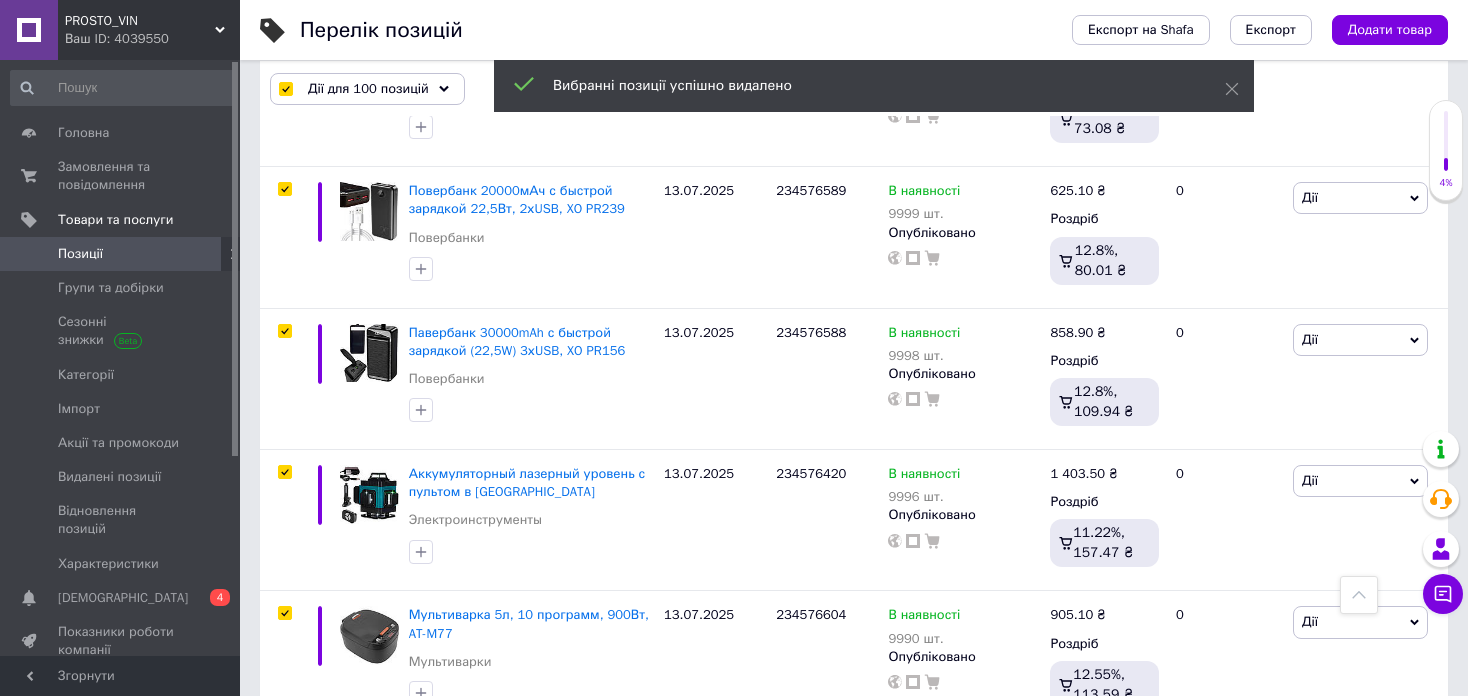 click on "Дії для 100 позицій" at bounding box center (367, 89) 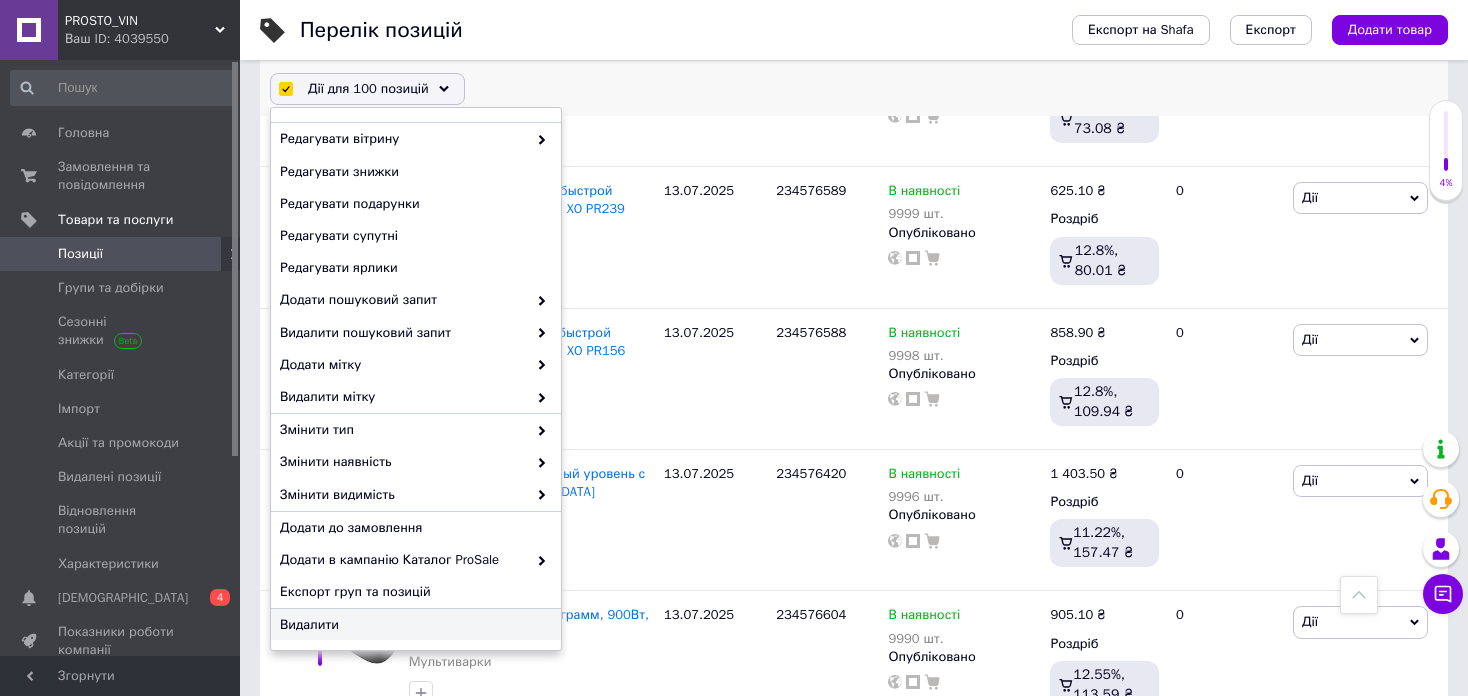 click on "Видалити" at bounding box center [413, 625] 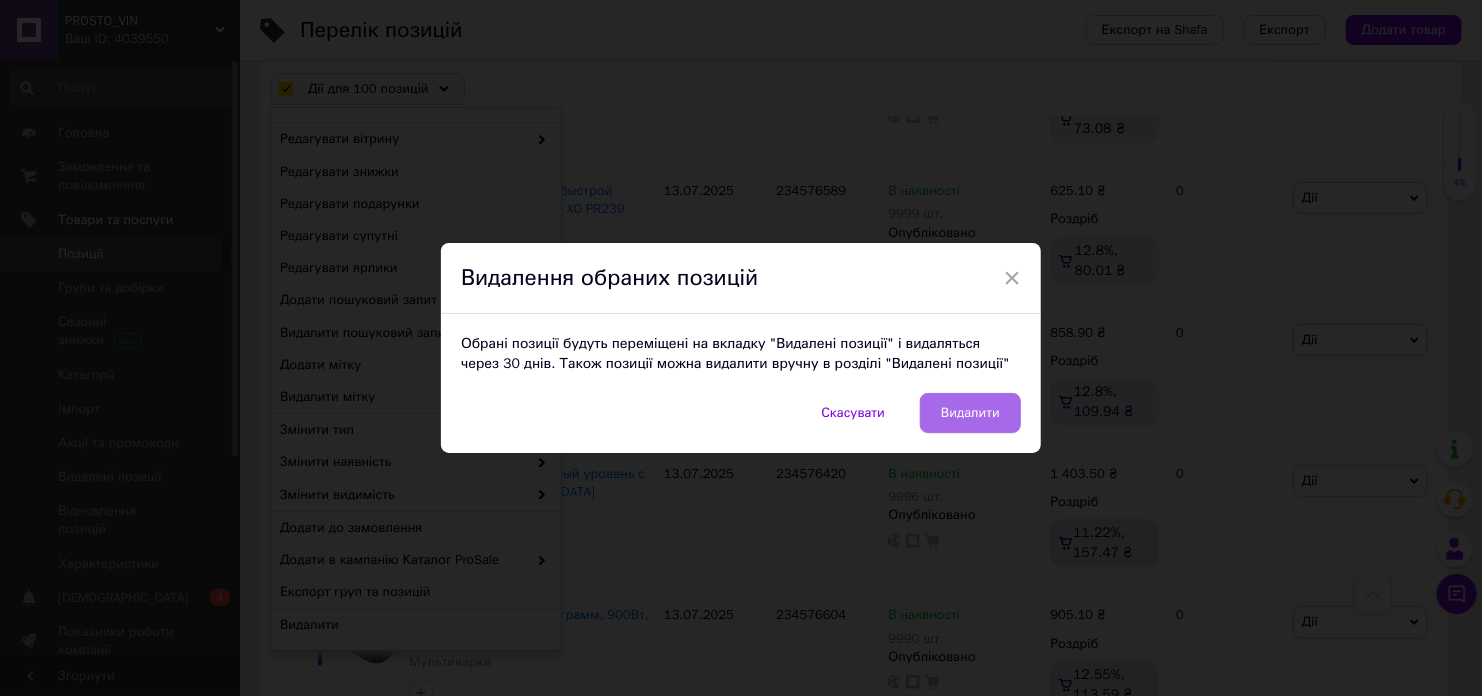 click on "Видалити" at bounding box center [970, 413] 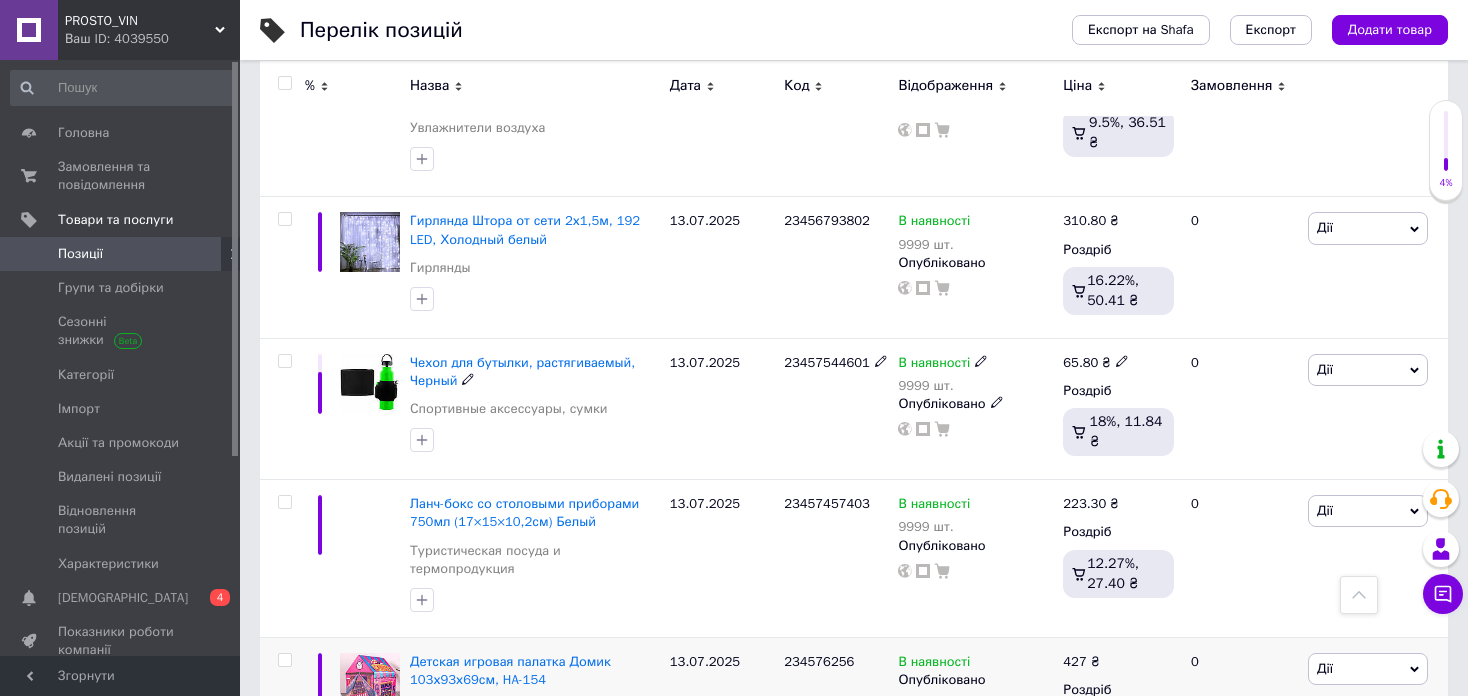 scroll, scrollTop: 14086, scrollLeft: 0, axis: vertical 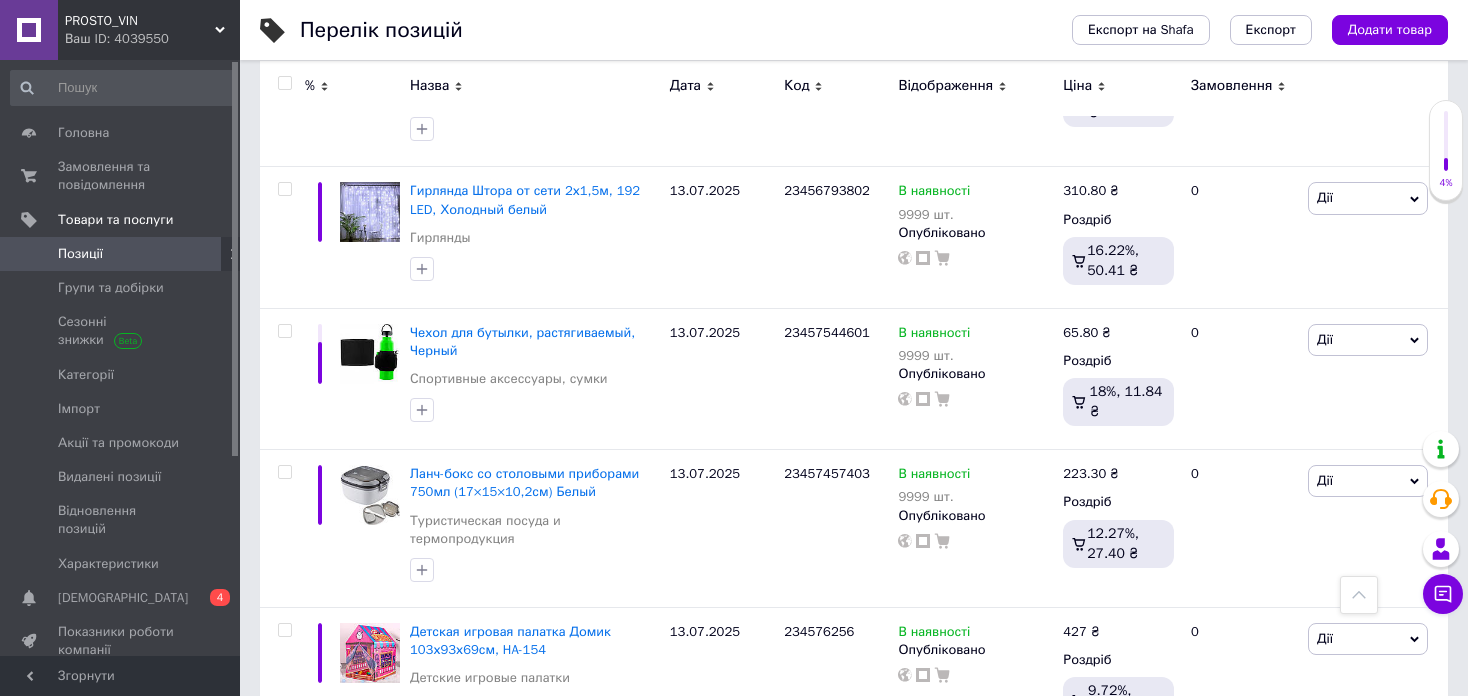 click on "1" at bounding box center (282, 789) 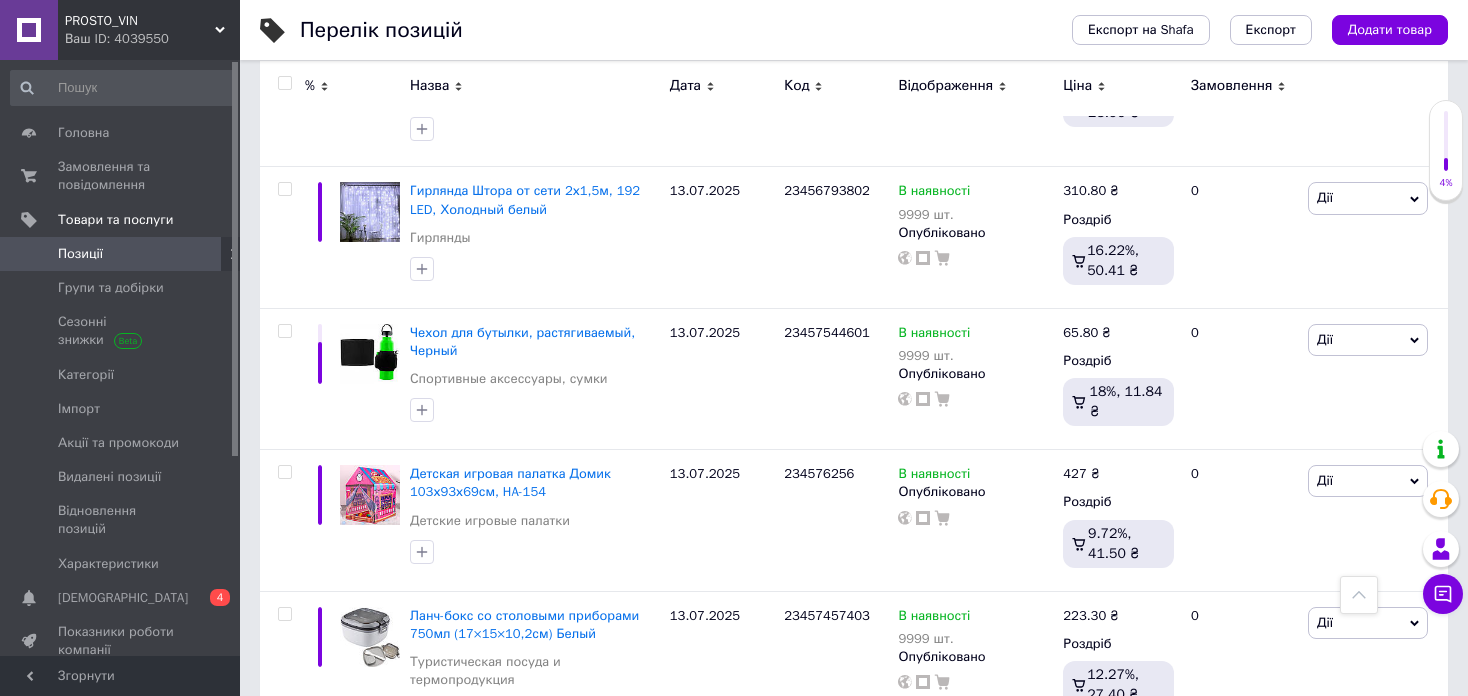 click at bounding box center (284, 83) 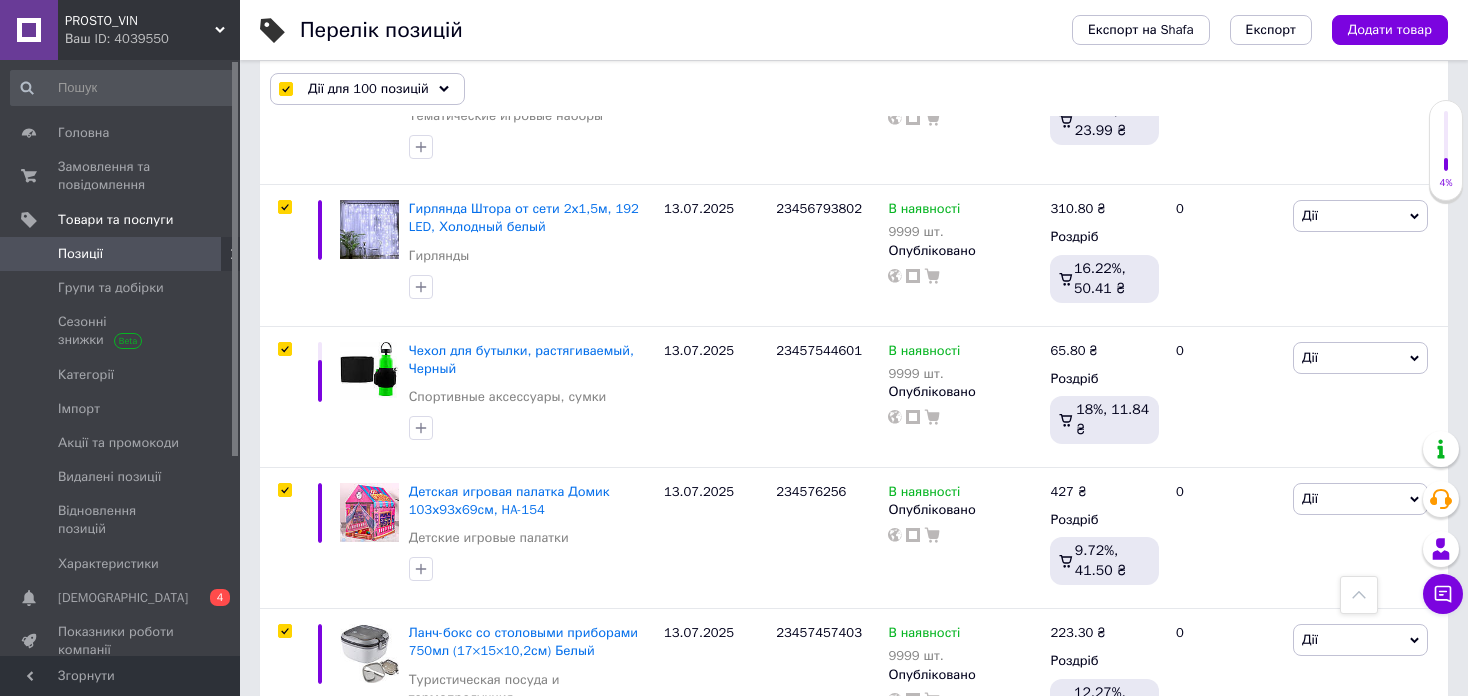 click on "Дії для 100 позицій" at bounding box center (367, 89) 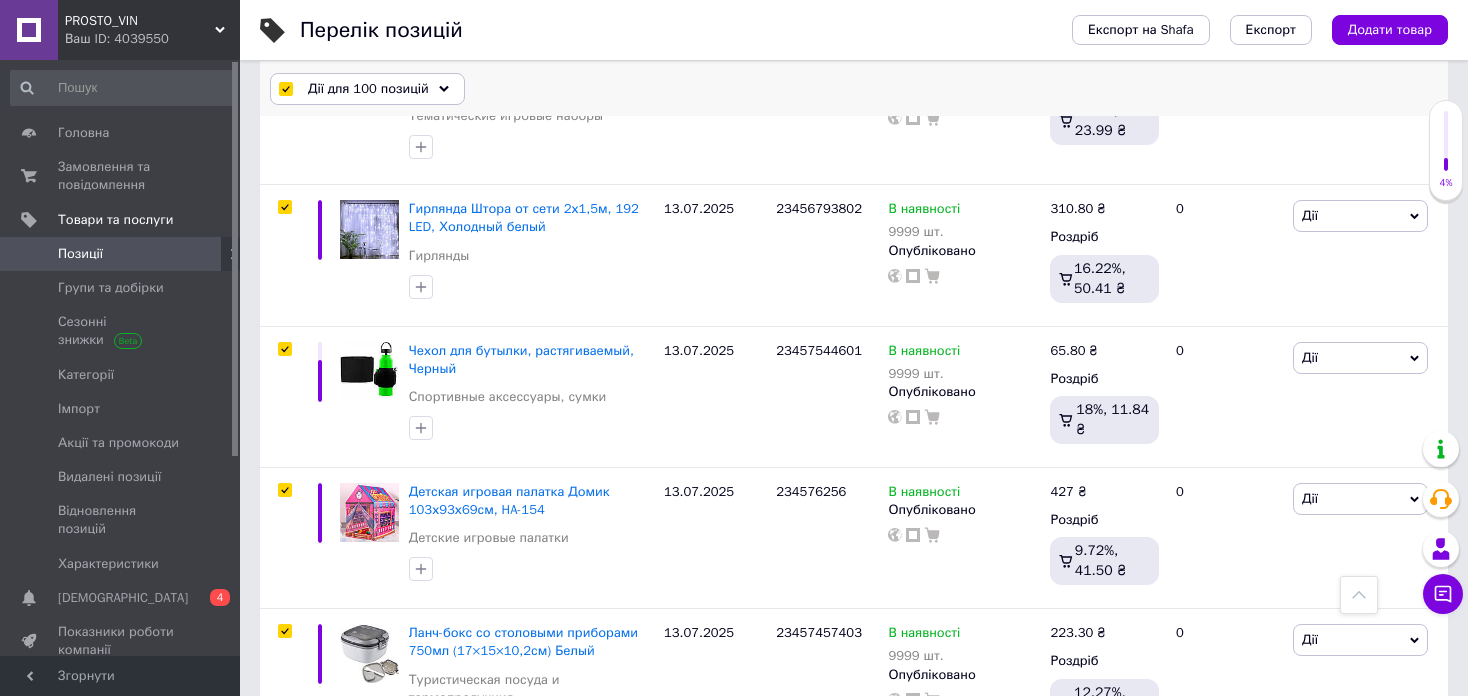 scroll, scrollTop: 14120, scrollLeft: 0, axis: vertical 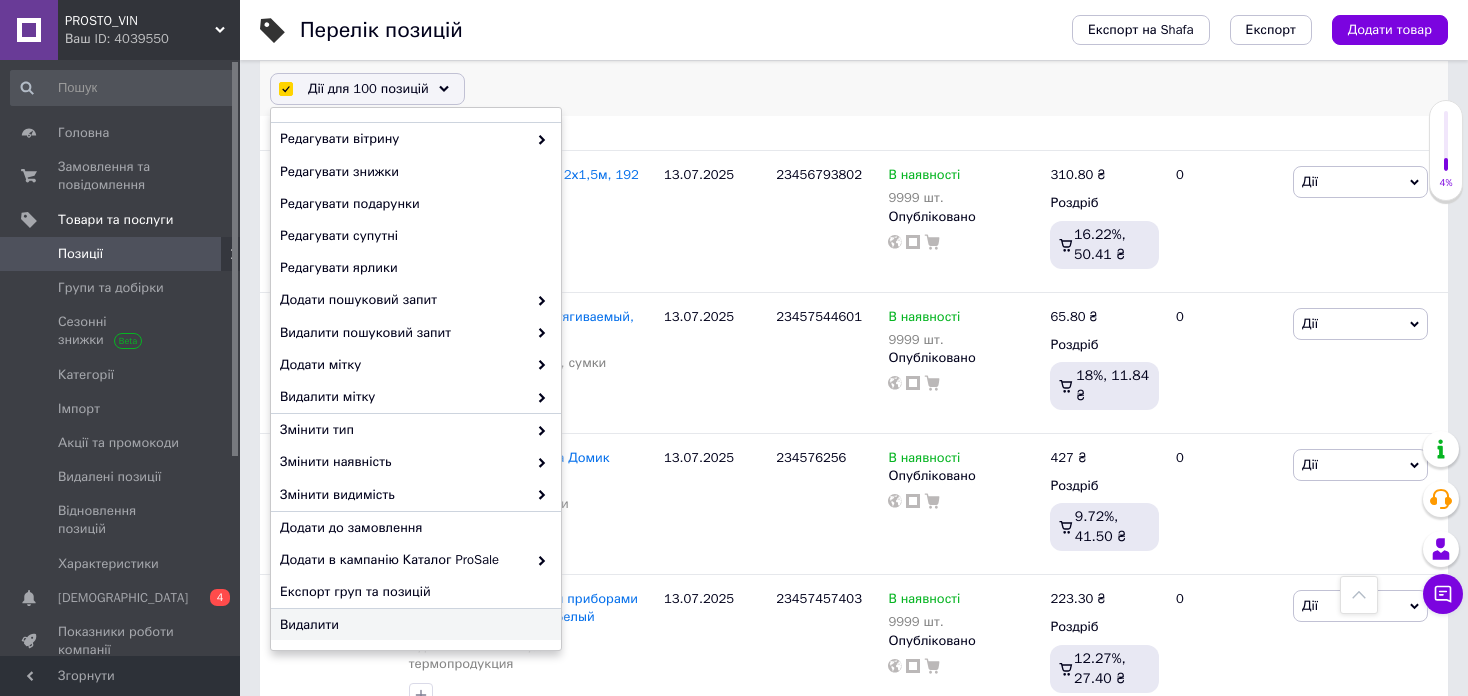 click on "Видалити" at bounding box center (413, 625) 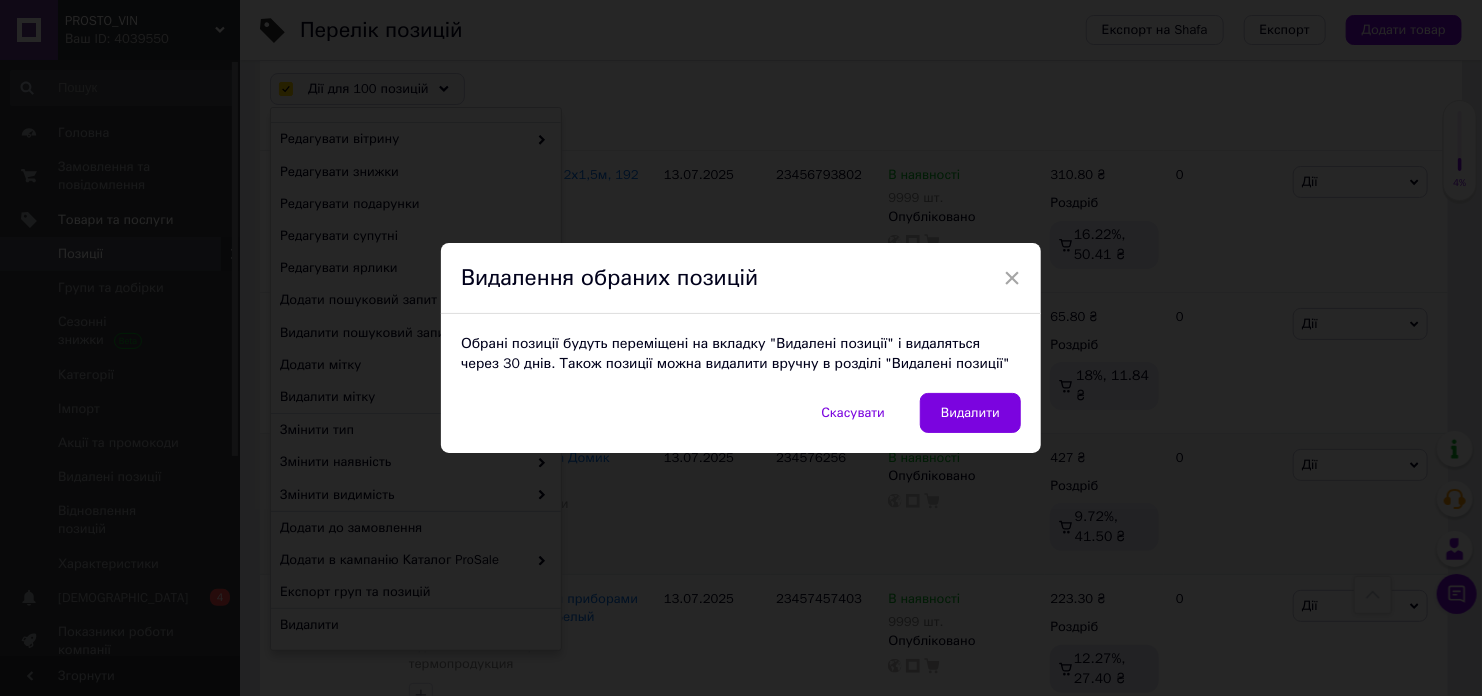 click on "Видалити" at bounding box center (970, 413) 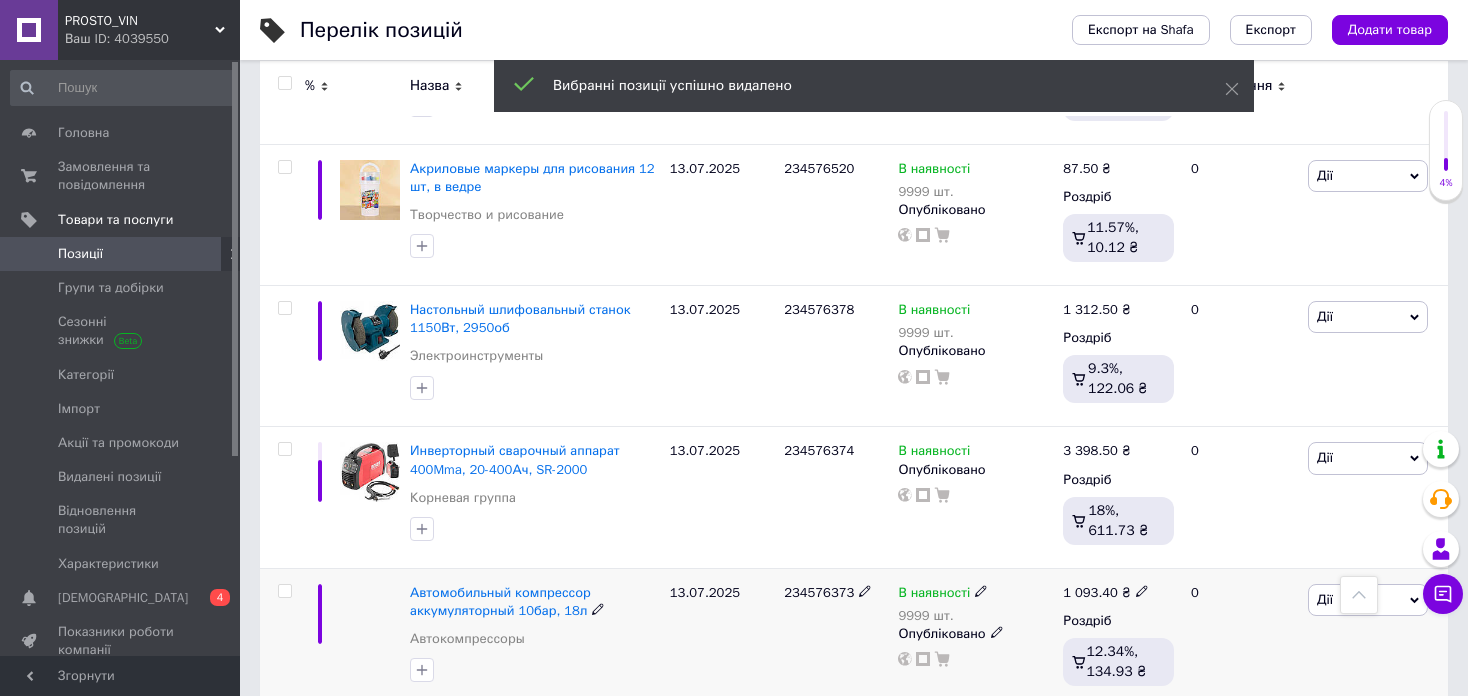 scroll, scrollTop: 13997, scrollLeft: 0, axis: vertical 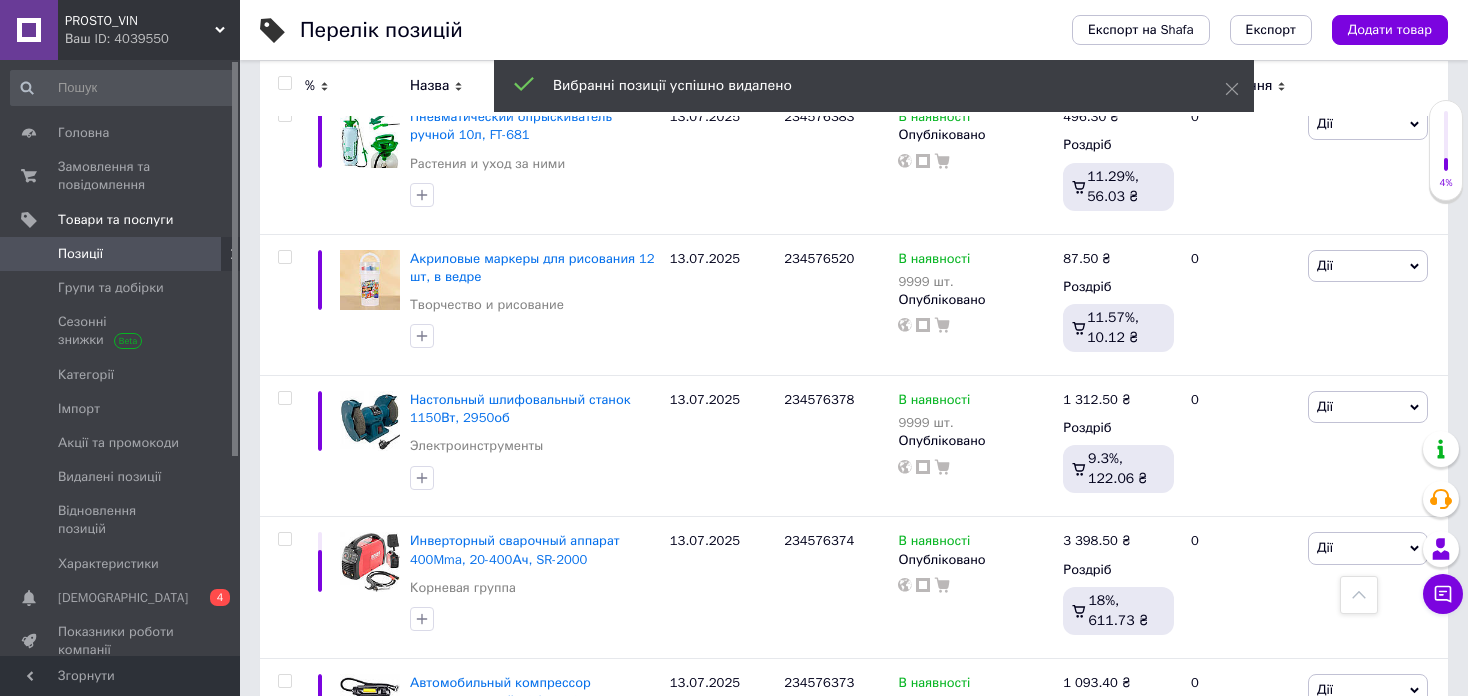 click at bounding box center [284, 83] 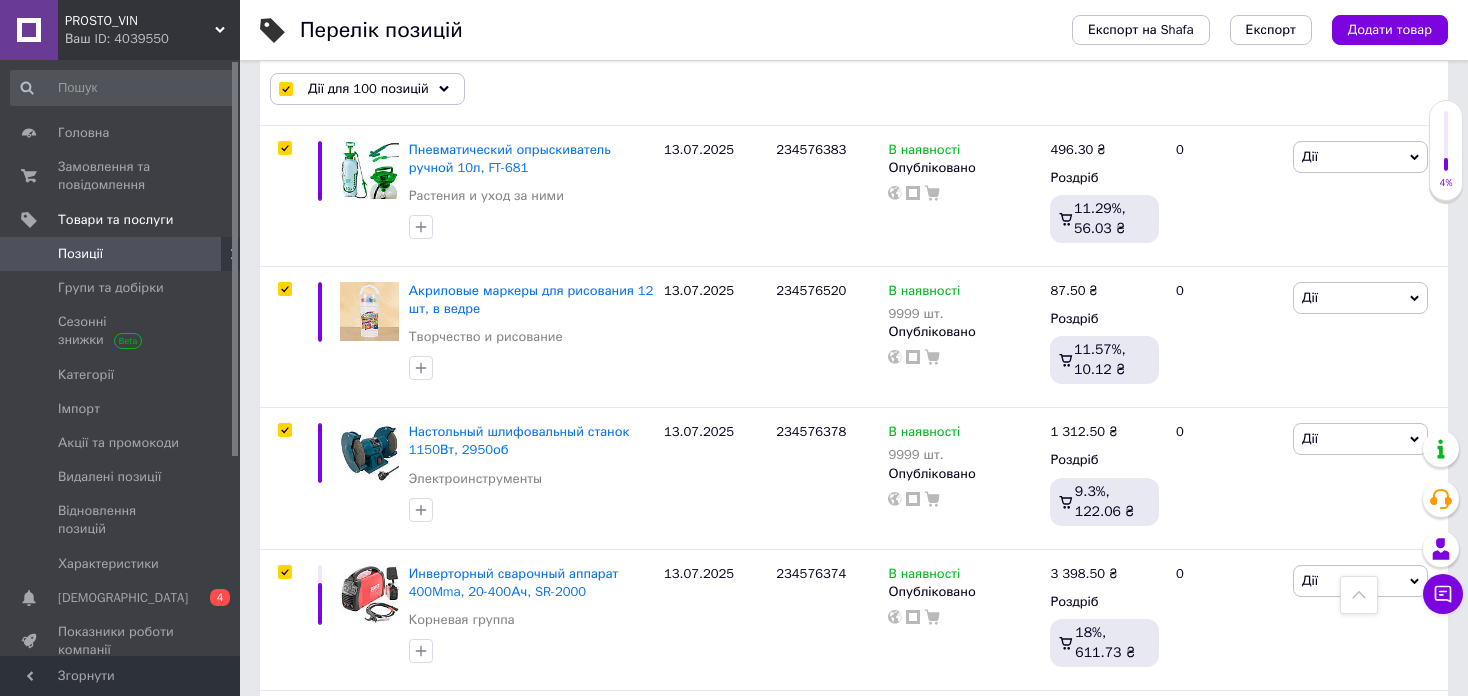 scroll, scrollTop: 14046, scrollLeft: 0, axis: vertical 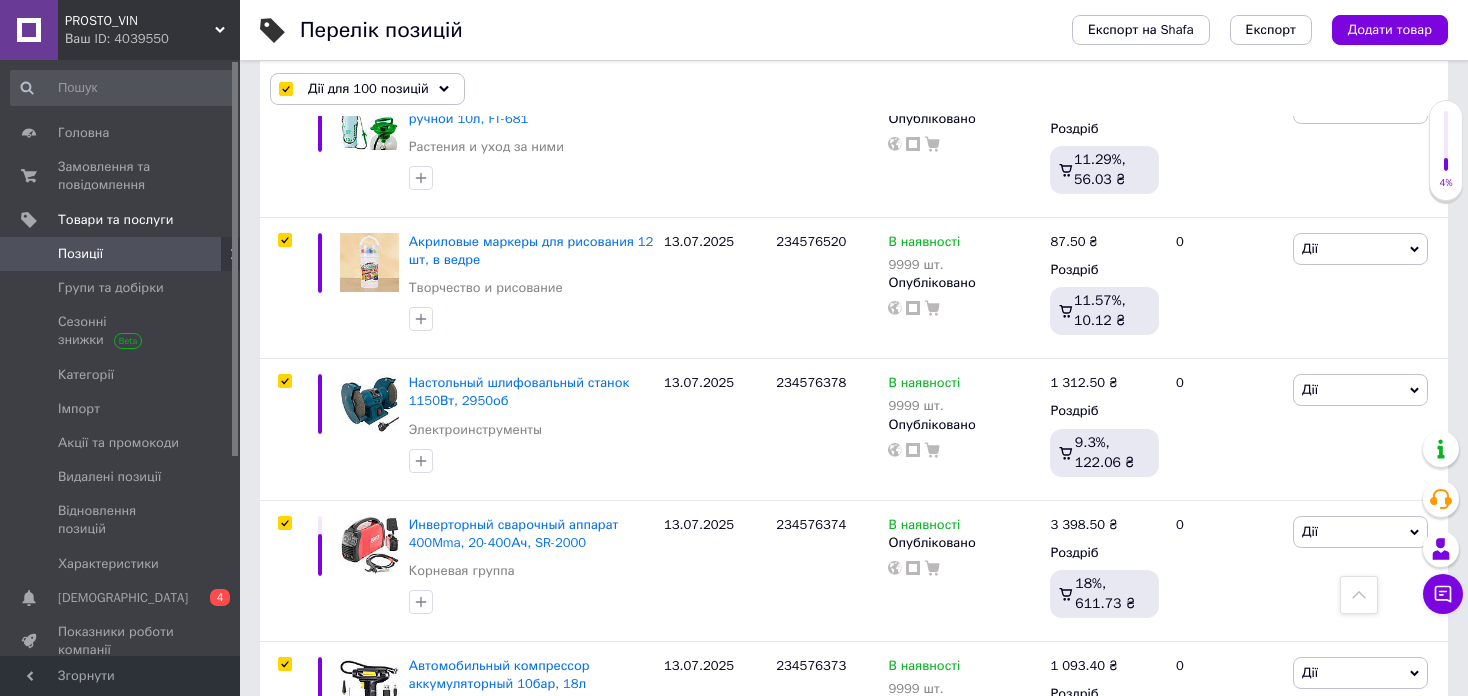 click on "Дії для 100 позицій" at bounding box center (368, 89) 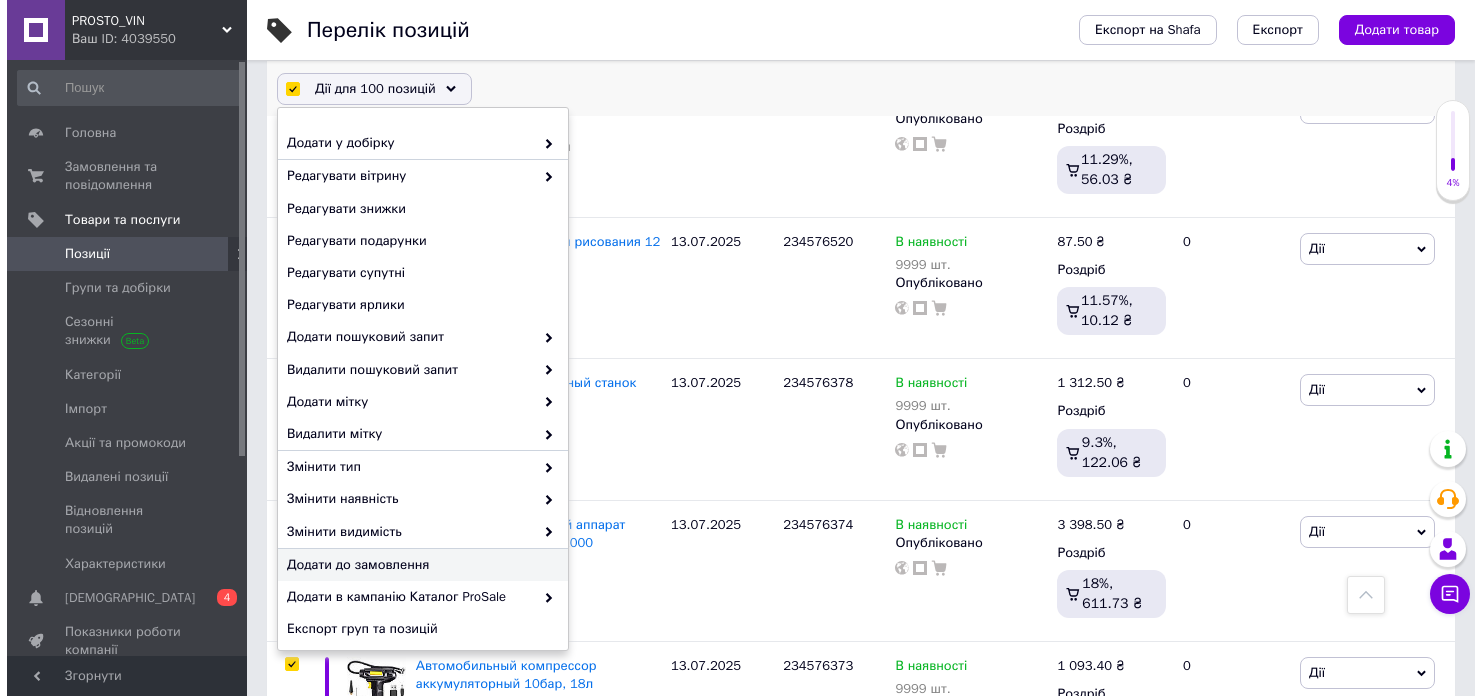 scroll, scrollTop: 156, scrollLeft: 0, axis: vertical 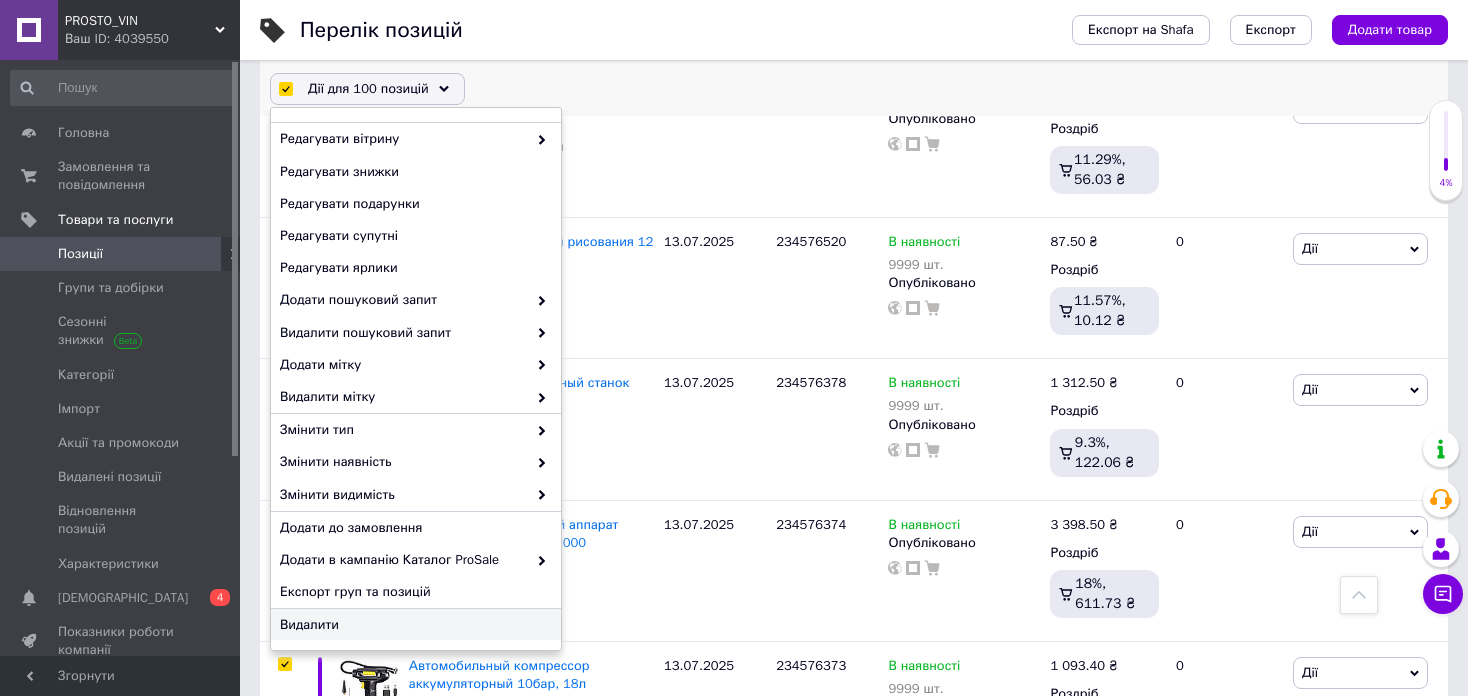 click on "Видалити" at bounding box center (416, 625) 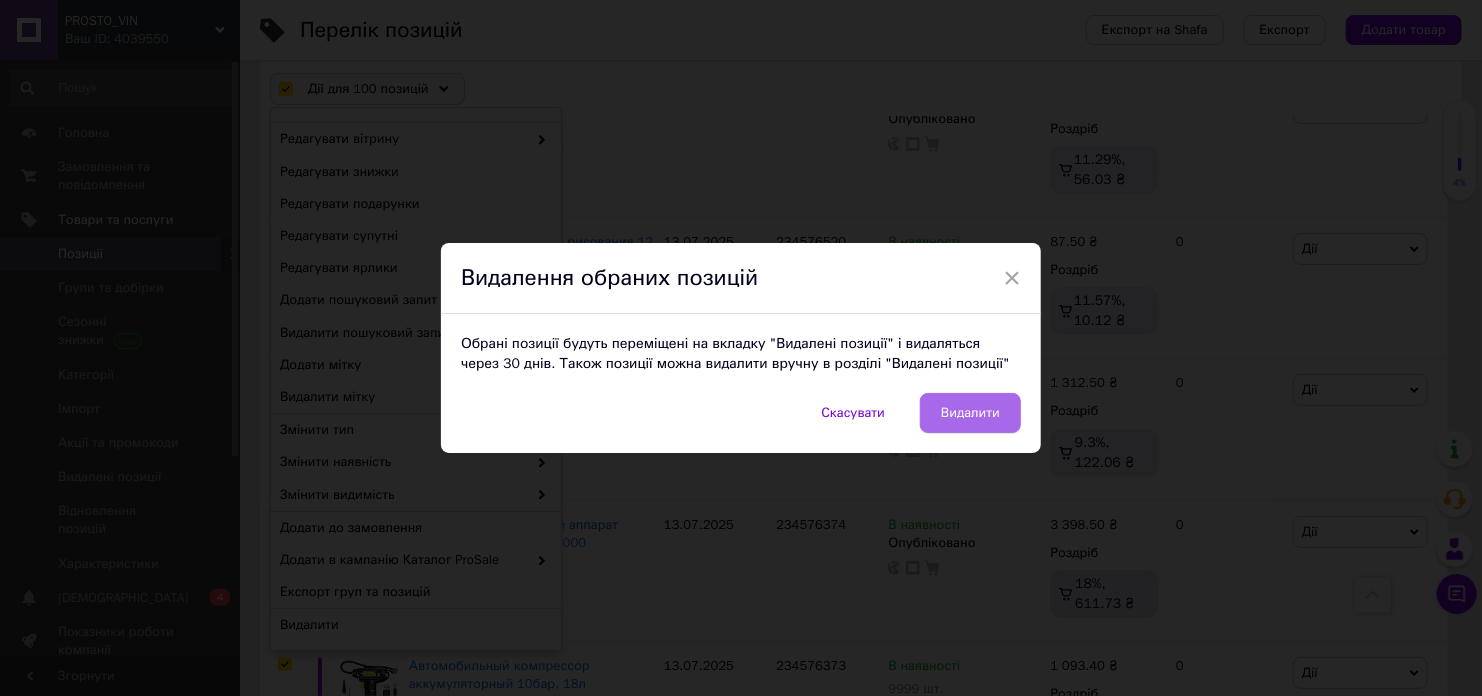 click on "Видалити" at bounding box center [970, 413] 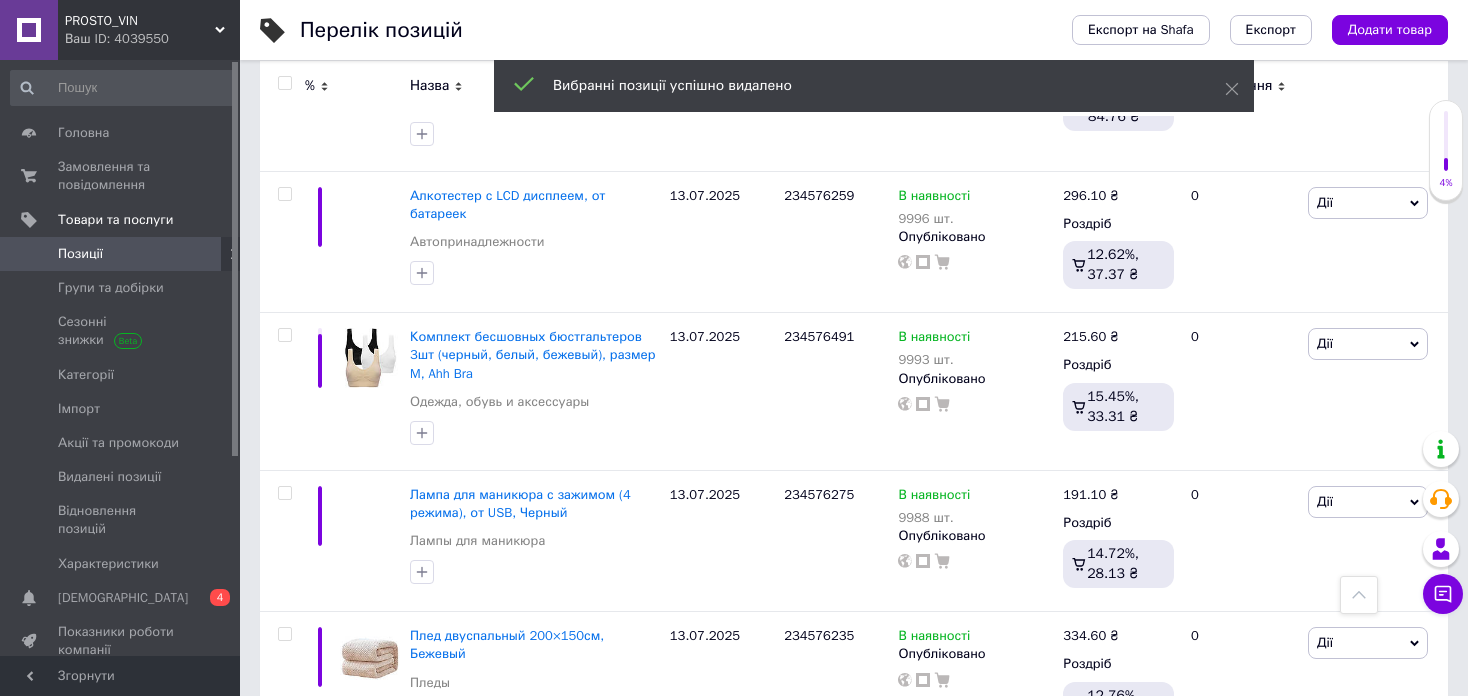 scroll, scrollTop: 13988, scrollLeft: 0, axis: vertical 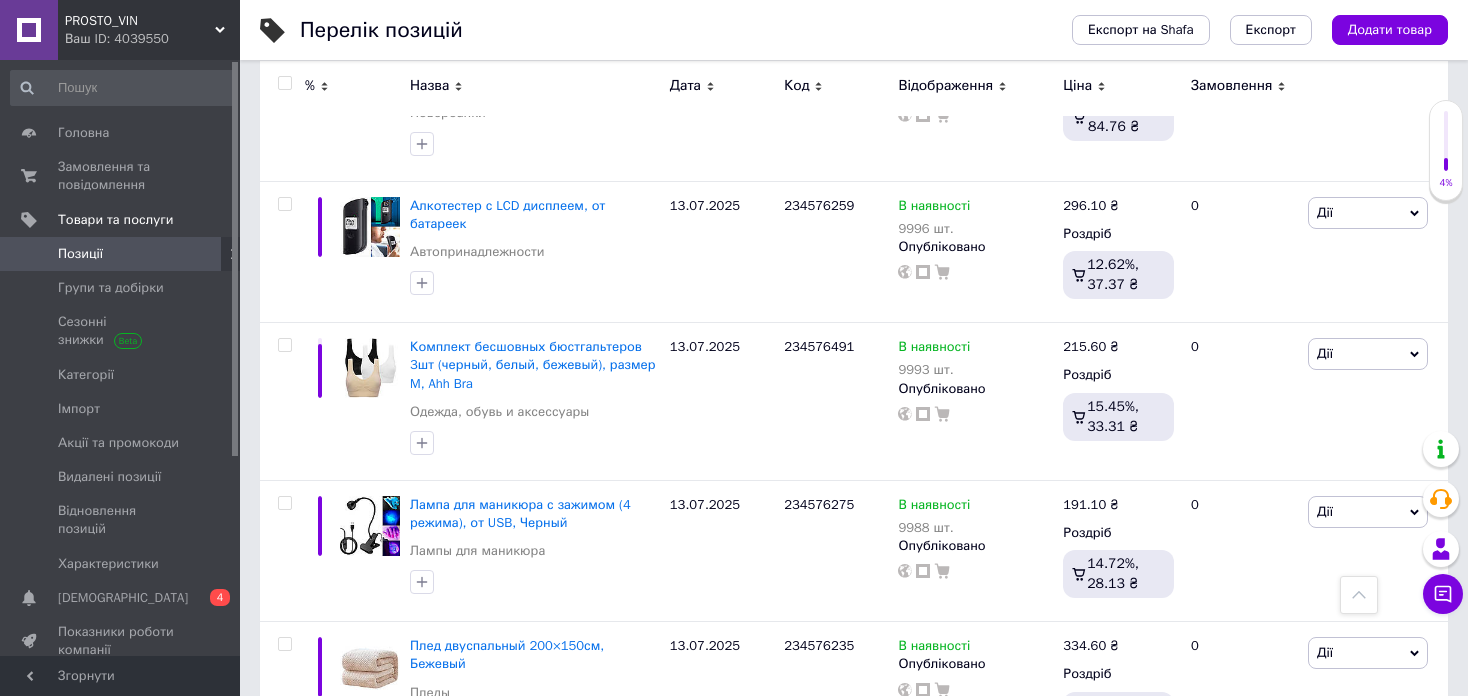 click at bounding box center [284, 83] 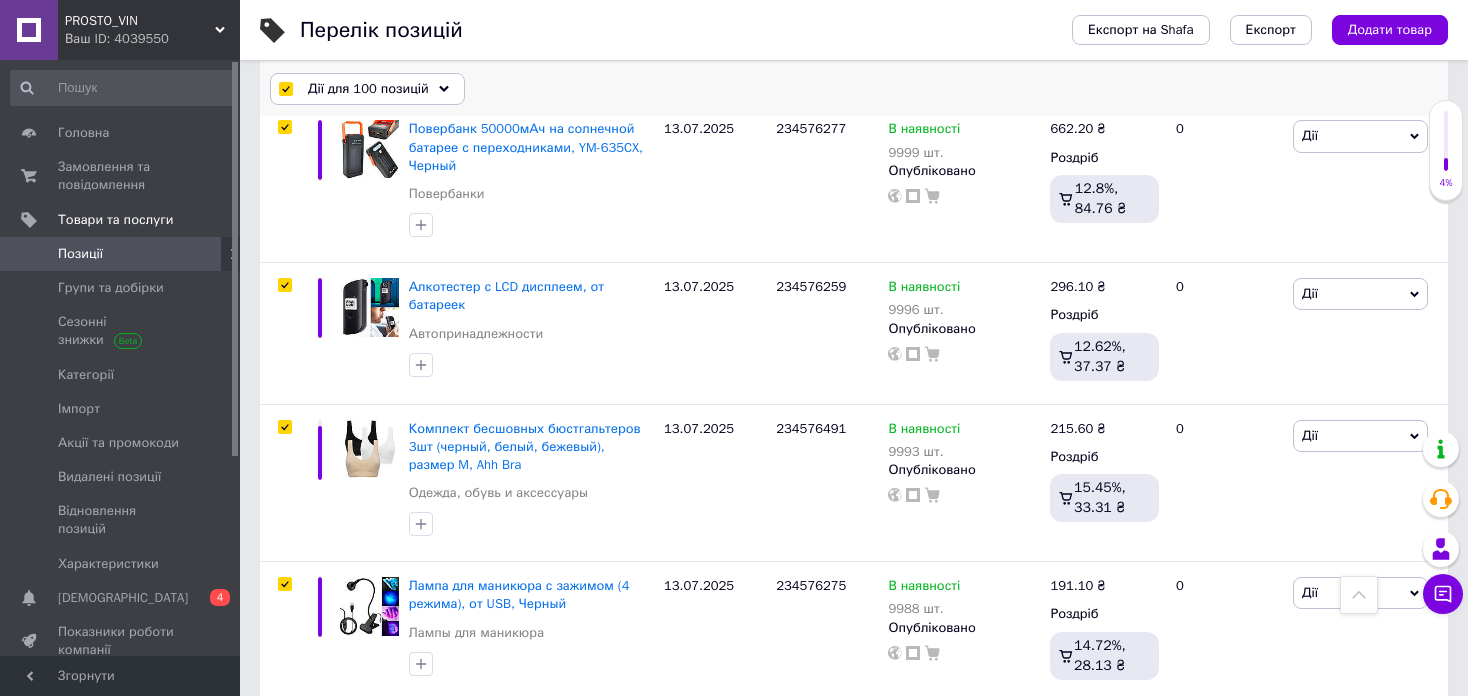 click on "Дії для 100 позицій" at bounding box center [367, 89] 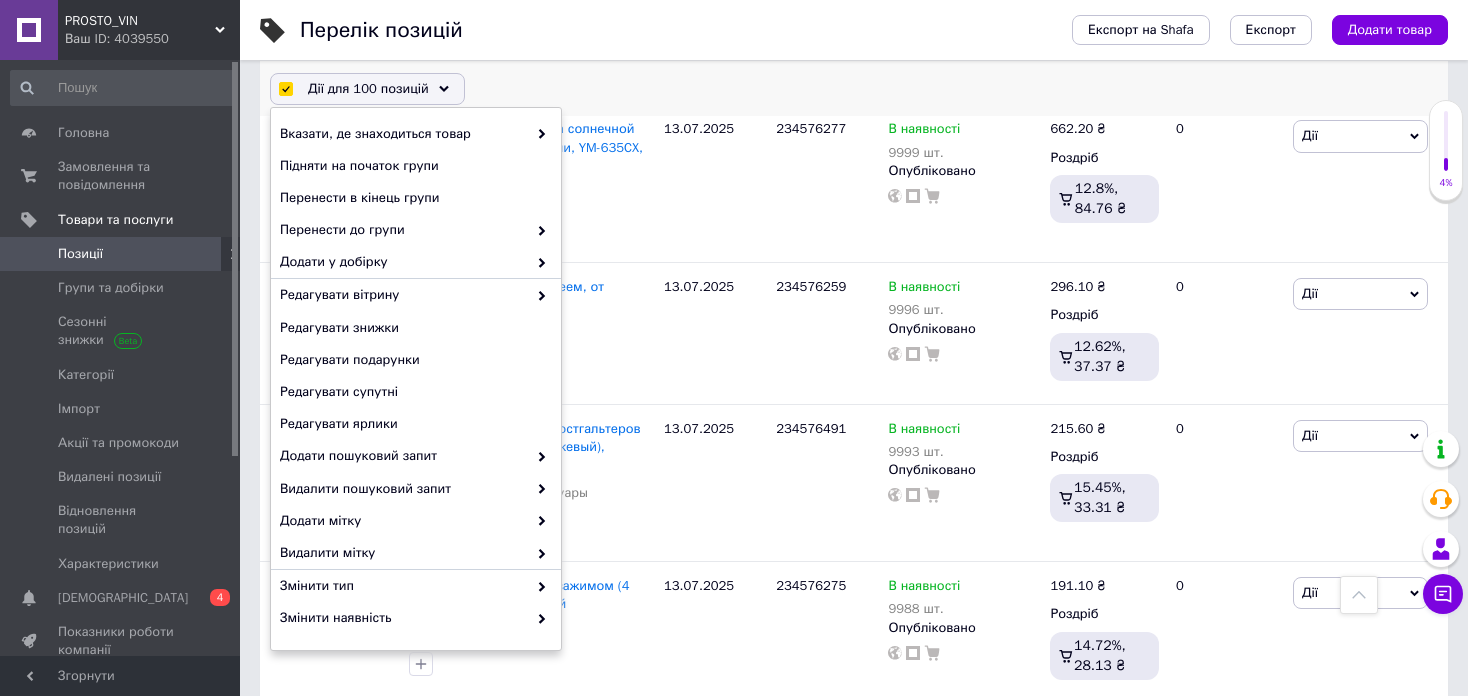 scroll, scrollTop: 14069, scrollLeft: 0, axis: vertical 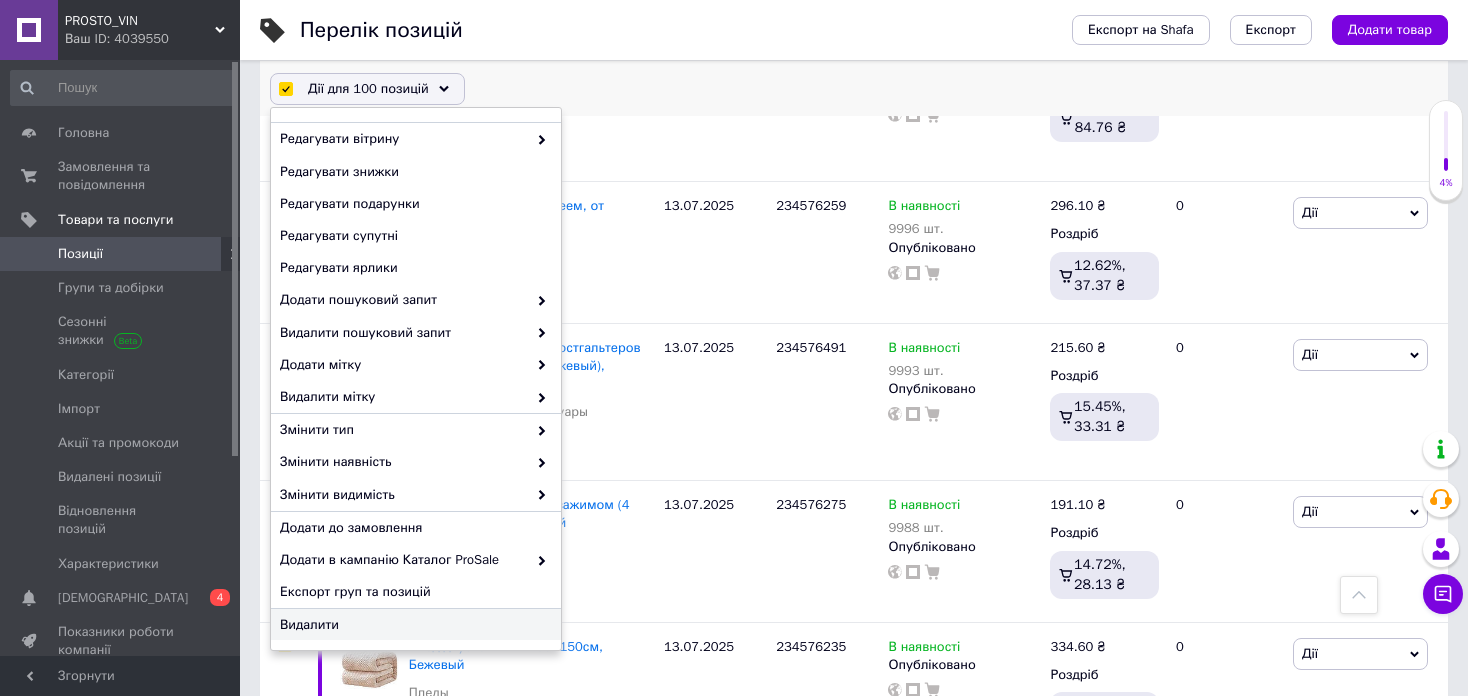 click on "Видалити" at bounding box center [413, 625] 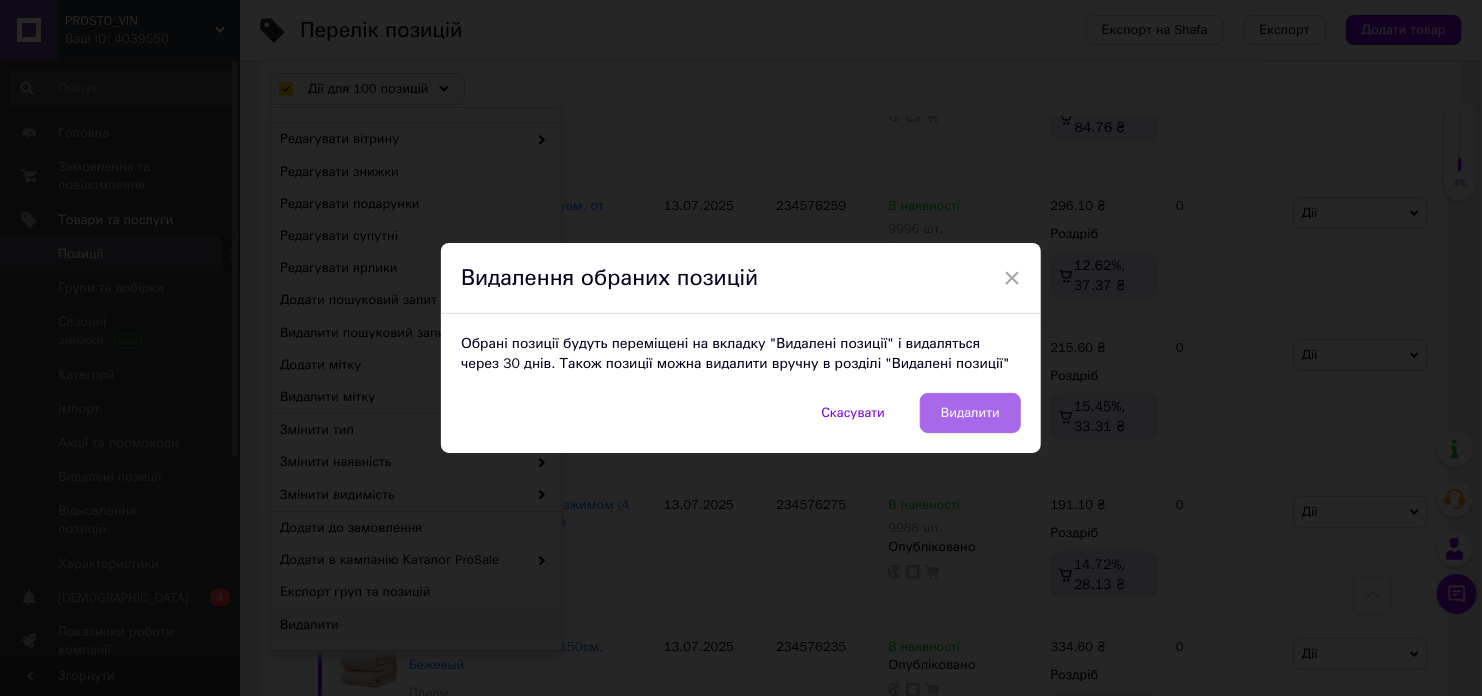 click on "Видалити" at bounding box center [970, 413] 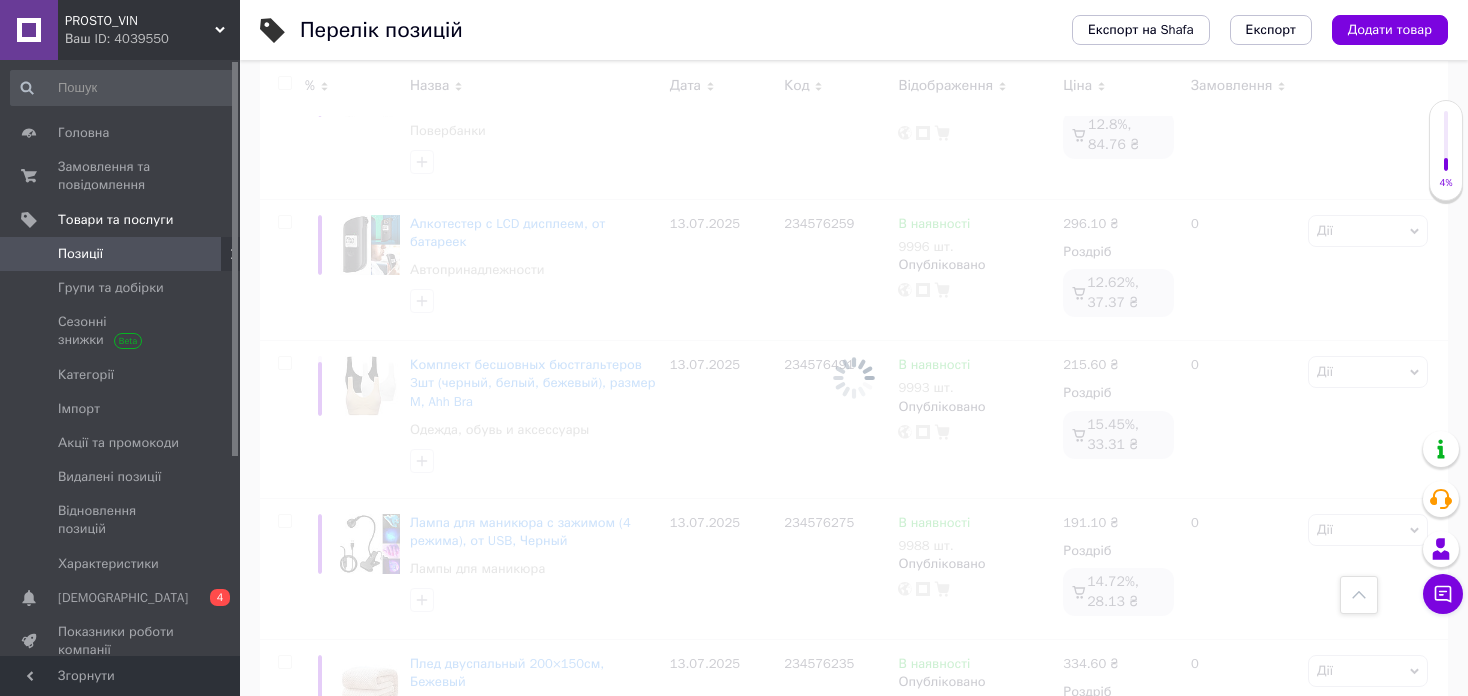 scroll, scrollTop: 13988, scrollLeft: 0, axis: vertical 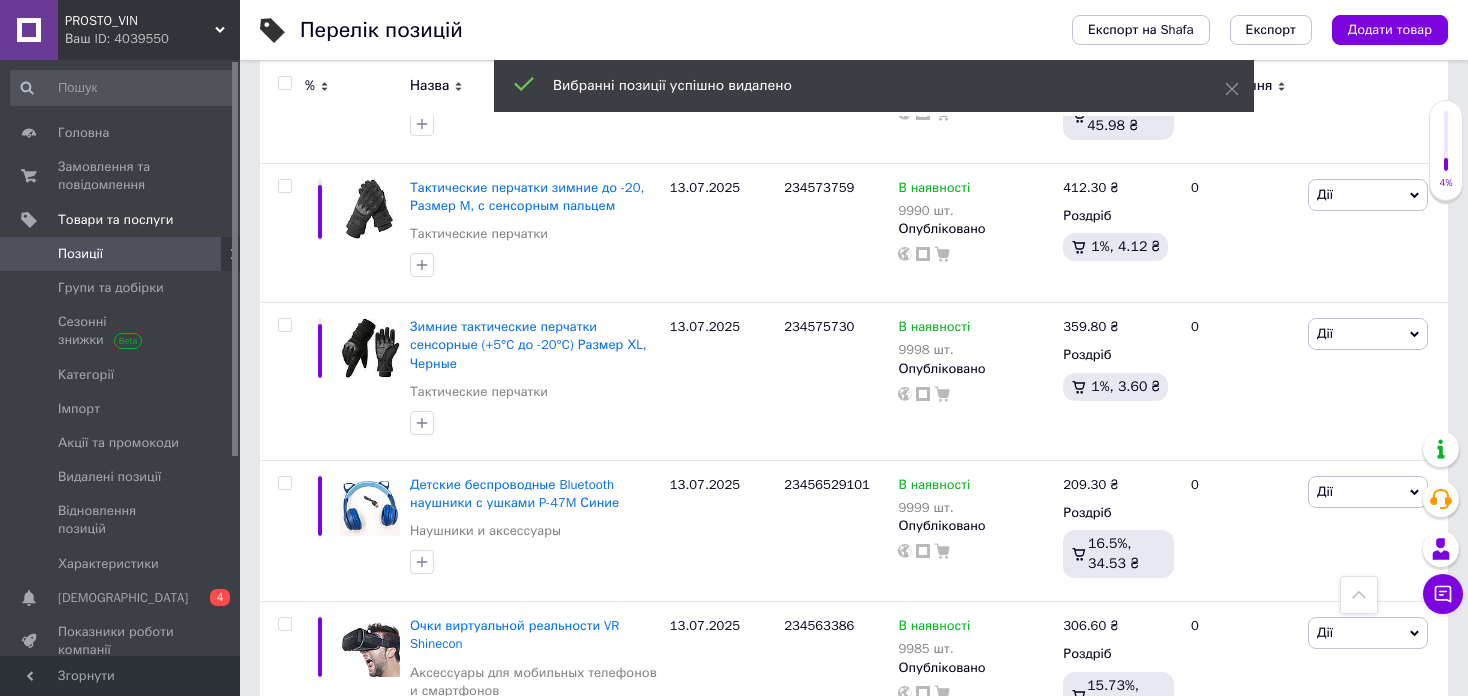 click at bounding box center [284, 83] 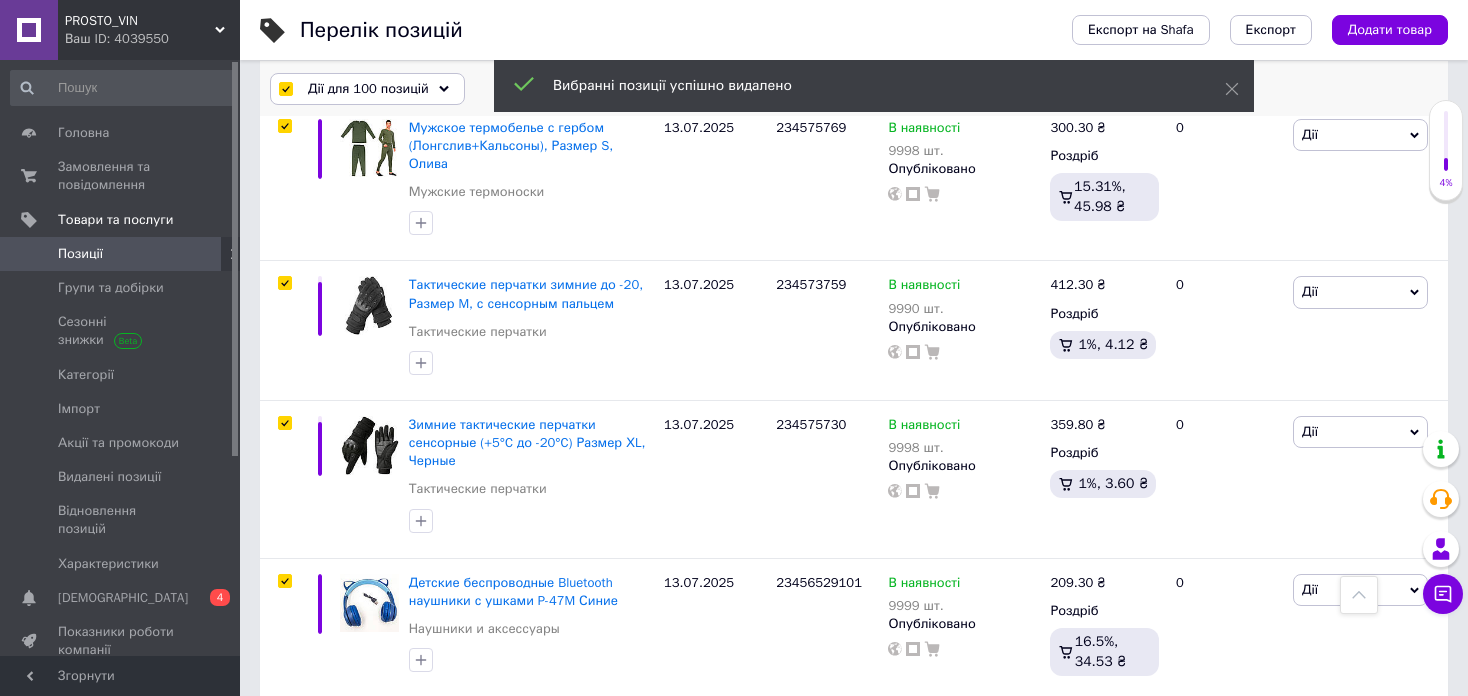 scroll, scrollTop: 14021, scrollLeft: 0, axis: vertical 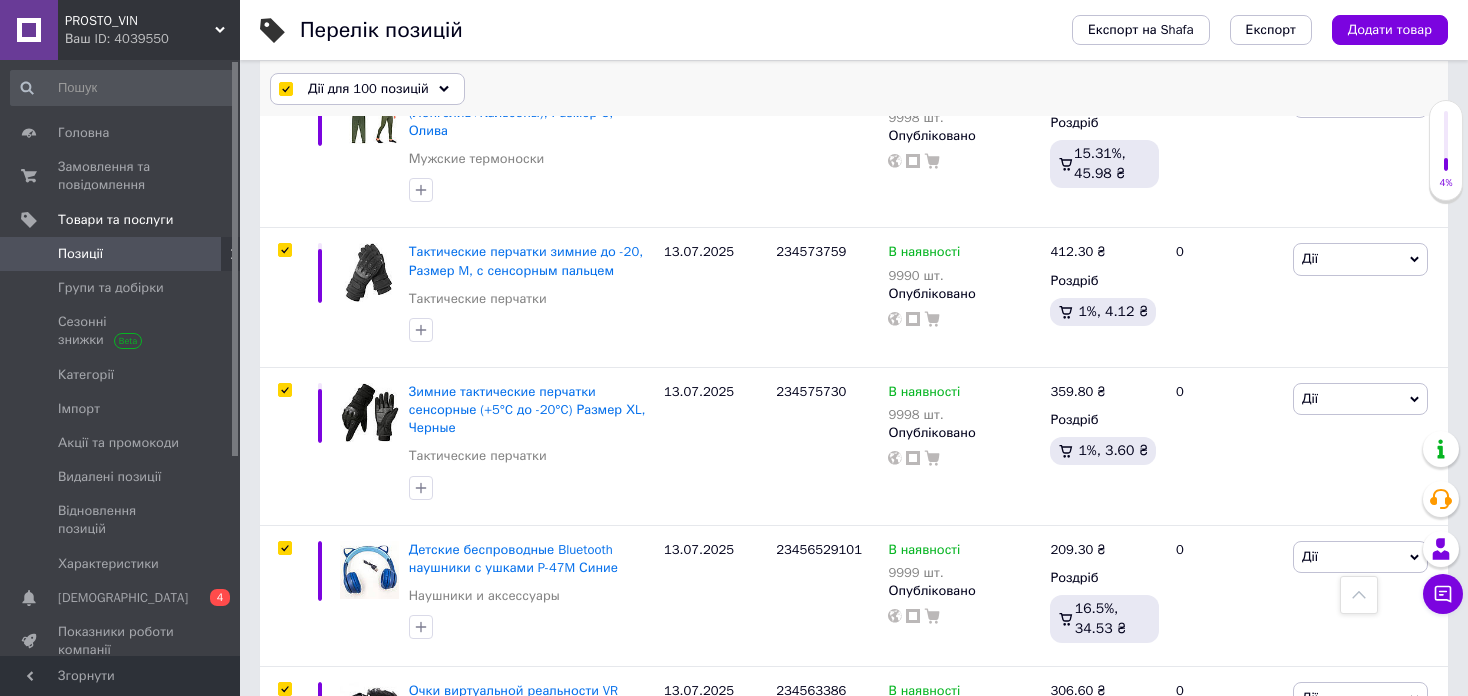 drag, startPoint x: 312, startPoint y: 87, endPoint x: 323, endPoint y: 115, distance: 30.083218 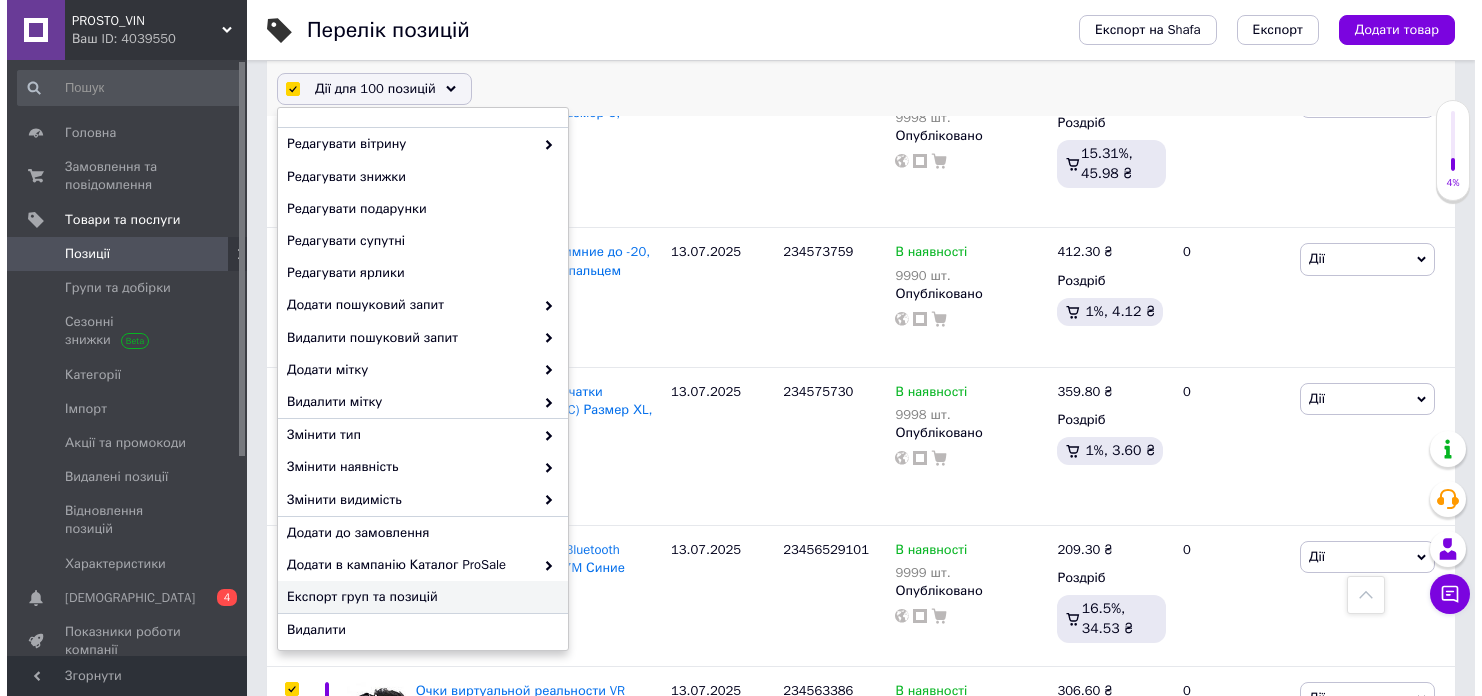 scroll, scrollTop: 156, scrollLeft: 0, axis: vertical 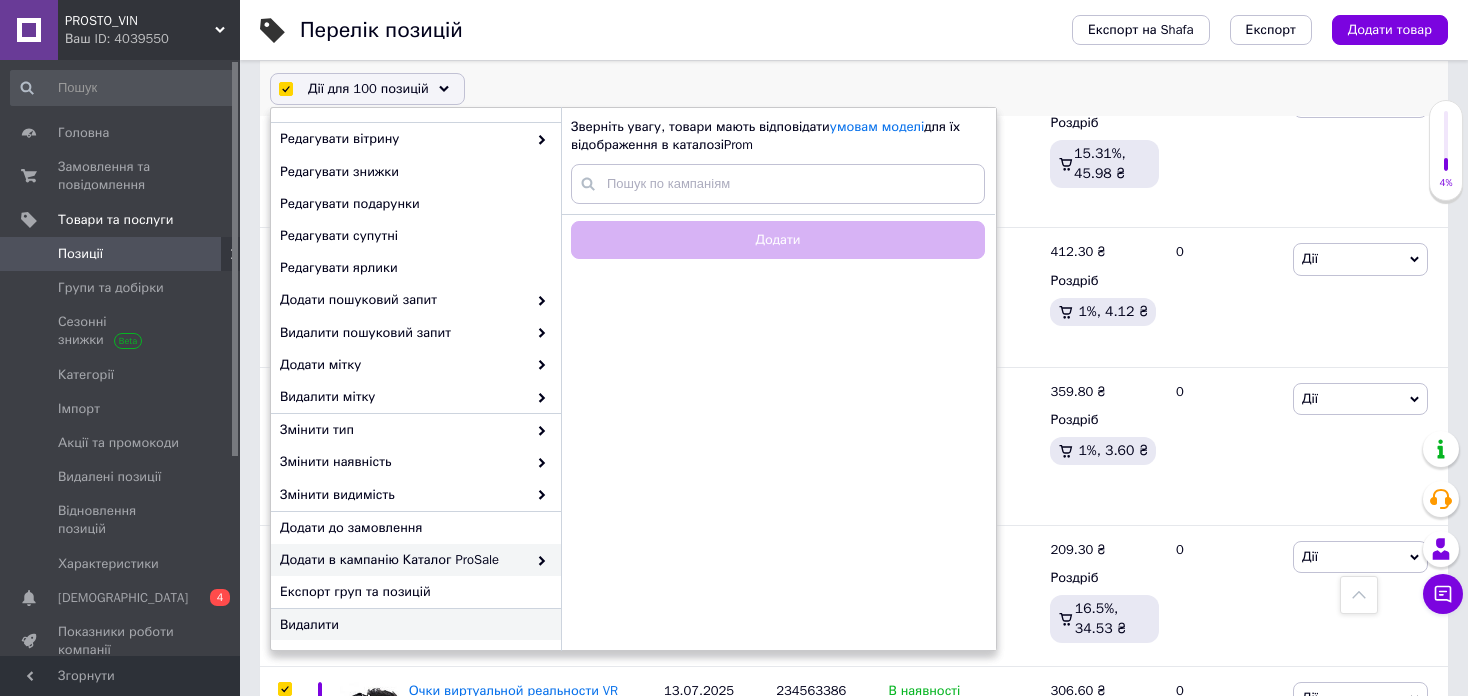 click on "Видалити" at bounding box center [413, 625] 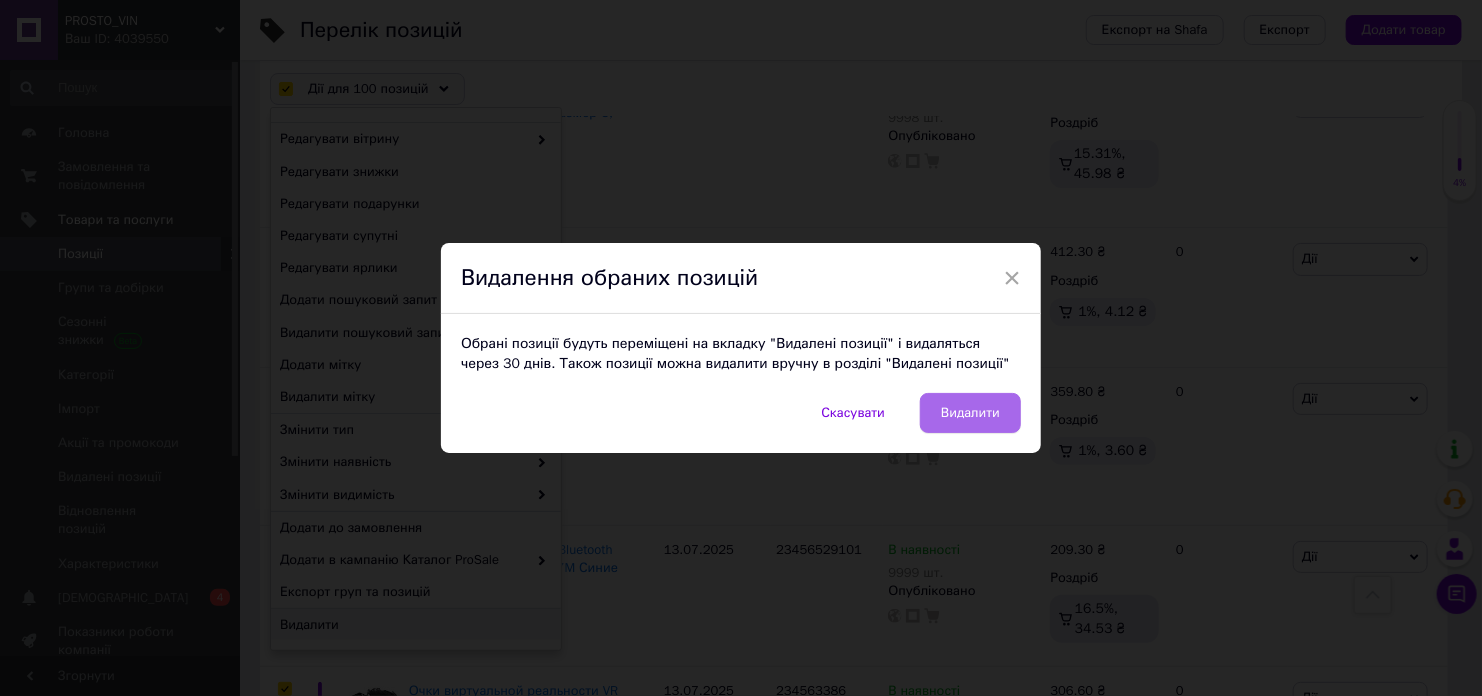 click on "Видалити" at bounding box center (970, 413) 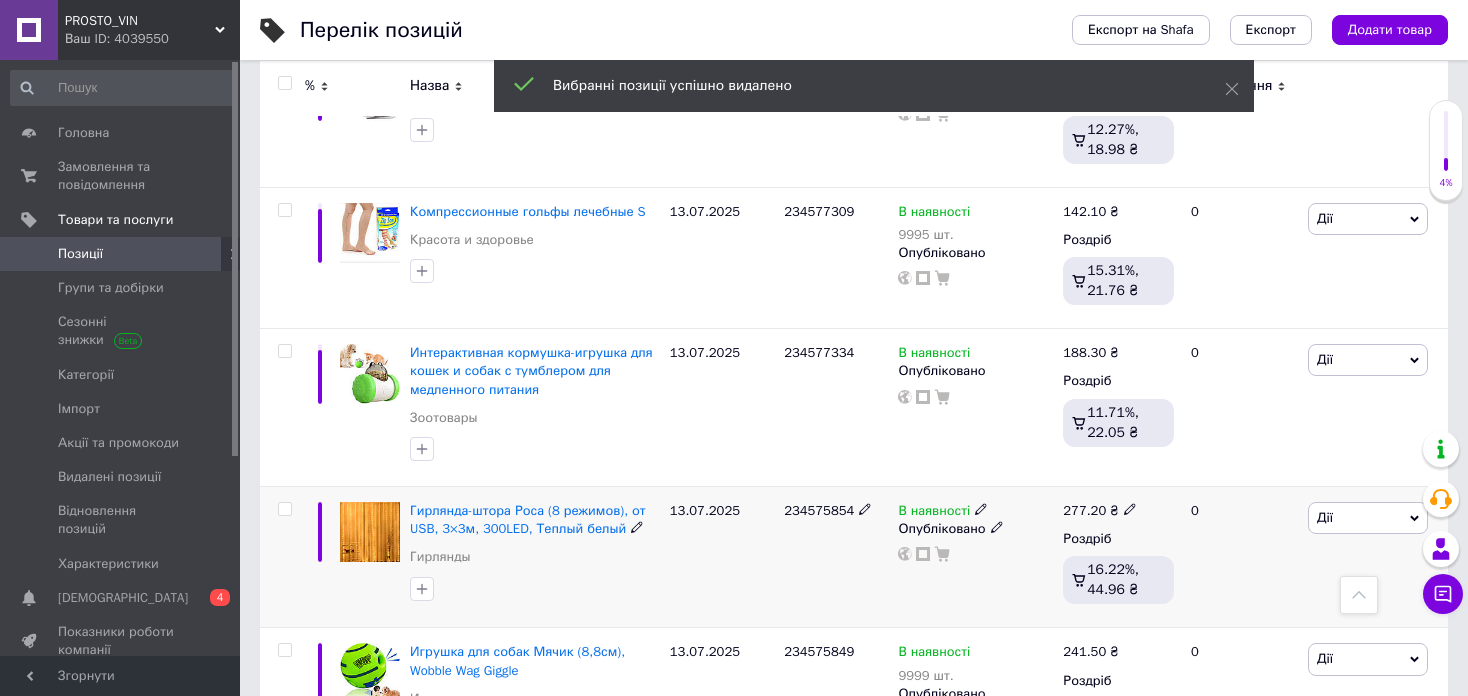 scroll, scrollTop: 14136, scrollLeft: 0, axis: vertical 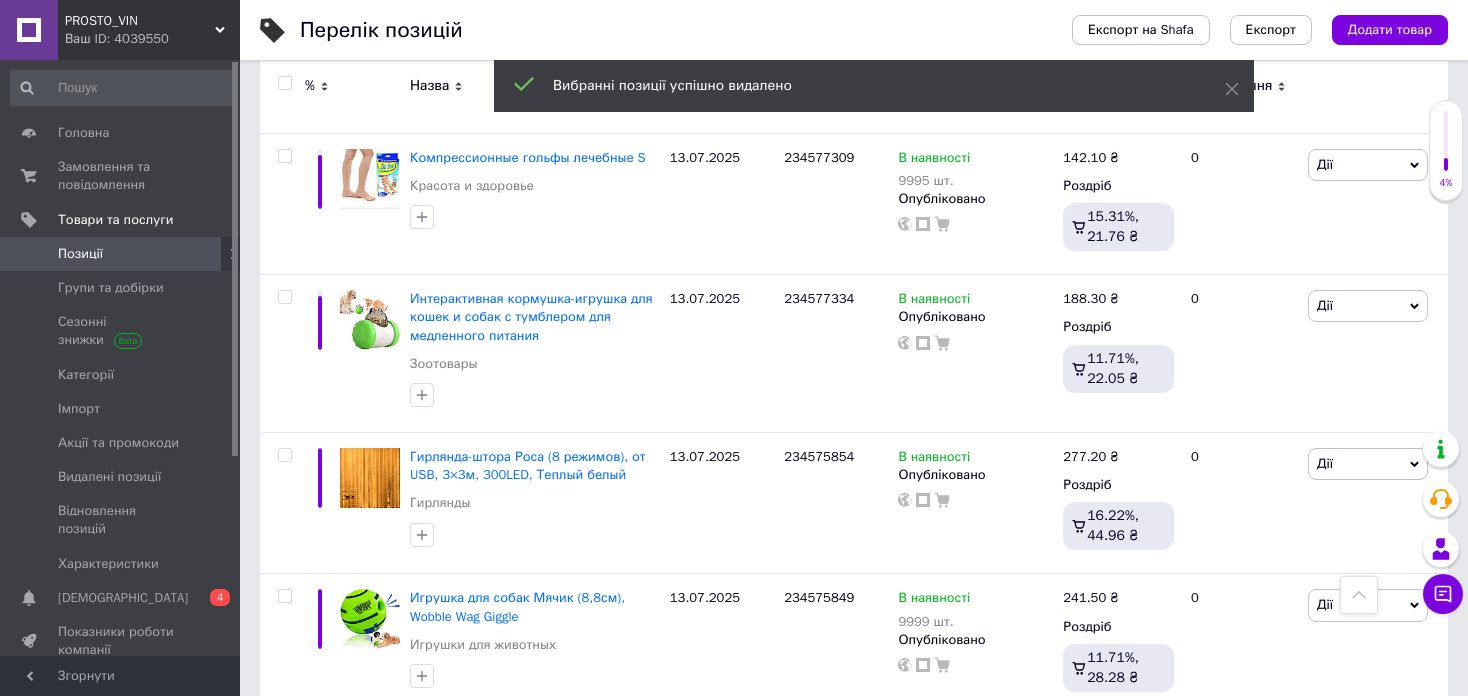 click on "1" at bounding box center [282, 756] 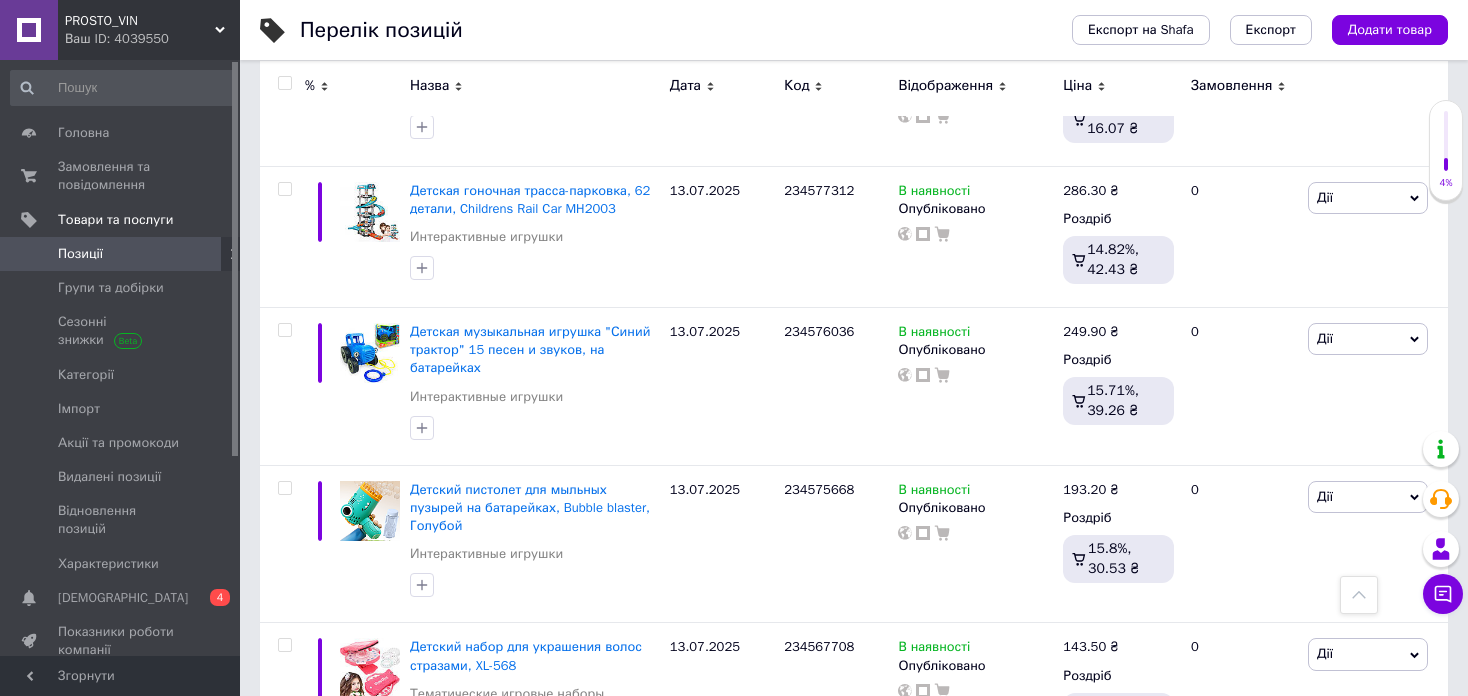 click at bounding box center (284, 83) 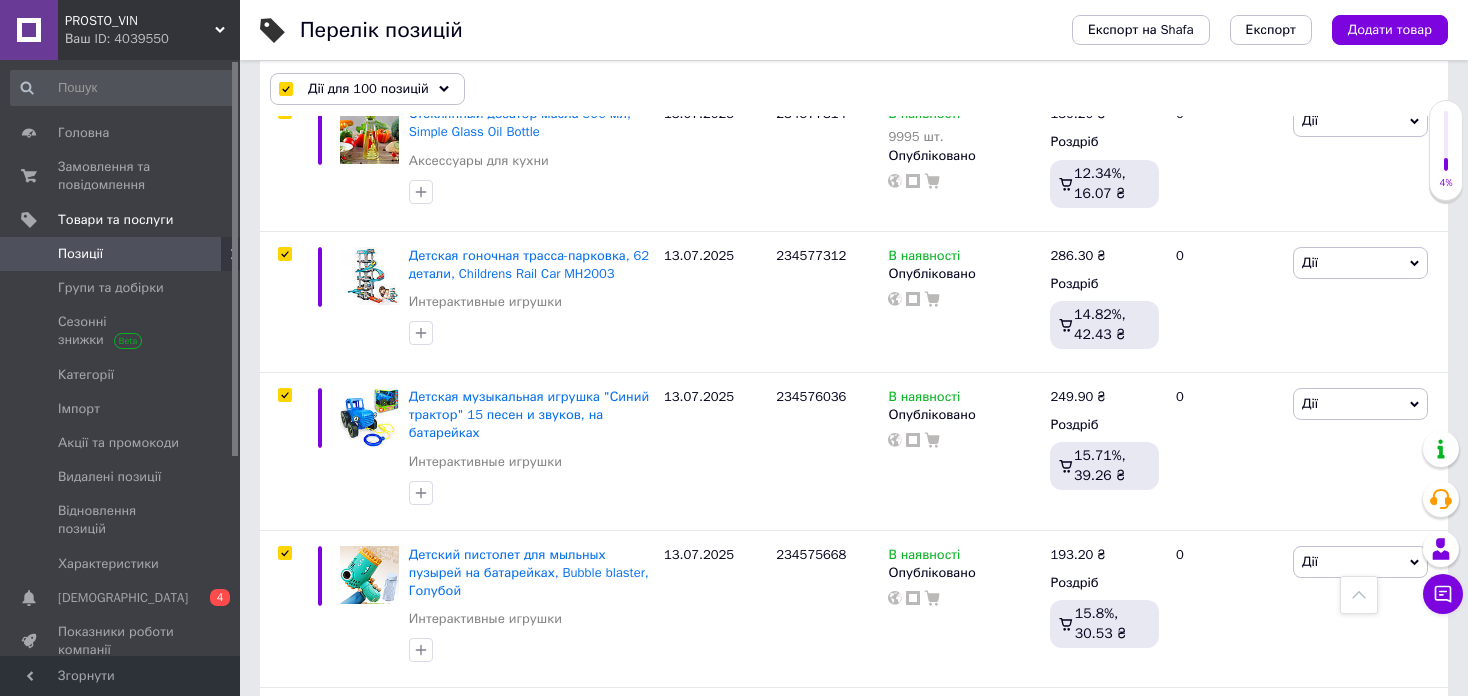 scroll, scrollTop: 14152, scrollLeft: 0, axis: vertical 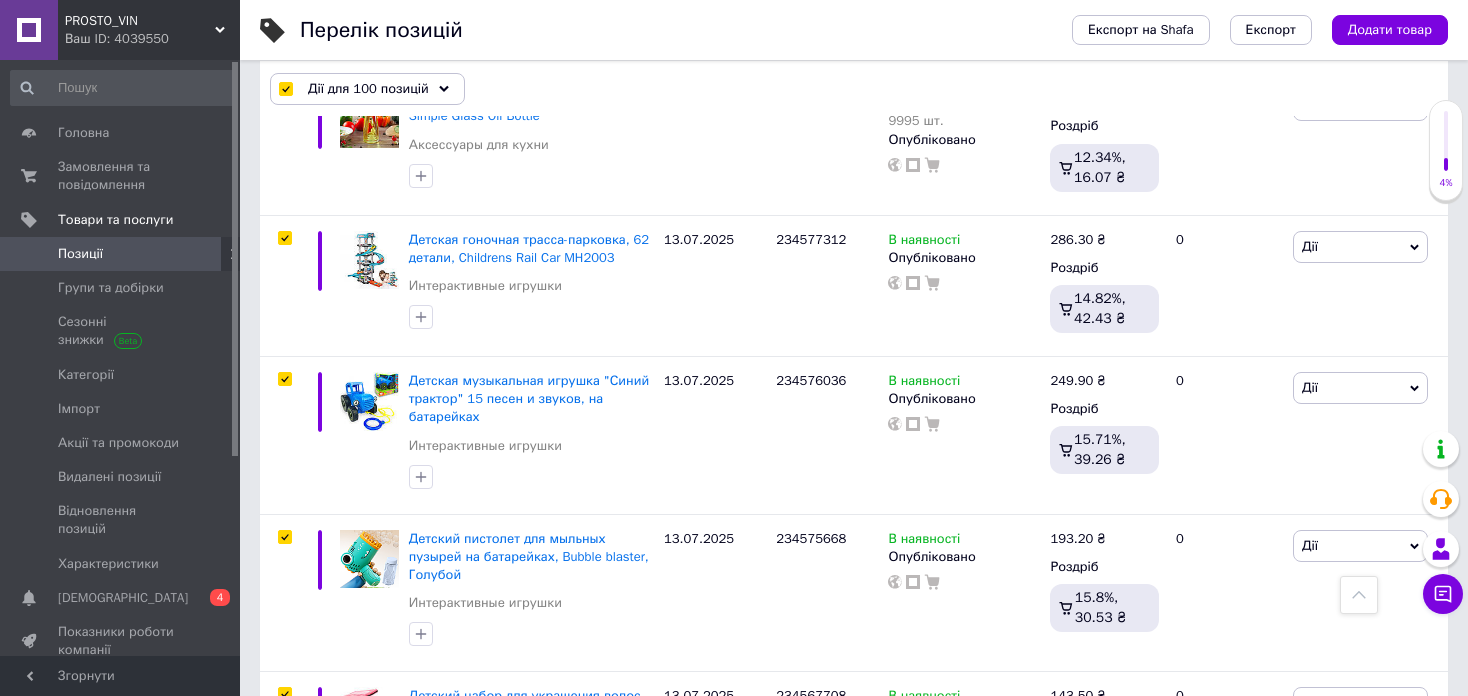 click on "Дії для 100 позицій" at bounding box center (367, 89) 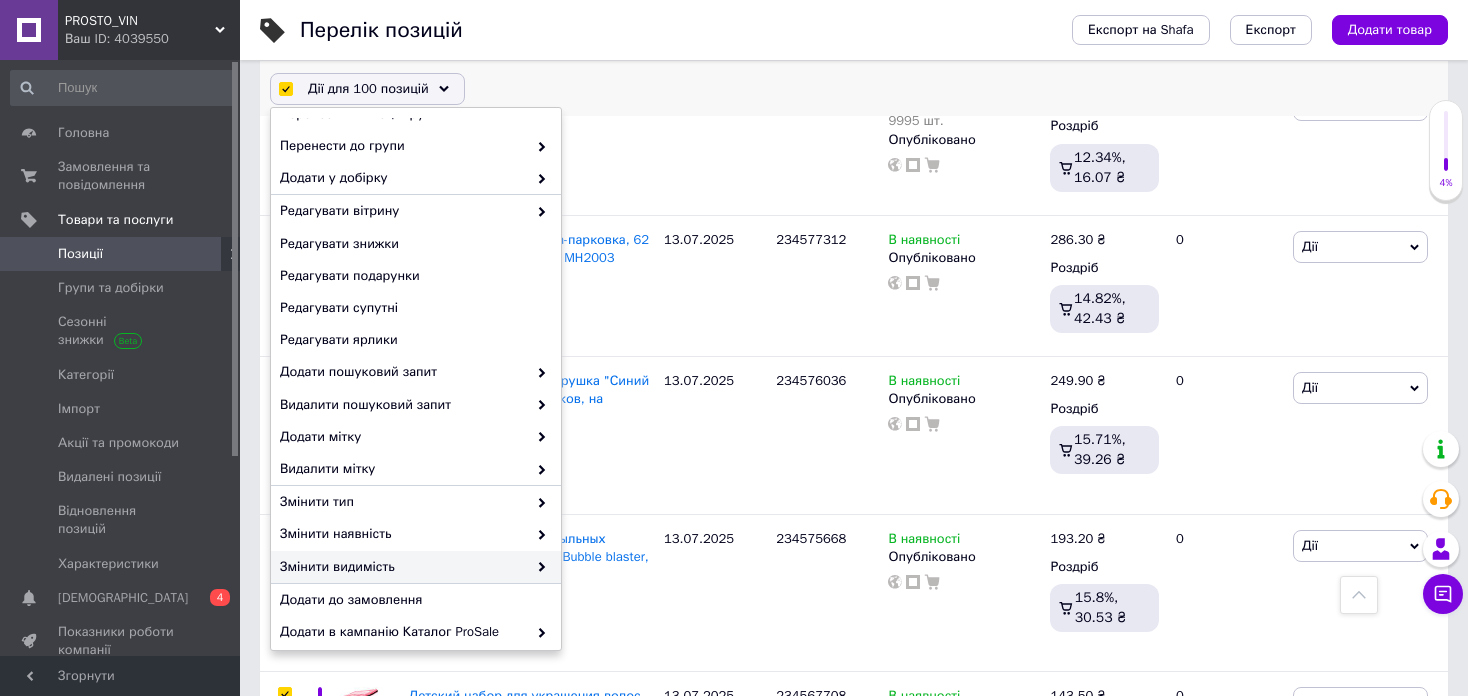 scroll, scrollTop: 156, scrollLeft: 0, axis: vertical 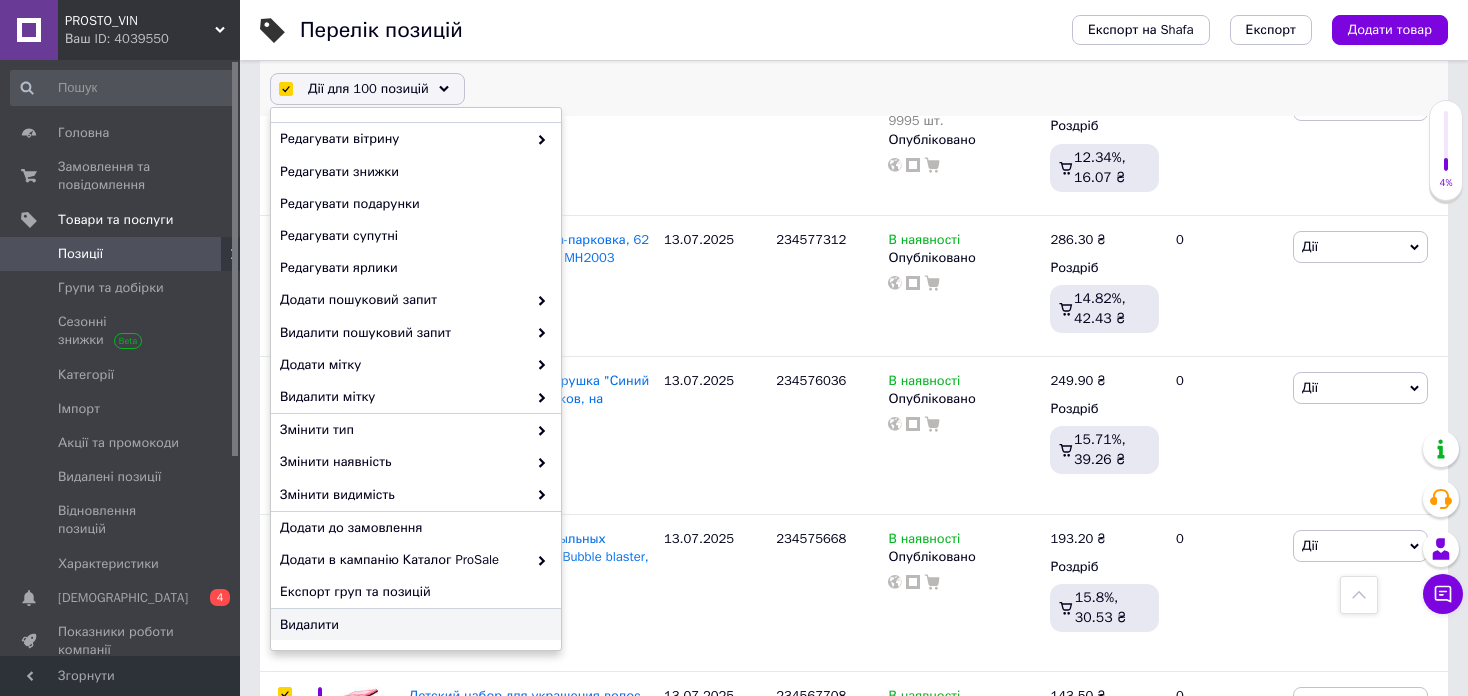 click on "Видалити" at bounding box center (413, 625) 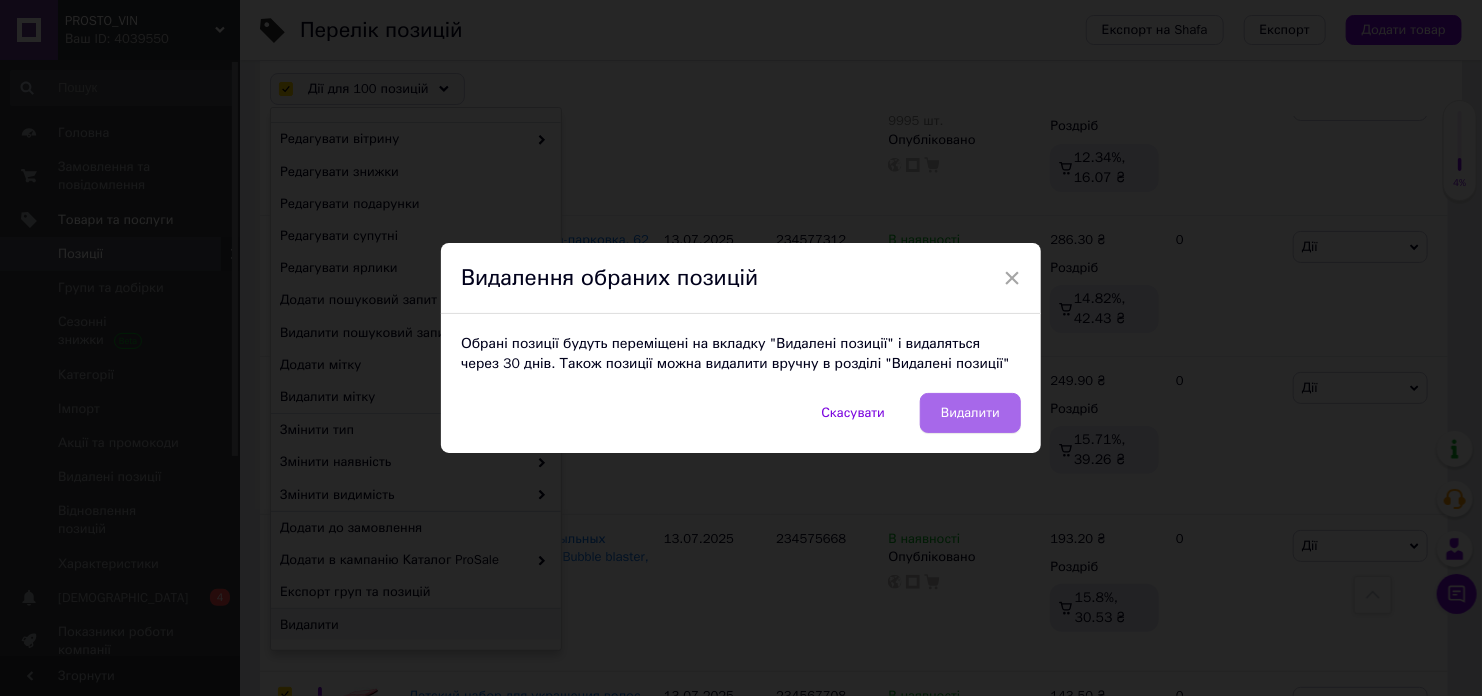 click on "Видалити" at bounding box center (970, 413) 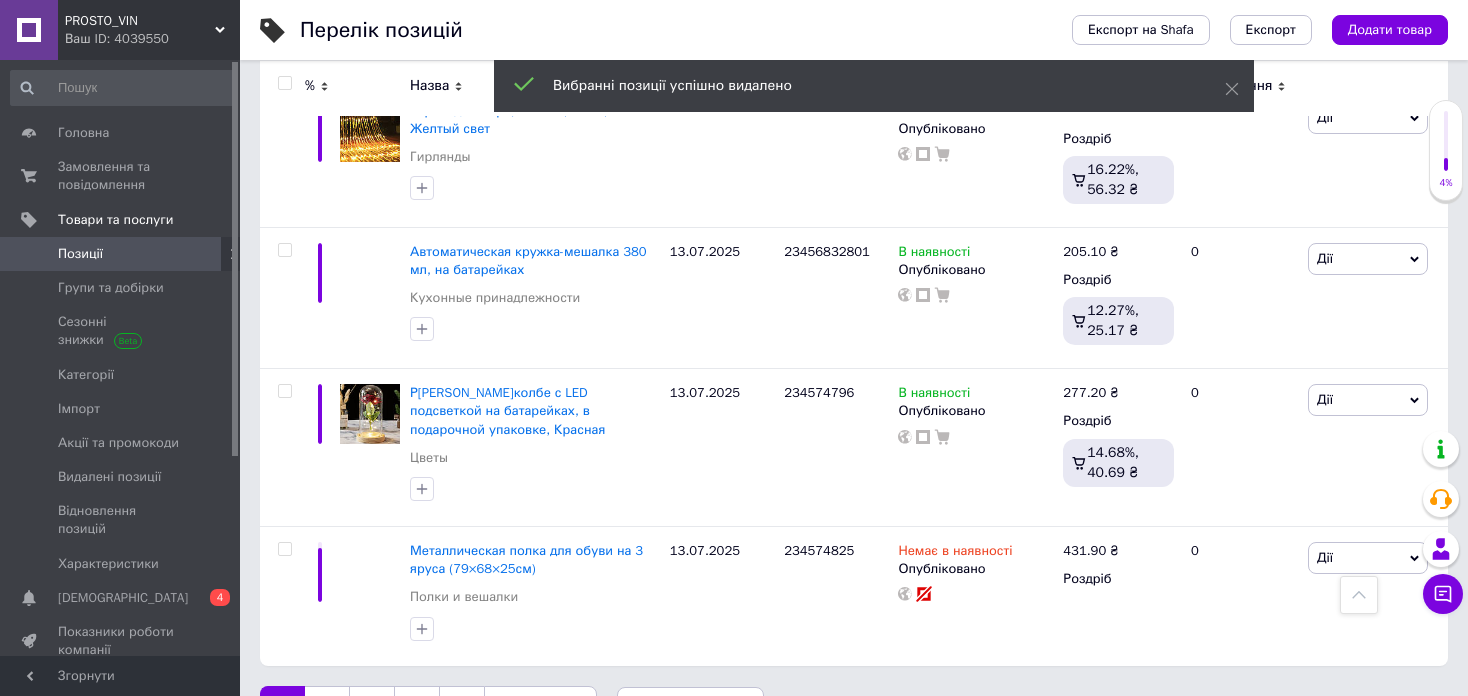 scroll, scrollTop: 14101, scrollLeft: 0, axis: vertical 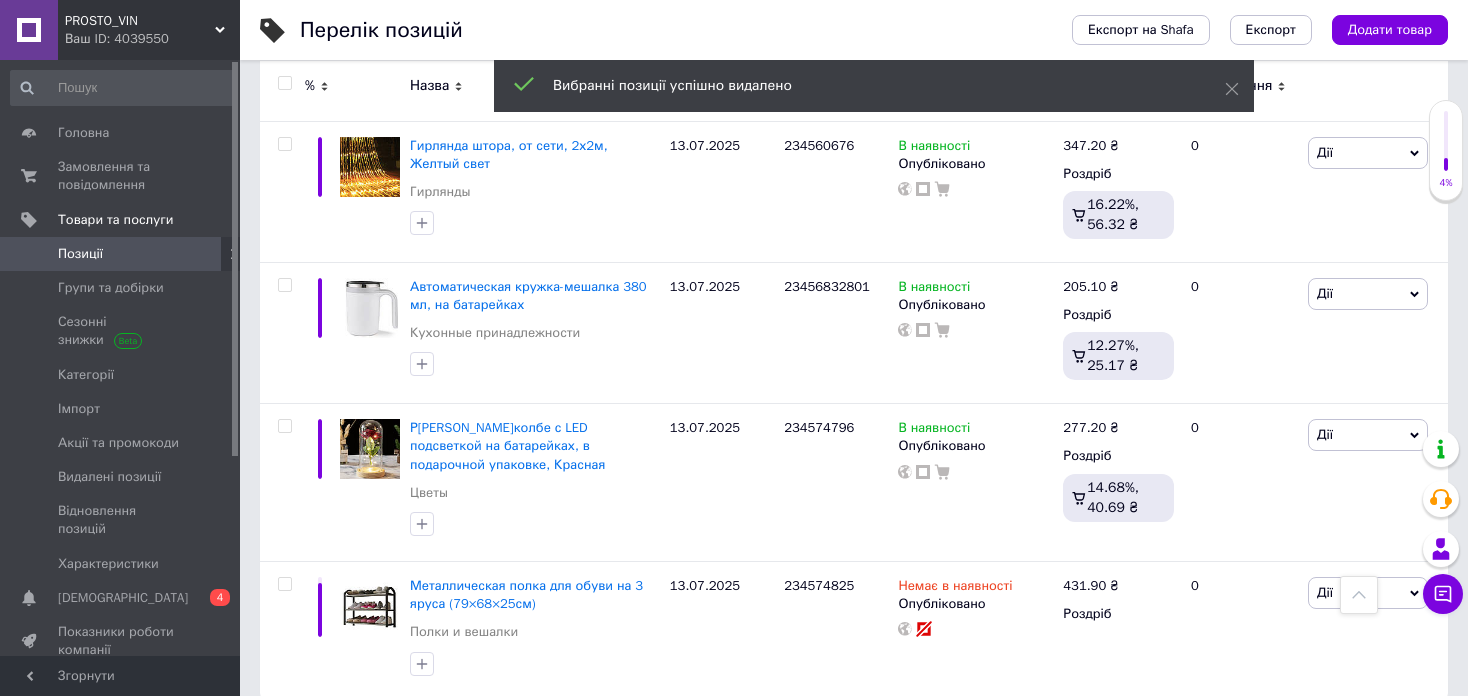 click at bounding box center [284, 83] 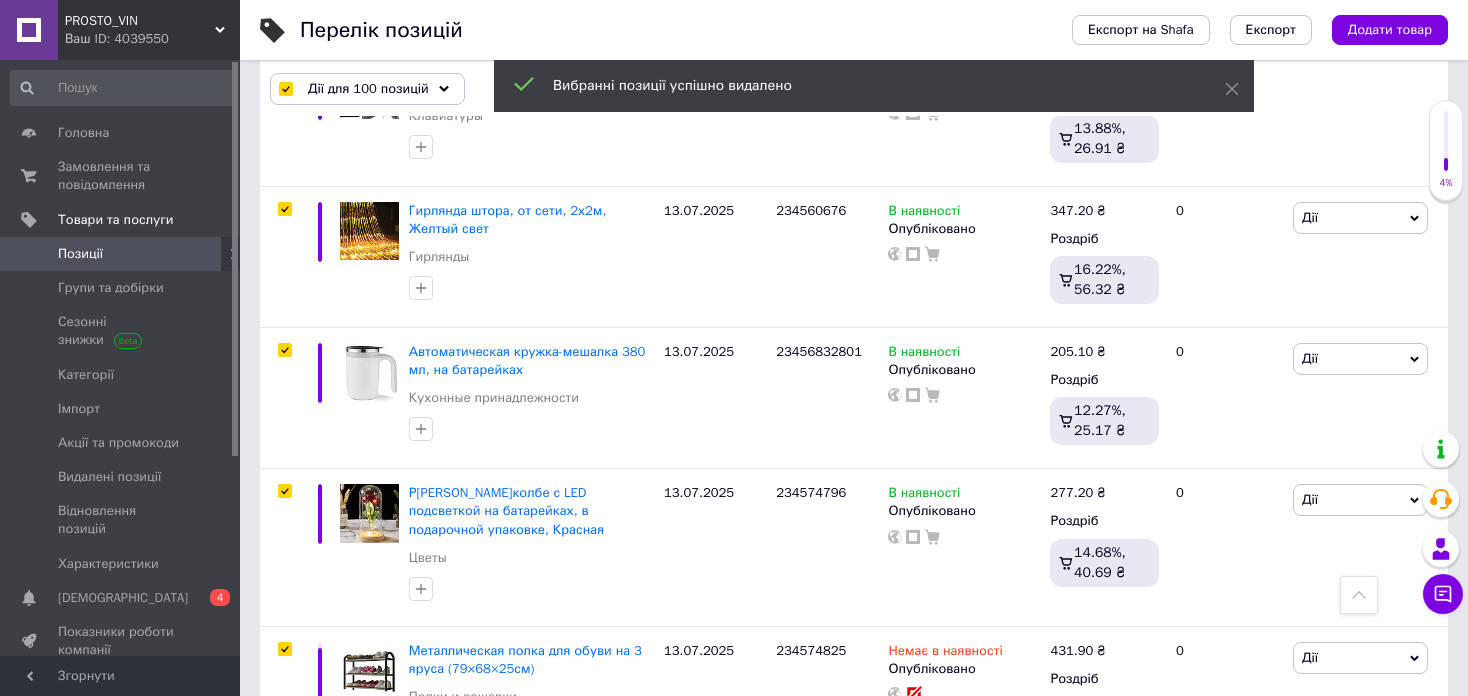 scroll, scrollTop: 14135, scrollLeft: 0, axis: vertical 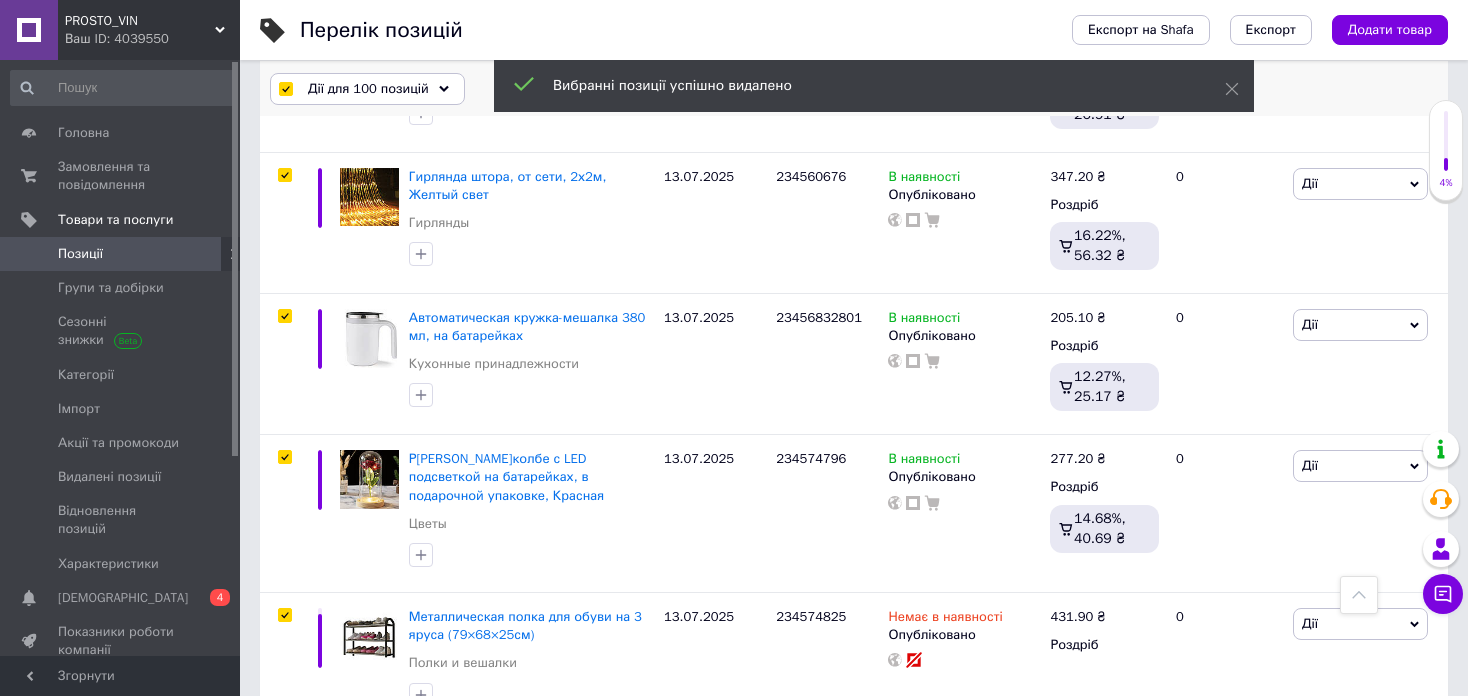 click on "Дії для 100 позицій" at bounding box center (367, 89) 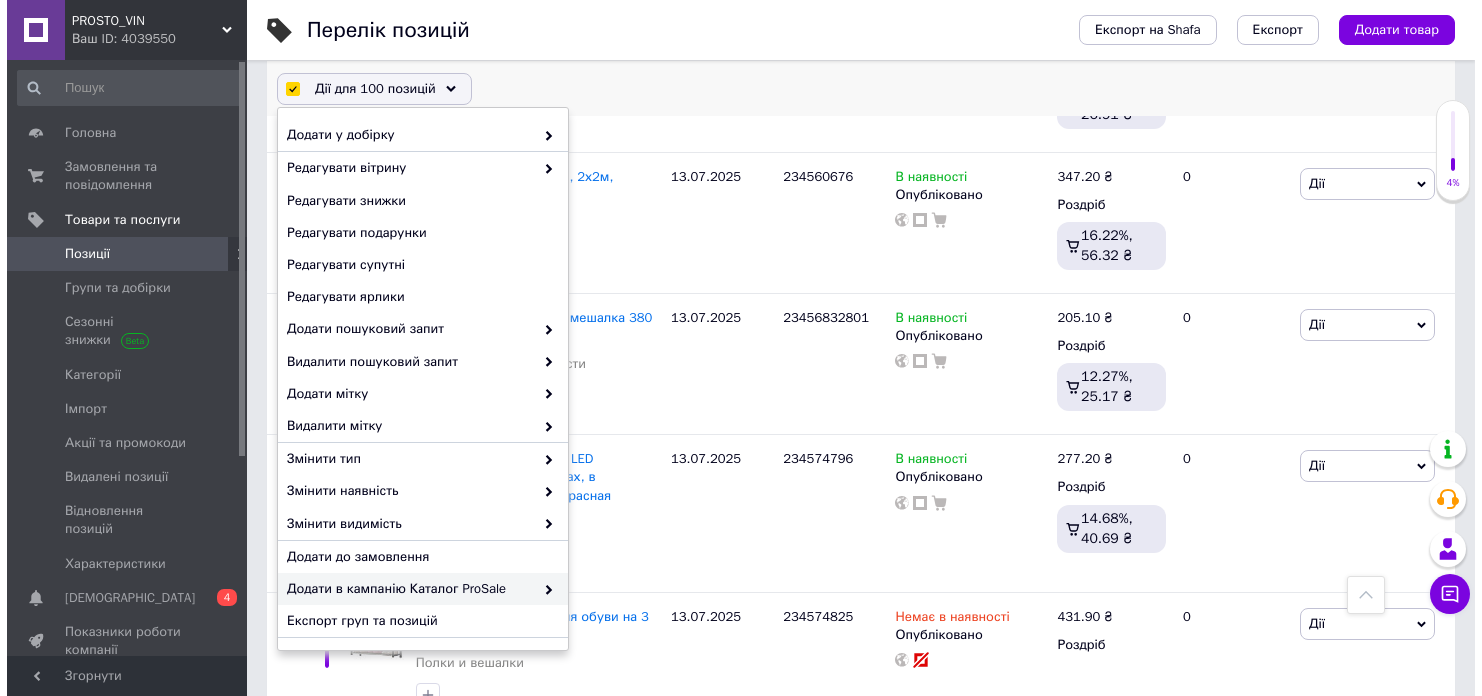 scroll, scrollTop: 156, scrollLeft: 0, axis: vertical 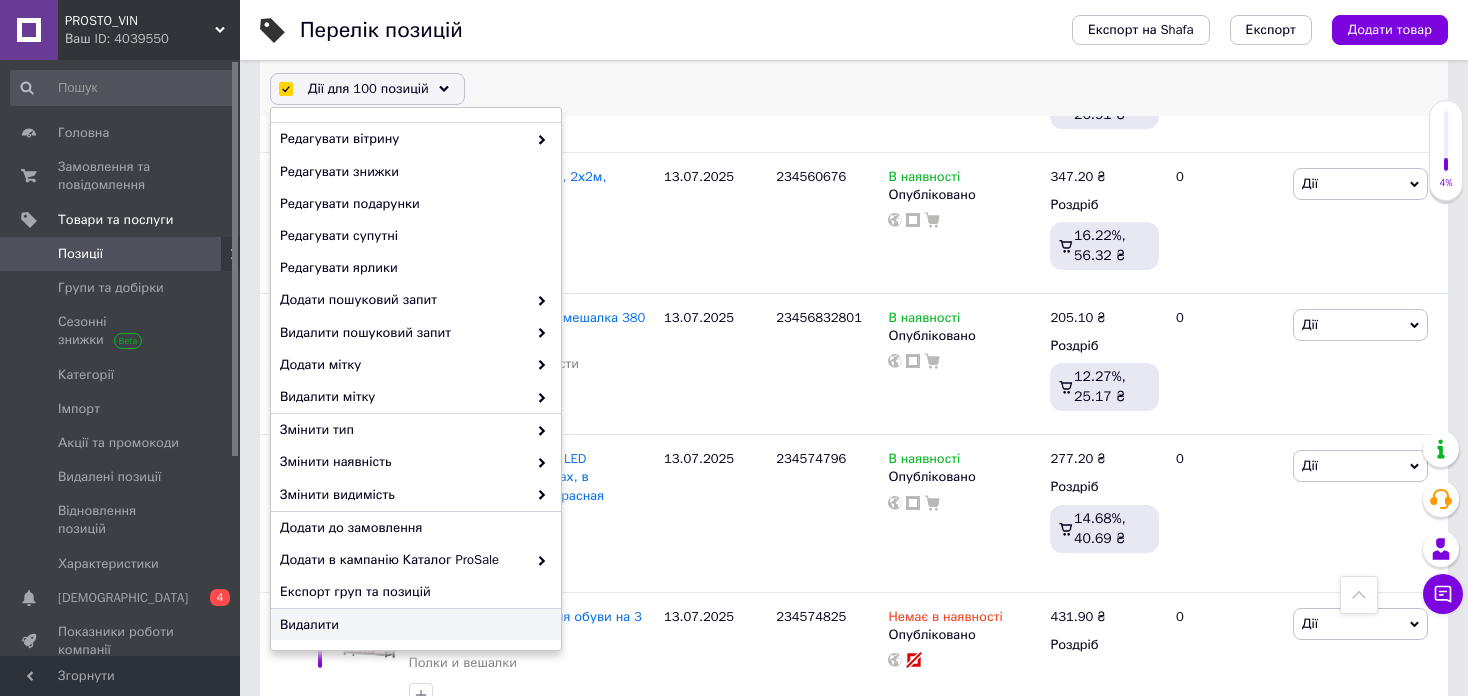 click on "Видалити" at bounding box center (413, 625) 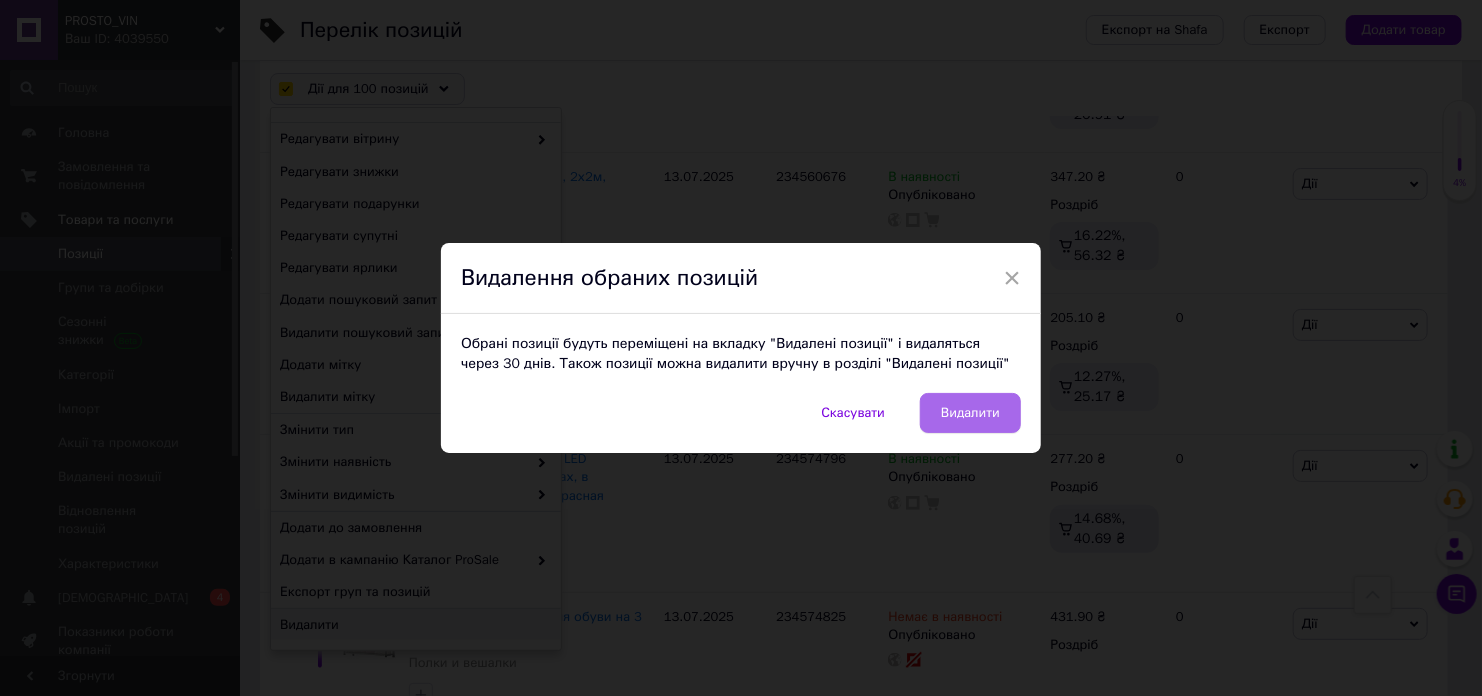 click on "Видалити" at bounding box center (970, 413) 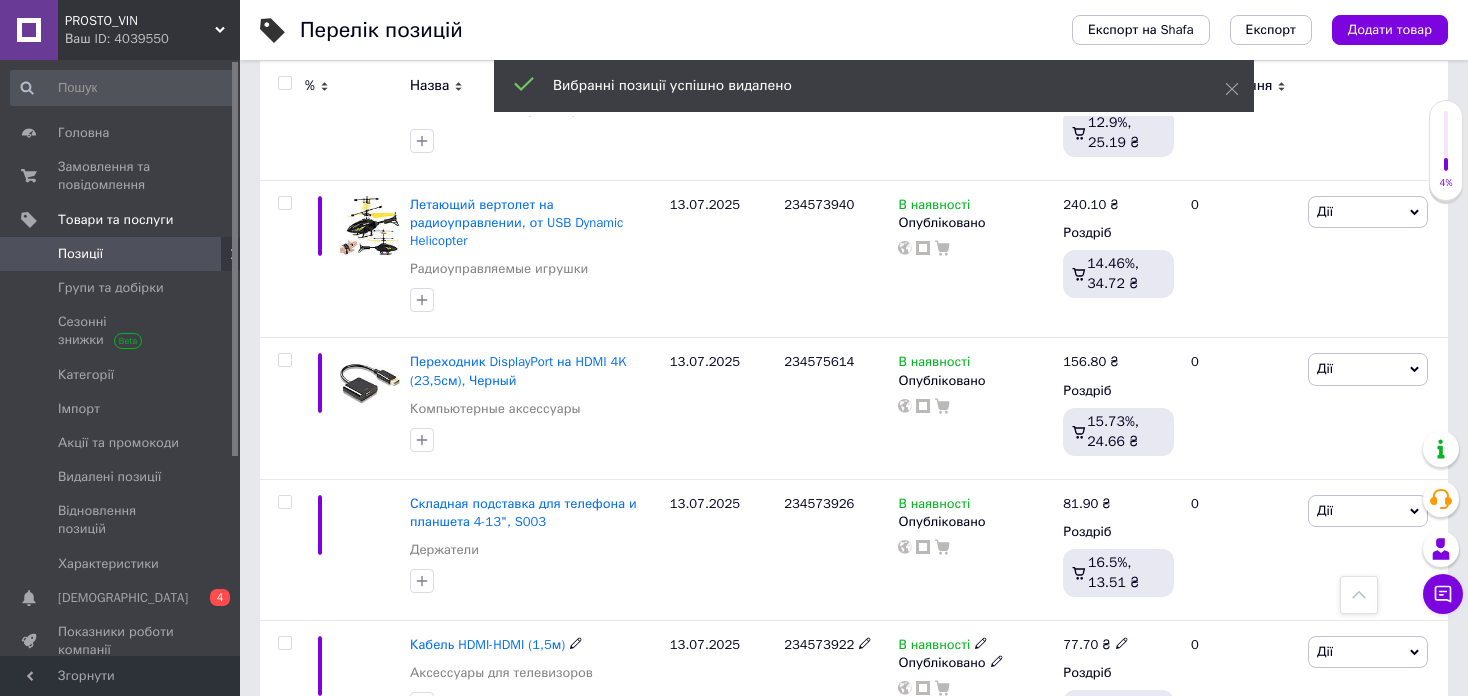 scroll, scrollTop: 14048, scrollLeft: 0, axis: vertical 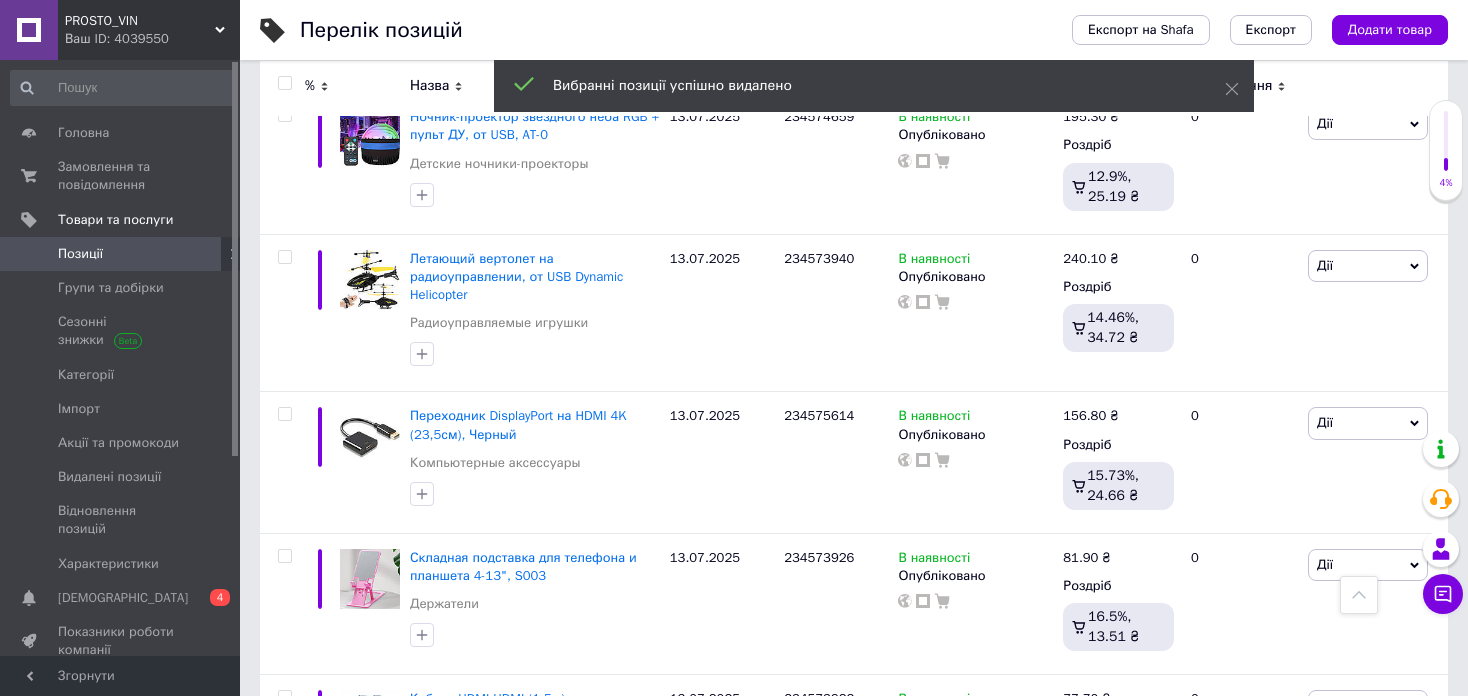 click at bounding box center [284, 83] 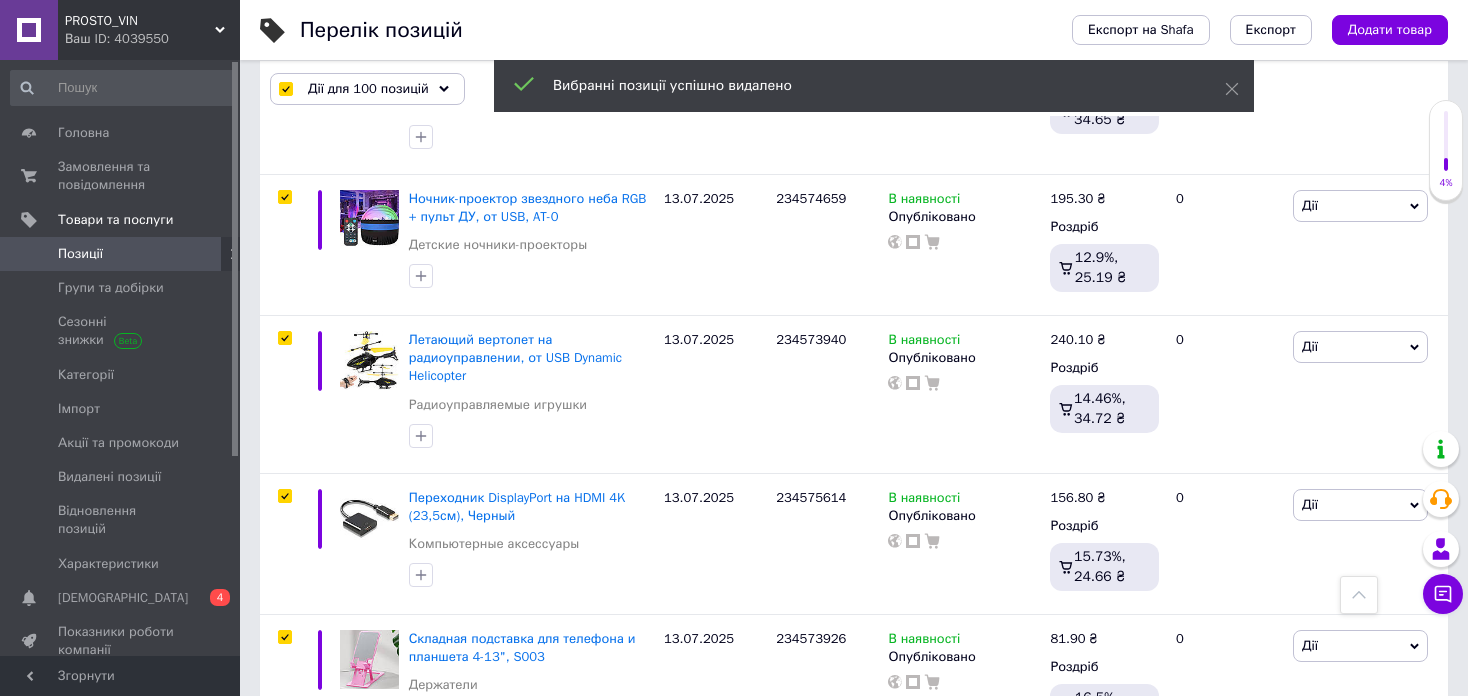 scroll, scrollTop: 14115, scrollLeft: 0, axis: vertical 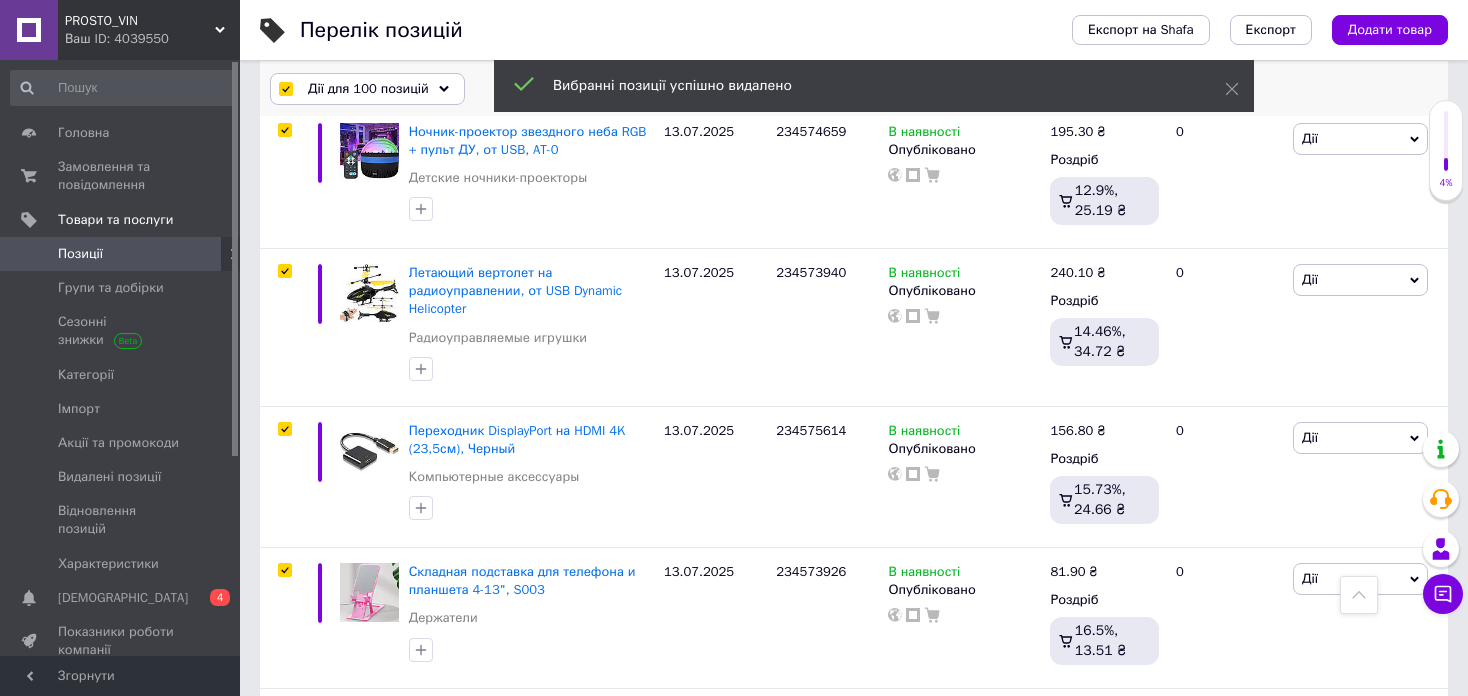 click on "Дії для 100 позицій" at bounding box center [367, 89] 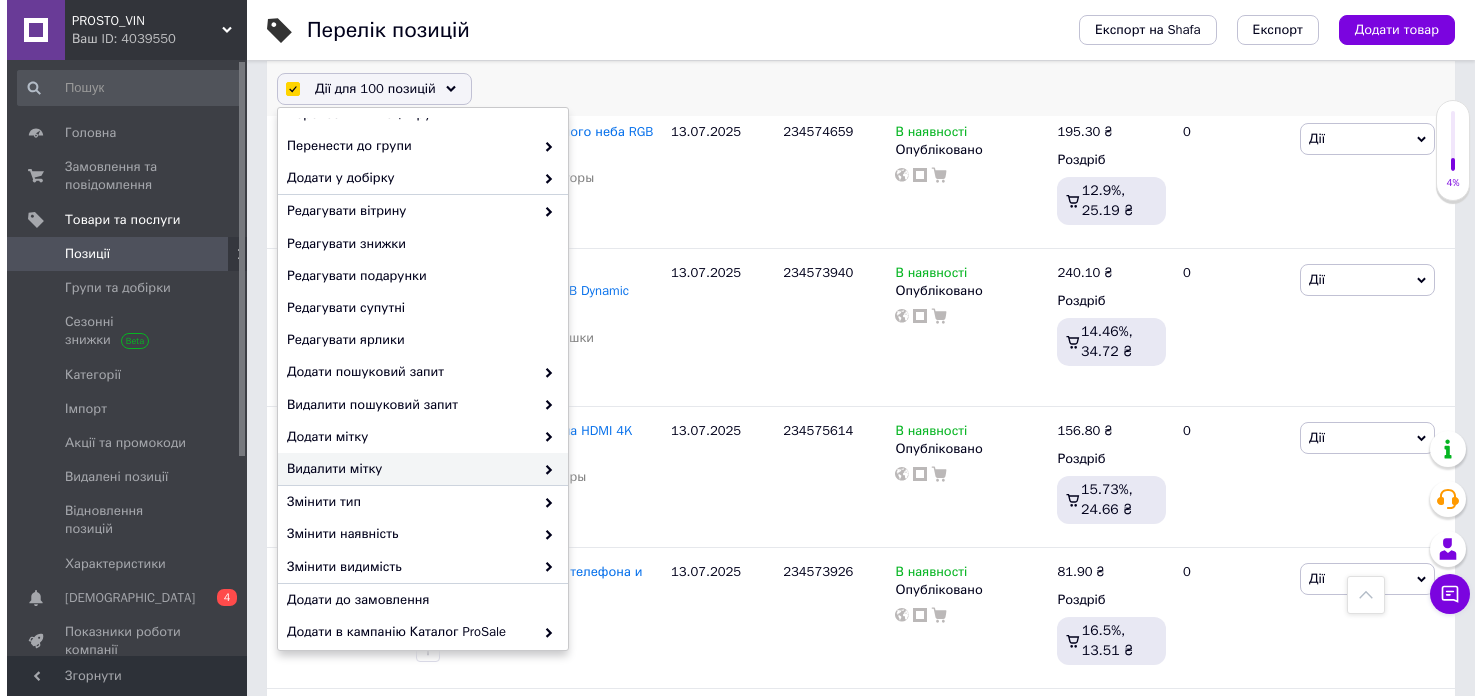 scroll, scrollTop: 156, scrollLeft: 0, axis: vertical 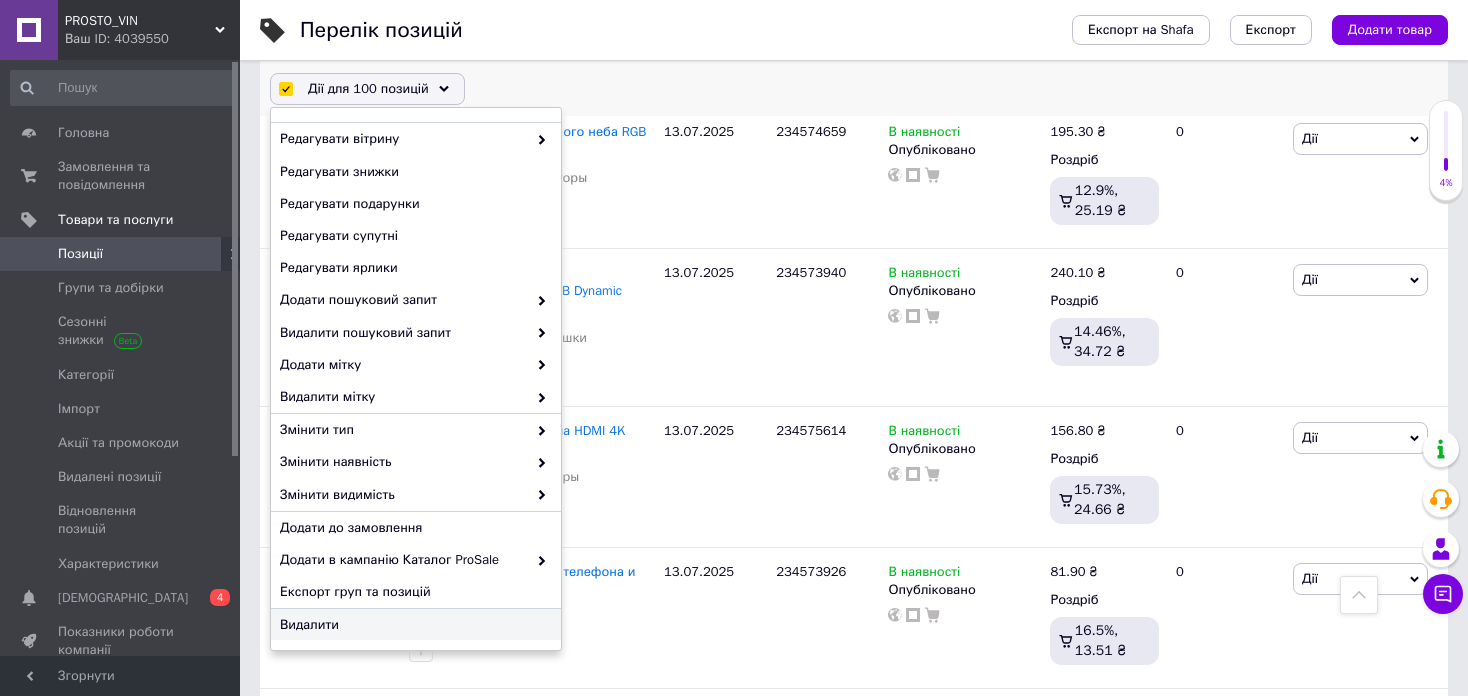 click on "Видалити" at bounding box center [413, 625] 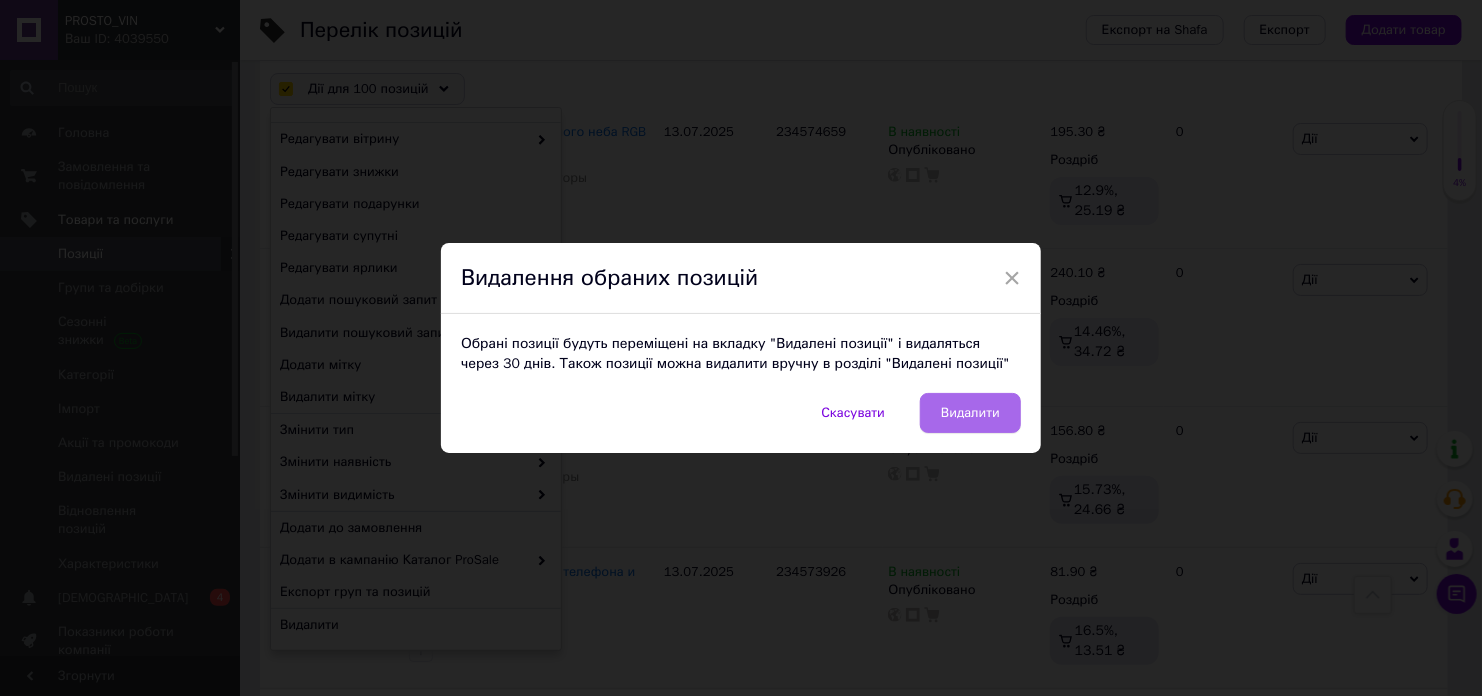 click on "Видалити" at bounding box center [970, 413] 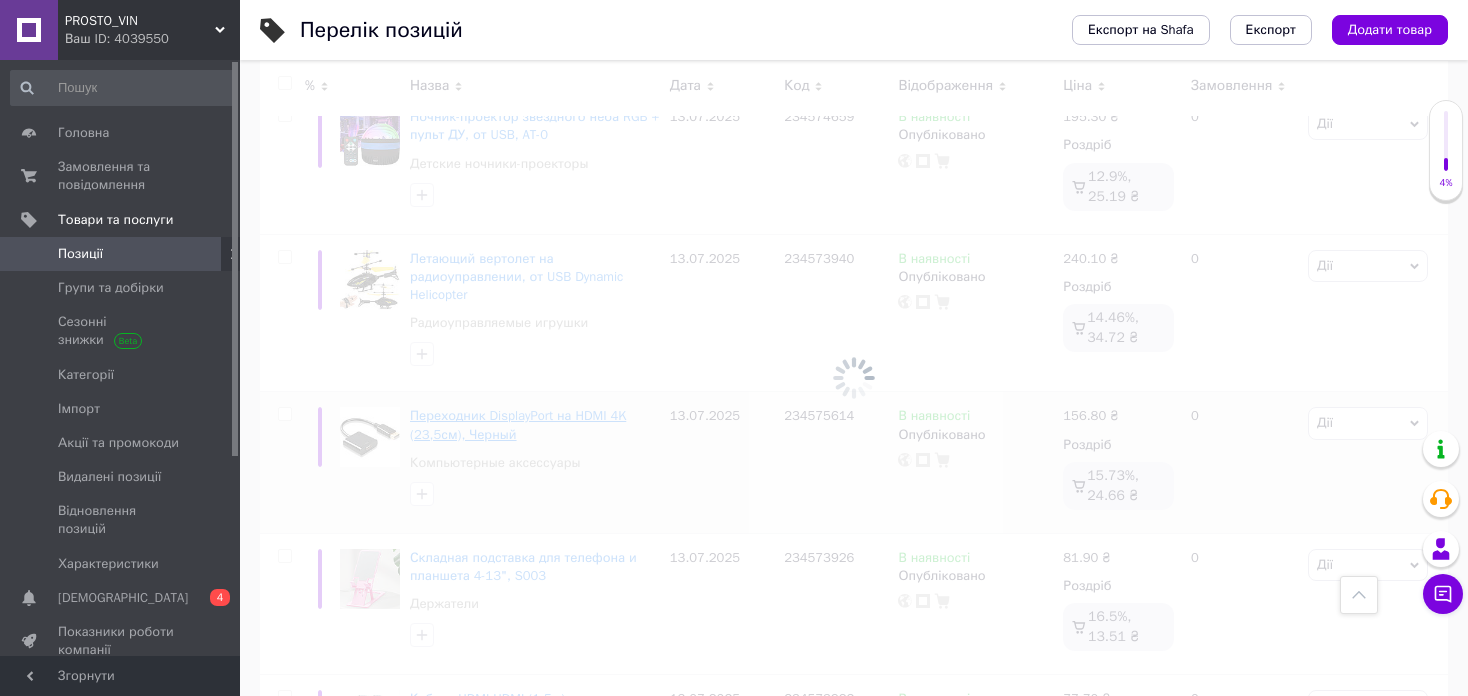 scroll, scrollTop: 13981, scrollLeft: 0, axis: vertical 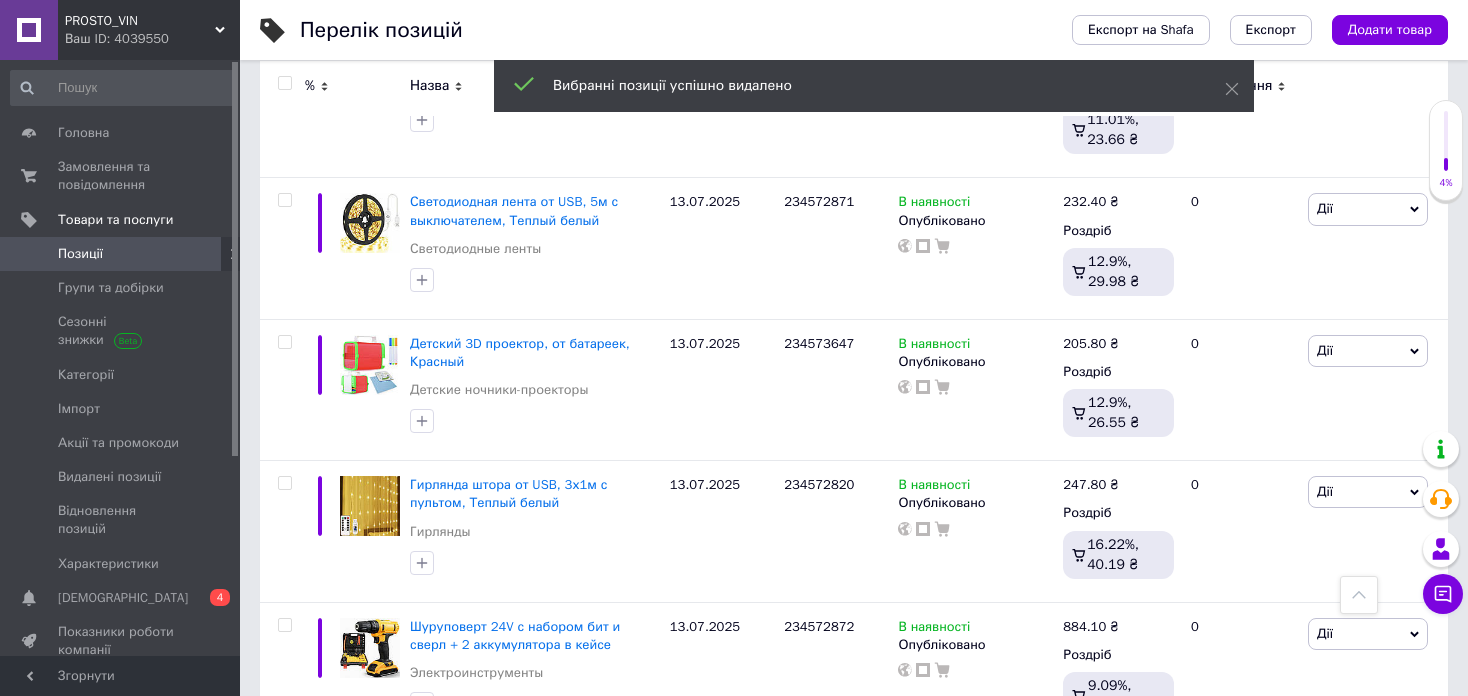 click at bounding box center [284, 83] 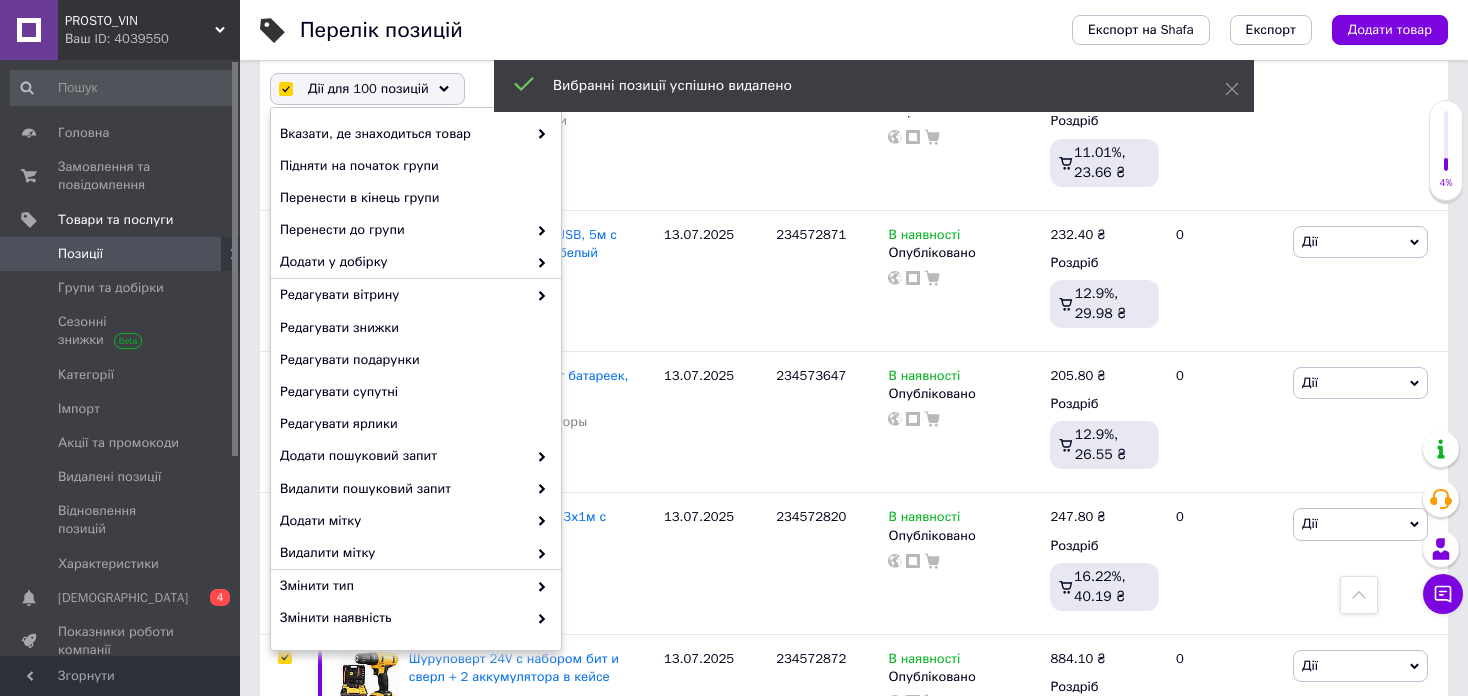 scroll, scrollTop: 14097, scrollLeft: 0, axis: vertical 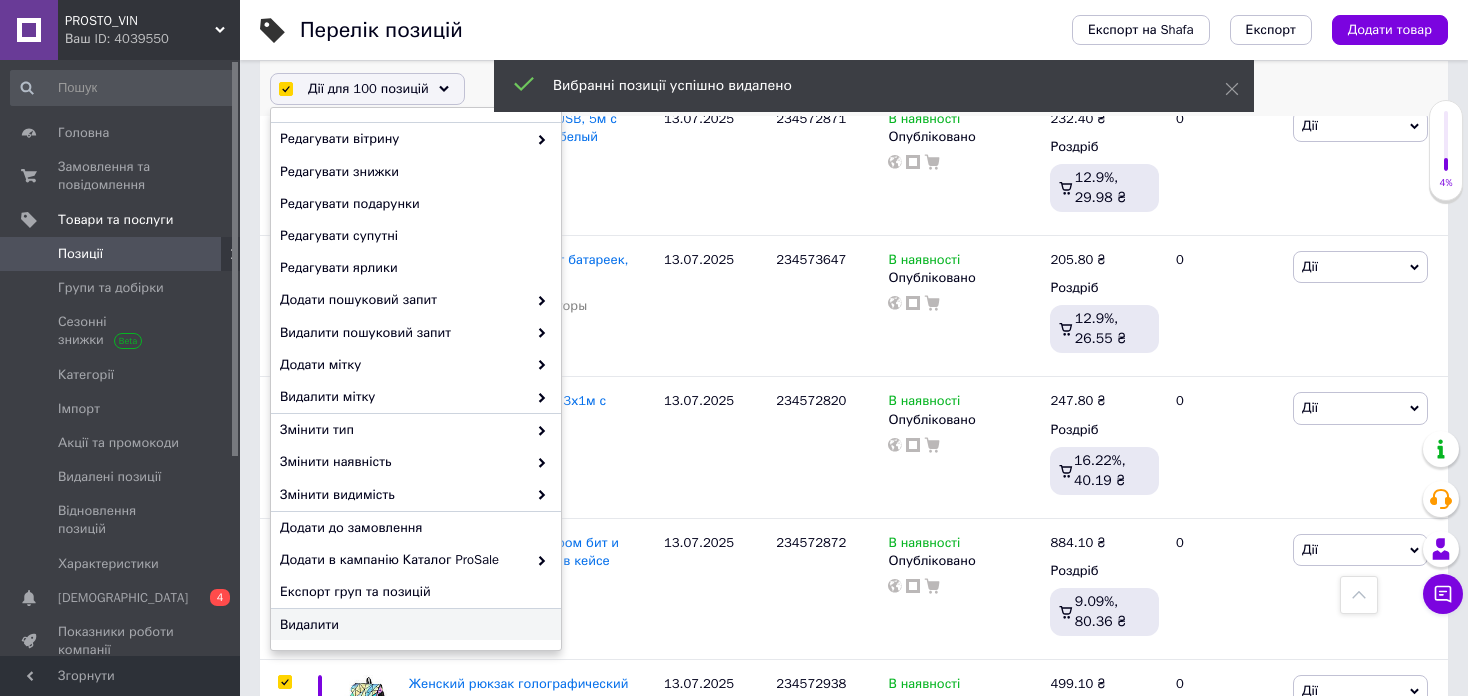 click on "Видалити" at bounding box center (413, 625) 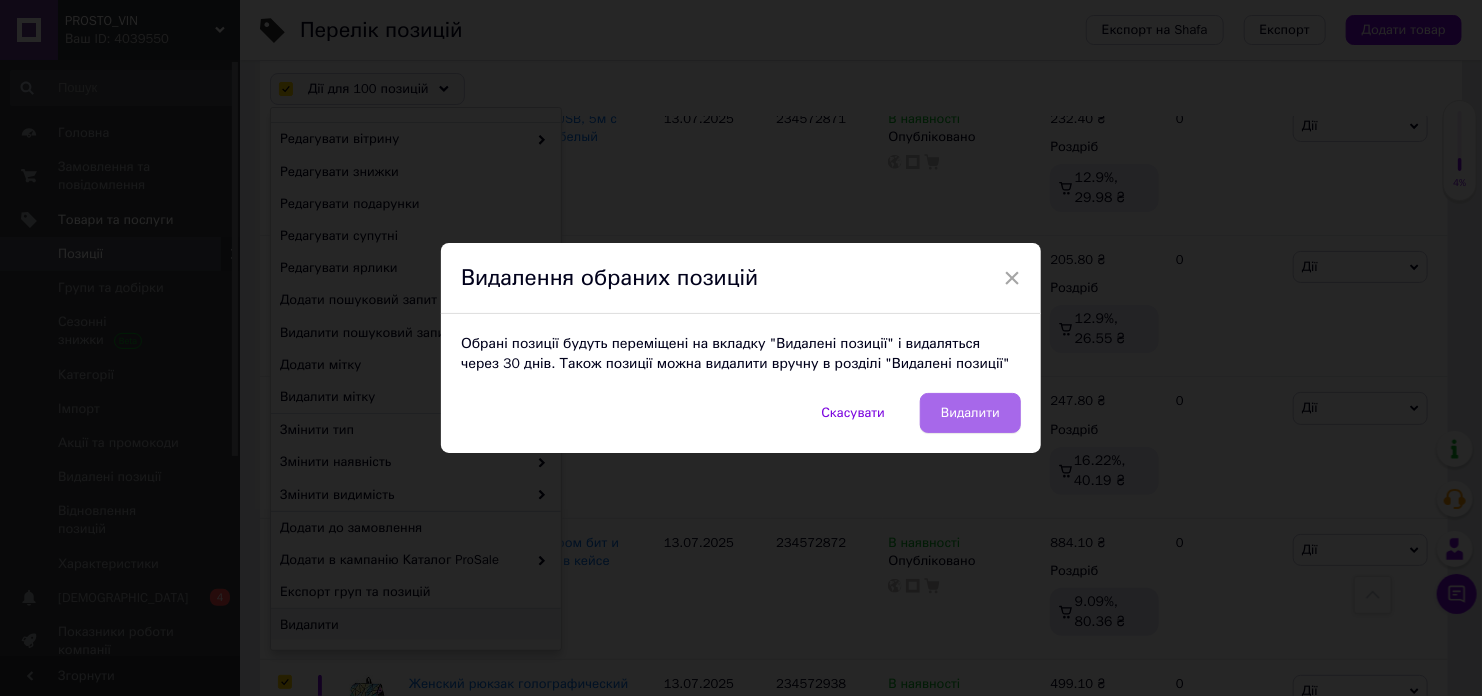 click on "Видалити" at bounding box center [970, 413] 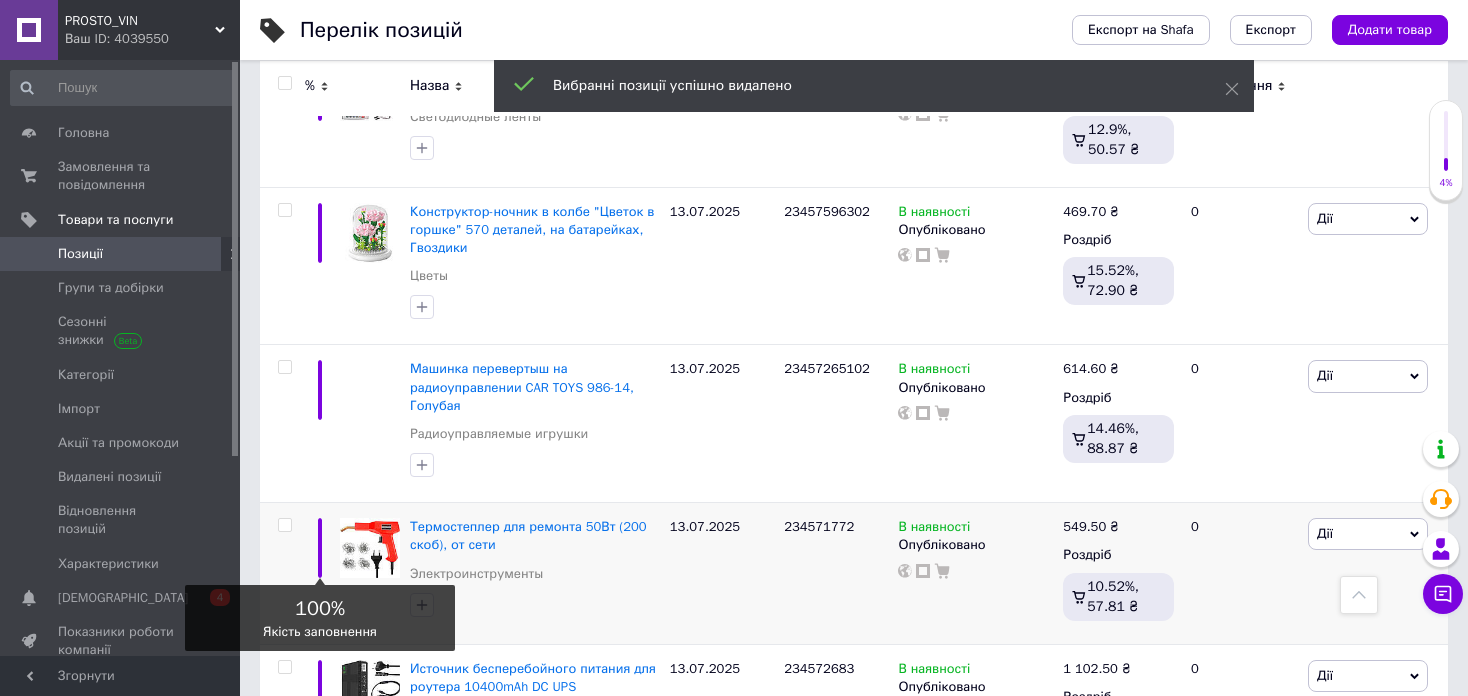 scroll, scrollTop: 14176, scrollLeft: 0, axis: vertical 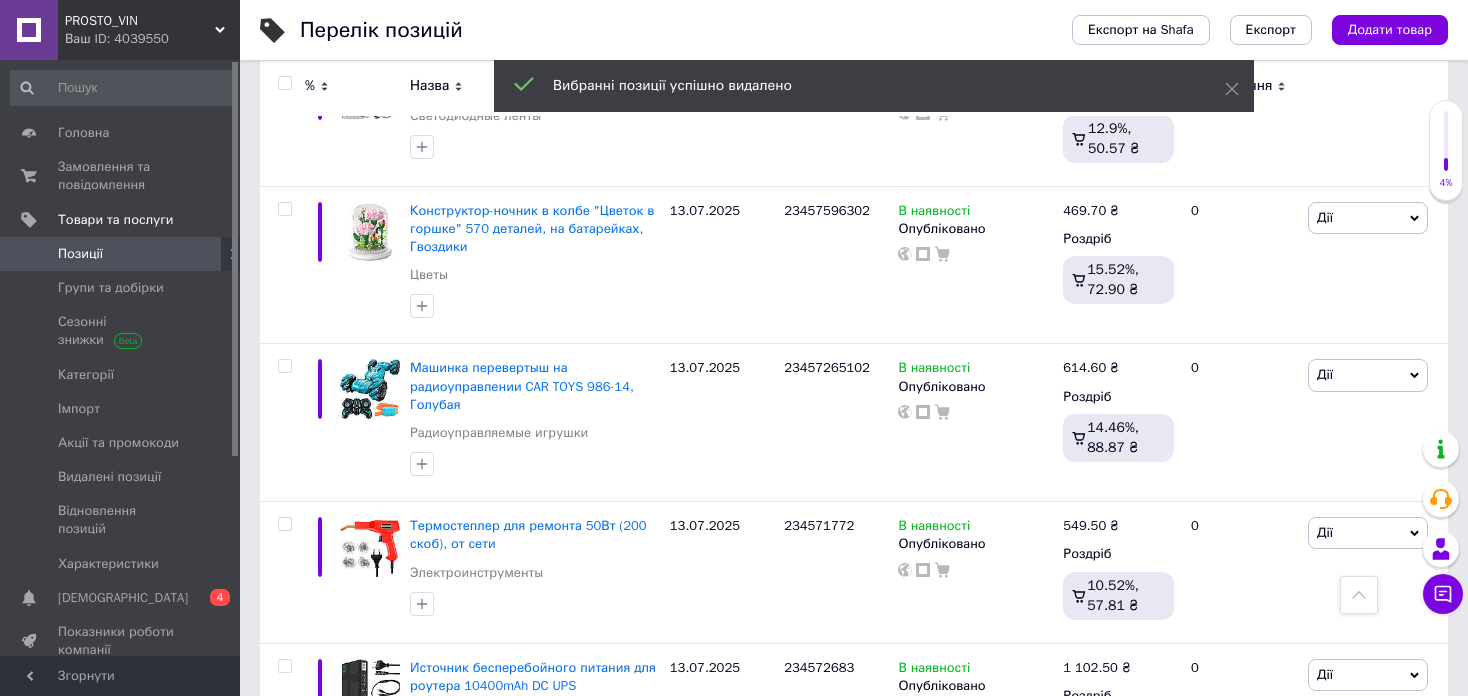 click at bounding box center (284, 83) 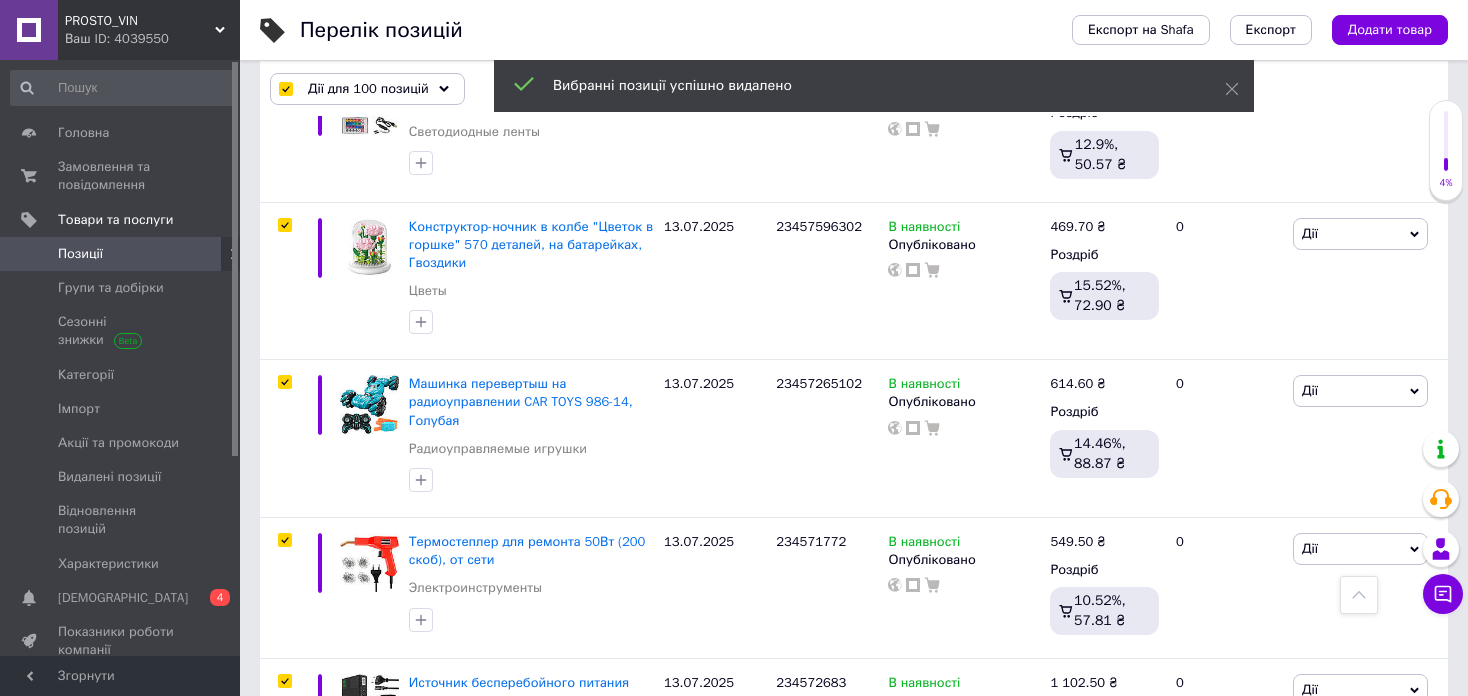 scroll, scrollTop: 14260, scrollLeft: 0, axis: vertical 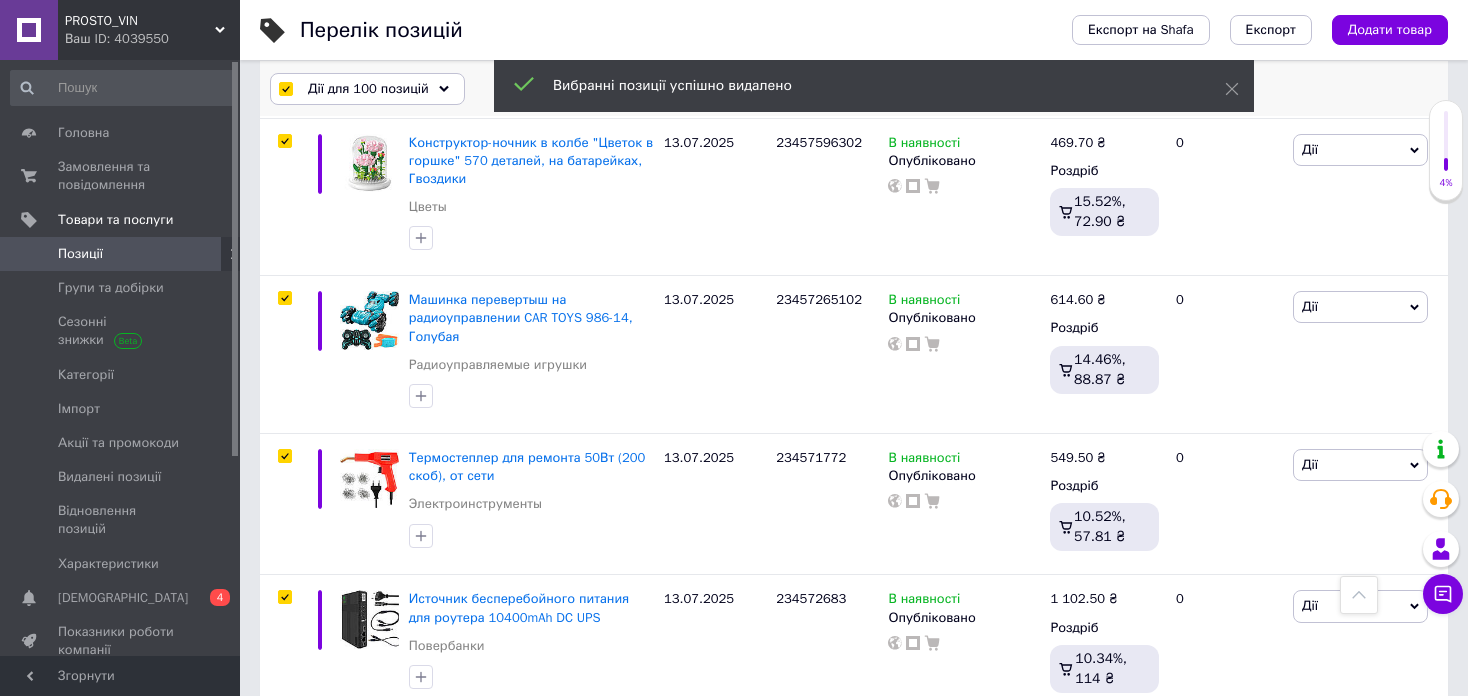 drag, startPoint x: 289, startPoint y: 77, endPoint x: 307, endPoint y: 81, distance: 18.439089 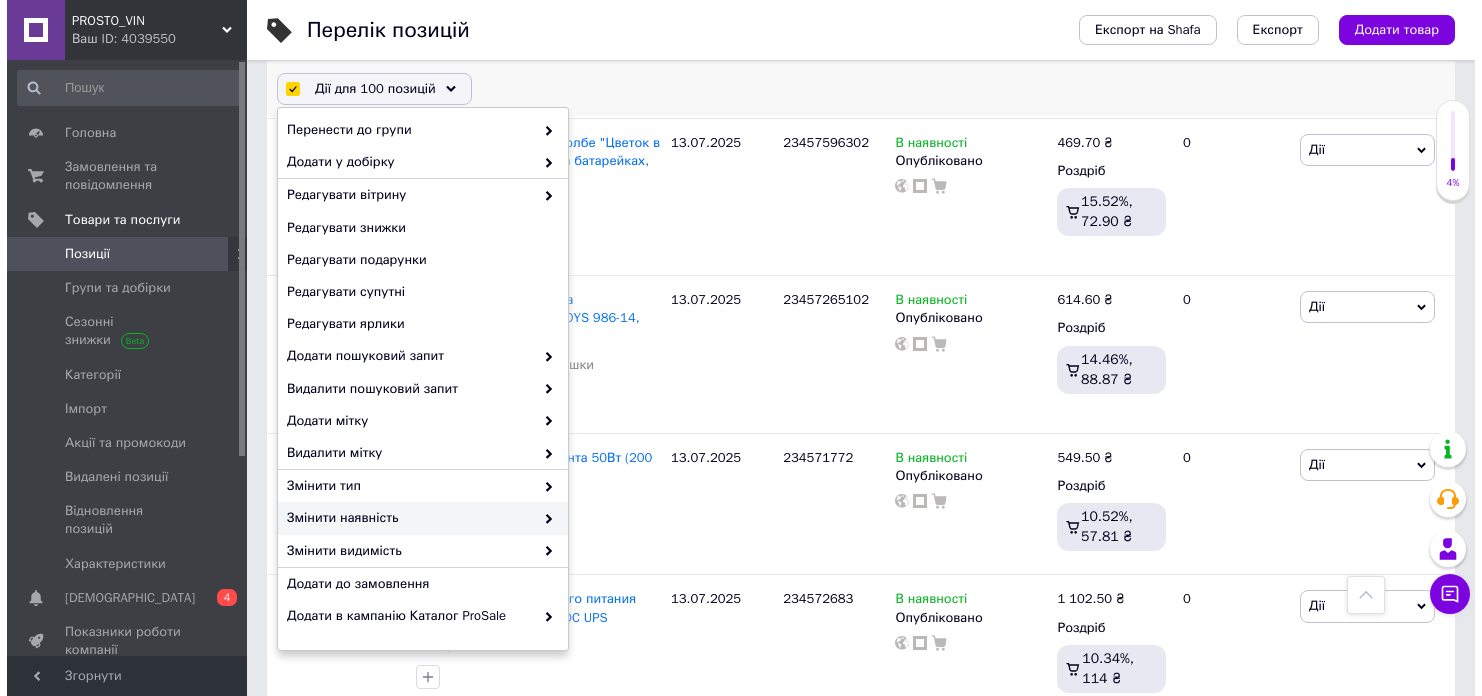 scroll, scrollTop: 156, scrollLeft: 0, axis: vertical 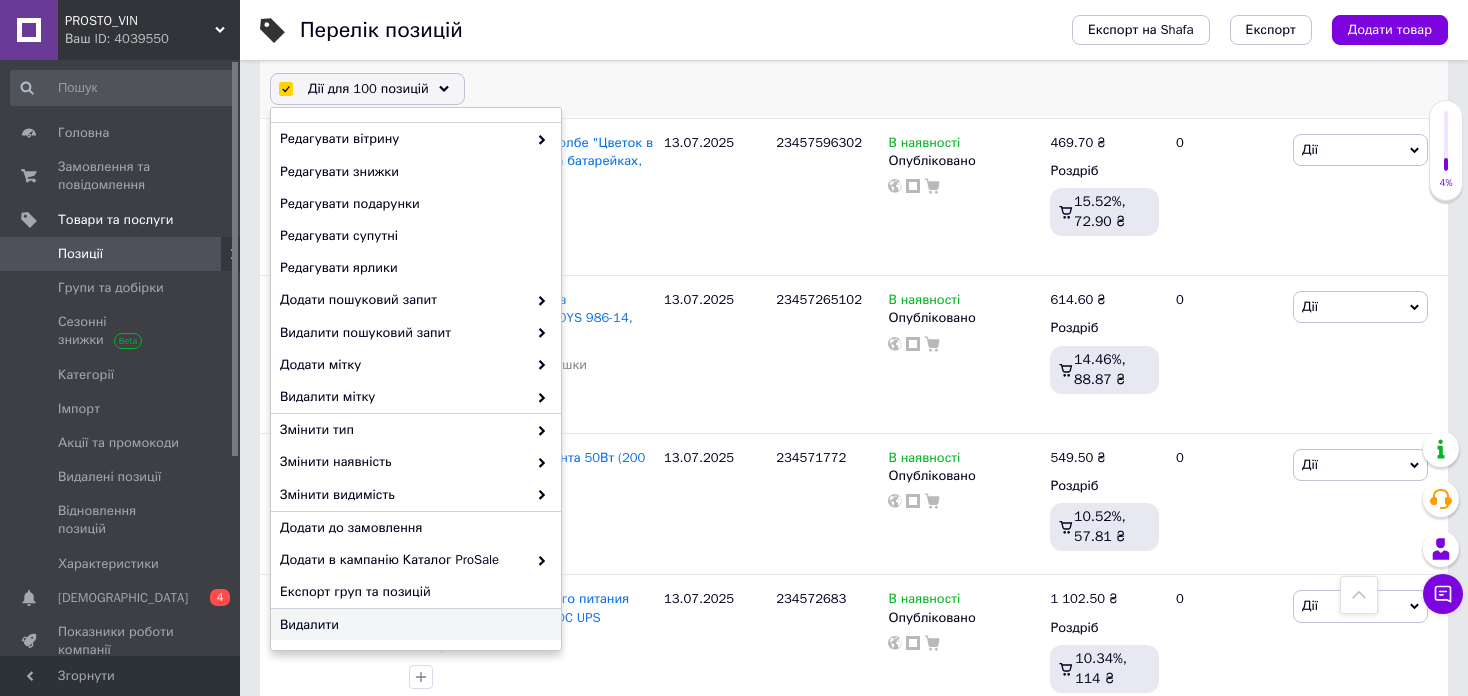 click on "Видалити" at bounding box center (413, 625) 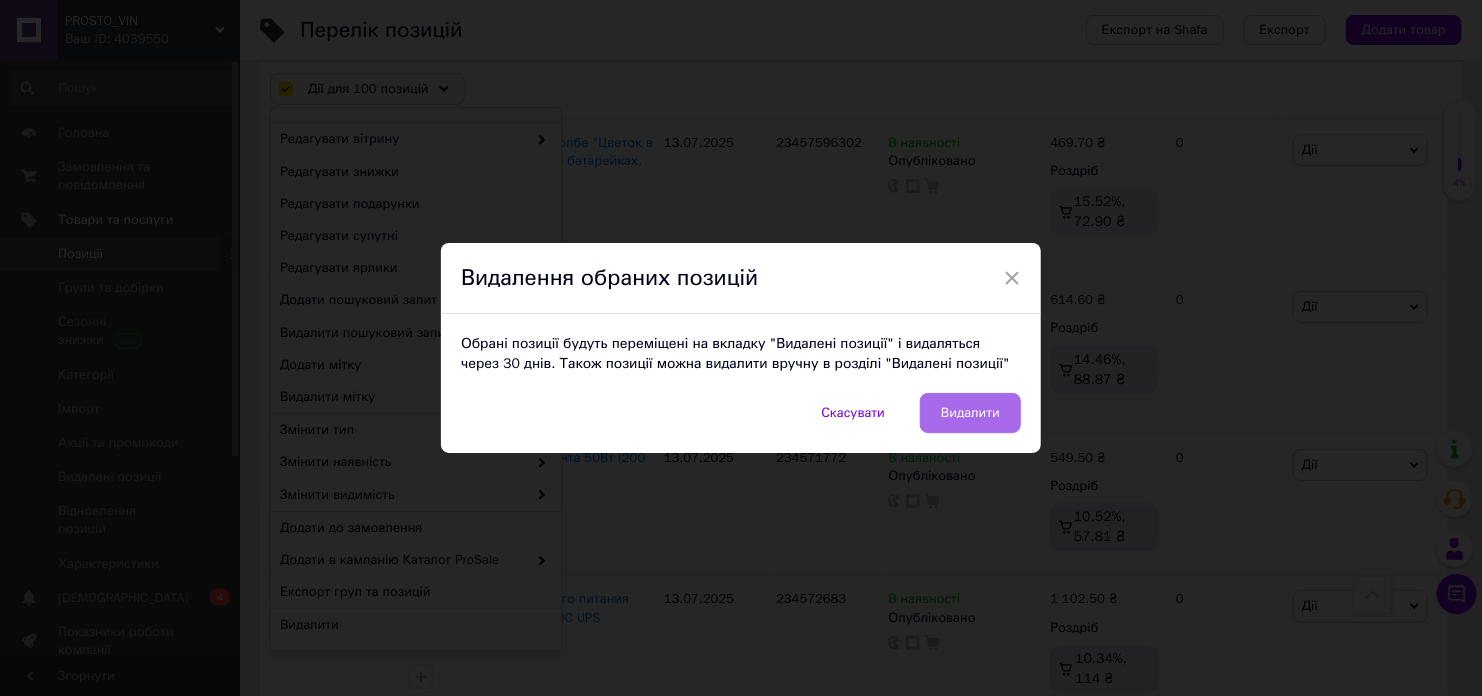 click on "Видалити" at bounding box center [970, 413] 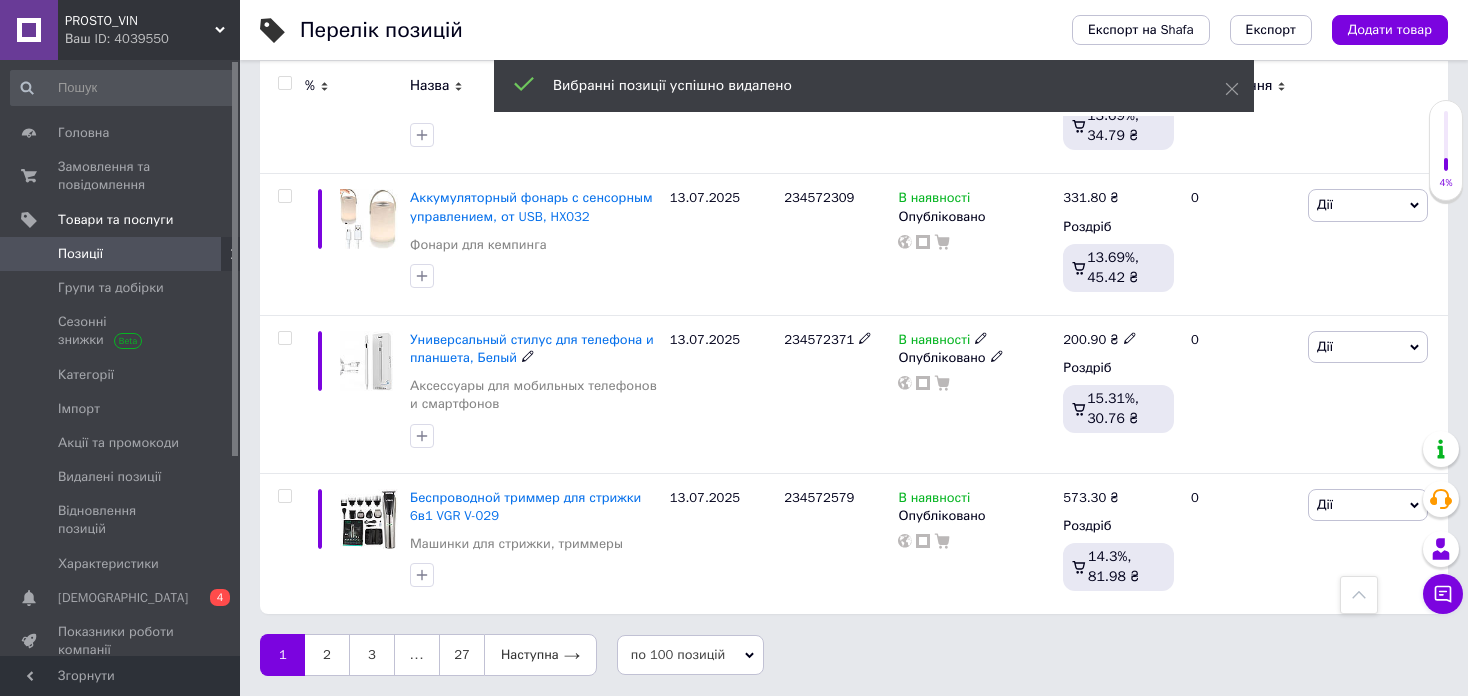 scroll, scrollTop: 13904, scrollLeft: 0, axis: vertical 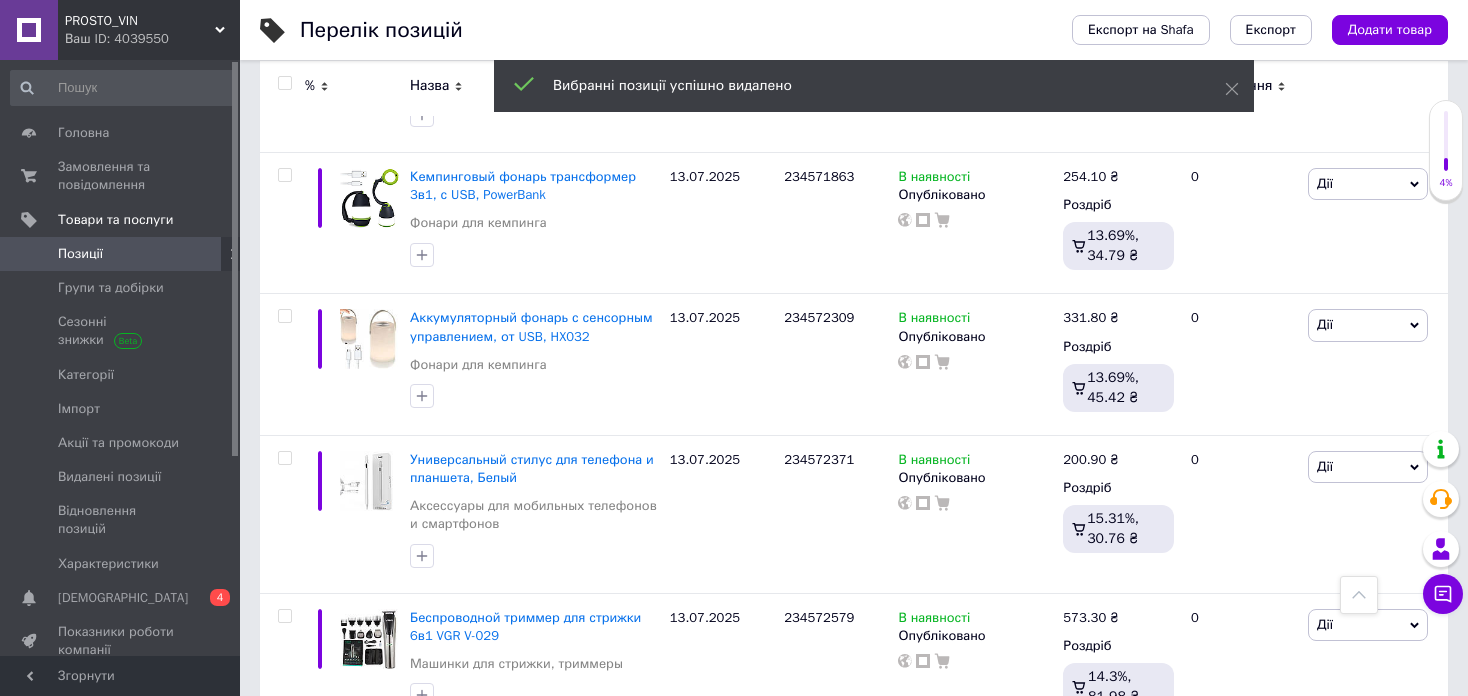 click at bounding box center (284, 83) 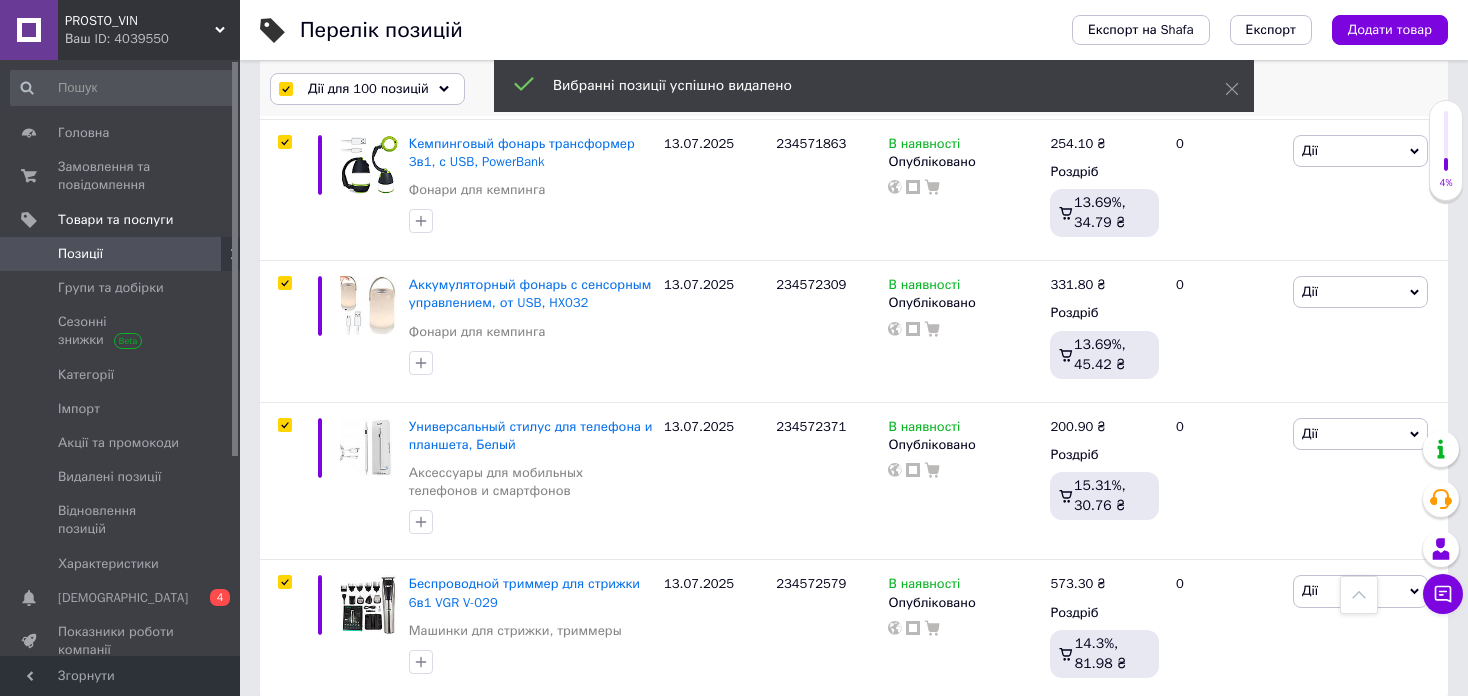 click on "Дії для 100 позицій" at bounding box center [367, 89] 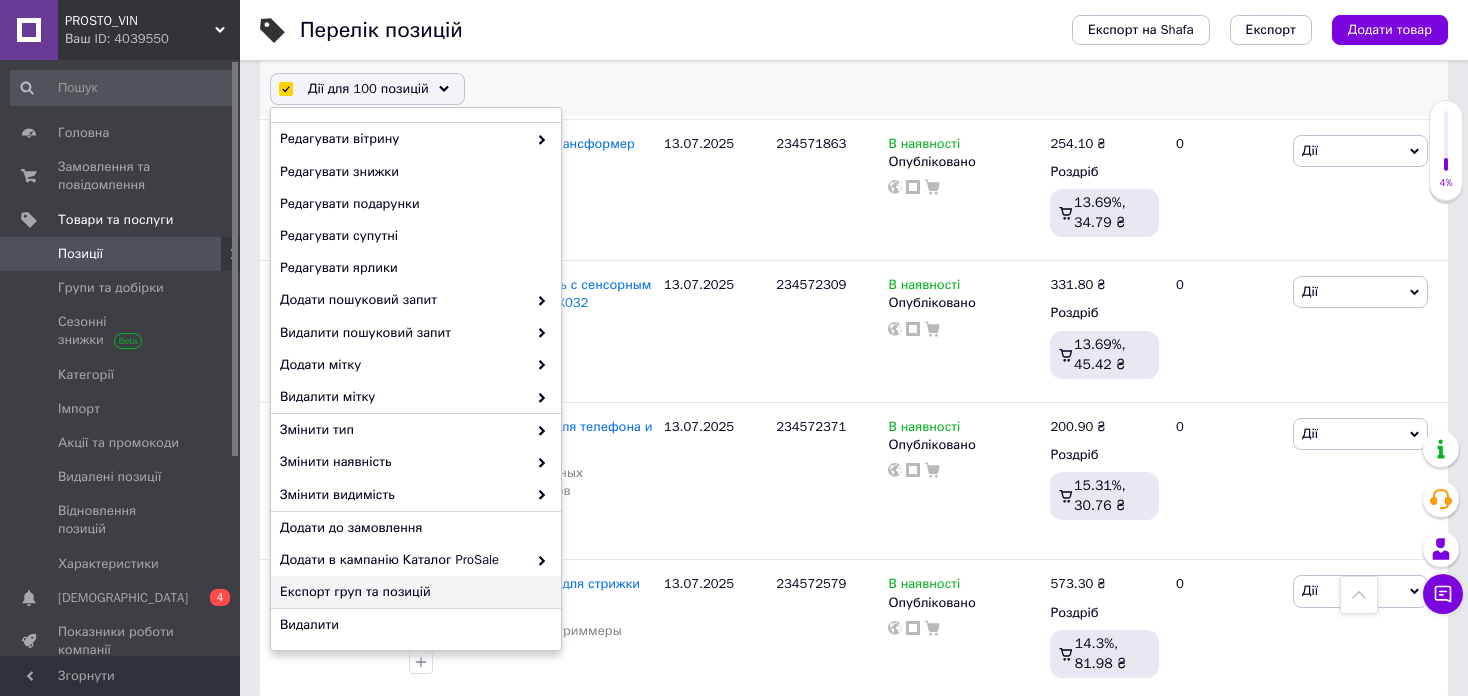 click on "Експорт груп та позицій" at bounding box center (416, 592) 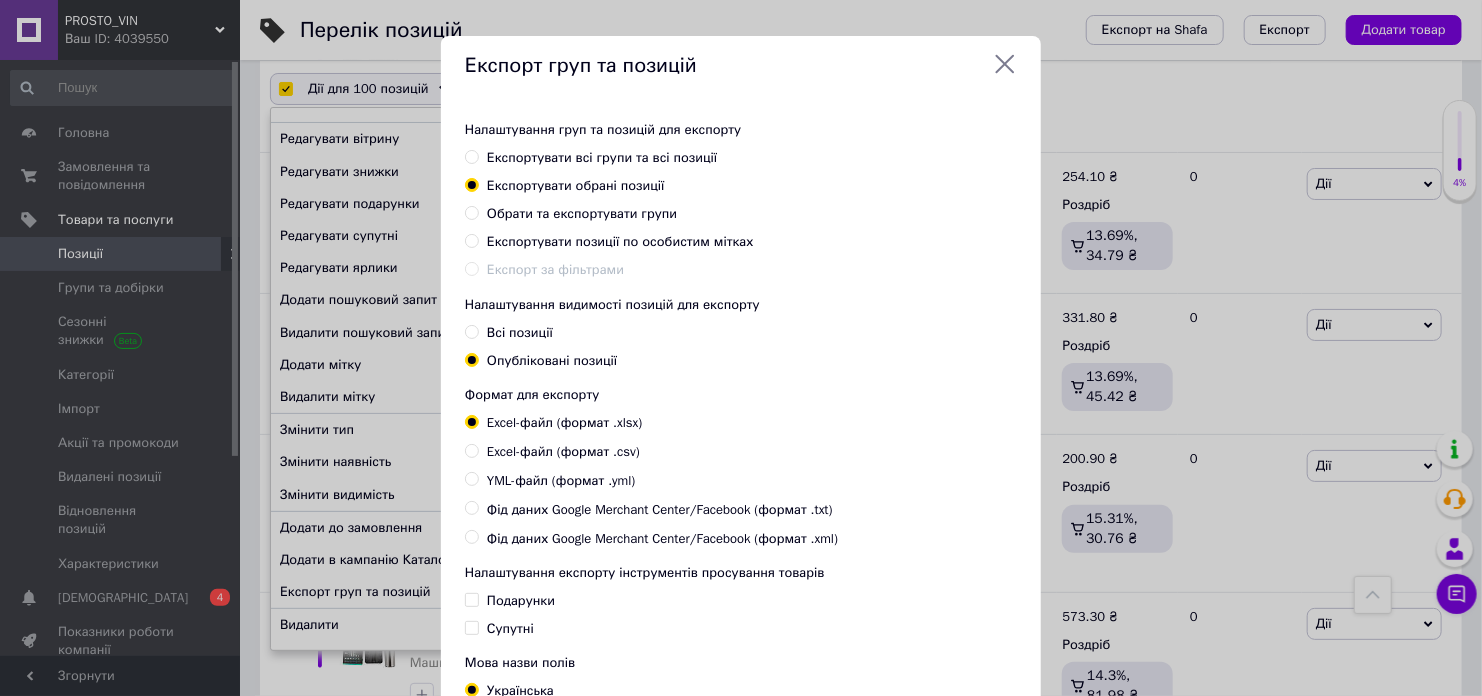 click on "Експорт груп та позицій Налаштування груп та позицій для експорту Експортувати всі групи та всі позиції Експортувати обрані позиції Обрати та експортувати групи Експортувати позиції по особистим мітках Експорт за фільтрами Налаштування видимості позицій для експорту Всі позиції Опубліковані позиції Формат для експорту Excel-файл (формат .xlsx) Excel-файл (формат .csv) YML-файл (формат .yml) Фід даних Google Merchant Center/Facebook (формат .txt) Фід даних Google Merchant Center/Facebook (формат .xml) Налаштування експорту інструментів просування товарів Подарунки Супутні Мова назви полів" at bounding box center [741, 435] 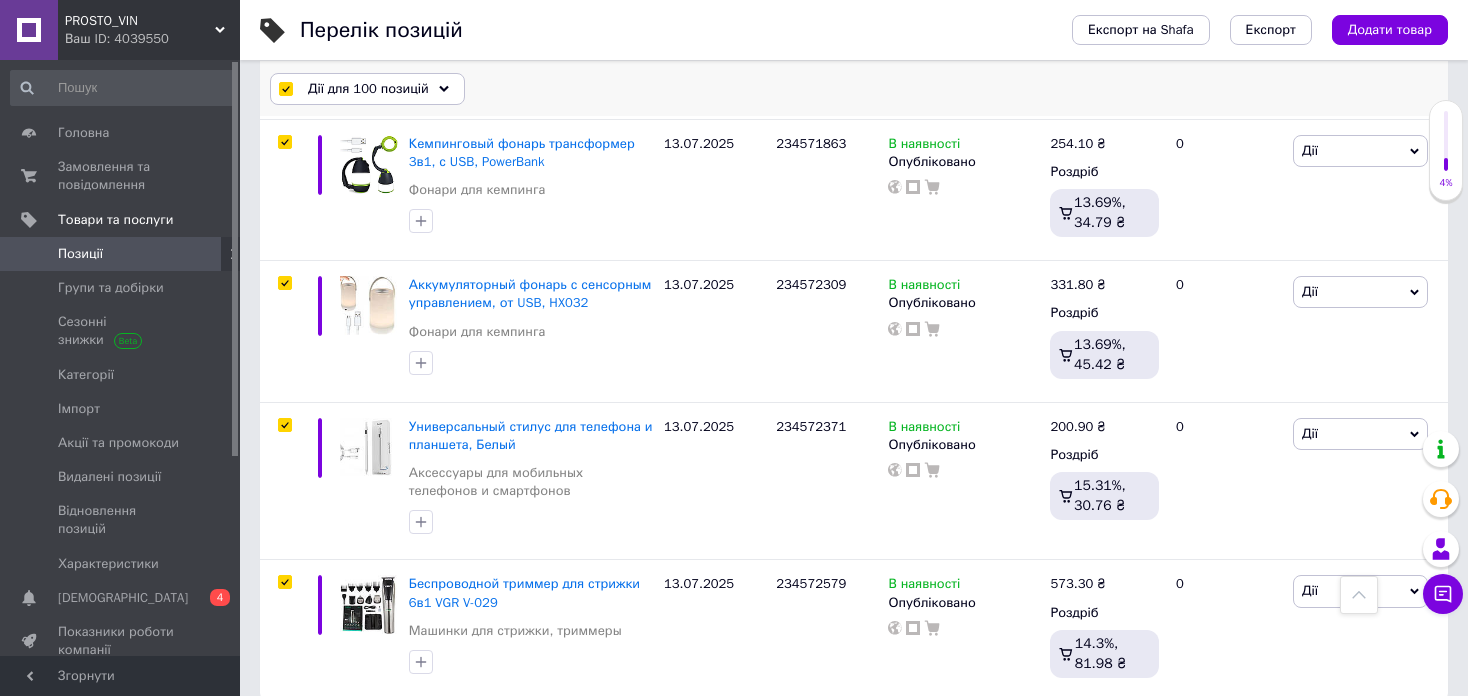 click on "Дії для 100 позицій" at bounding box center [368, 89] 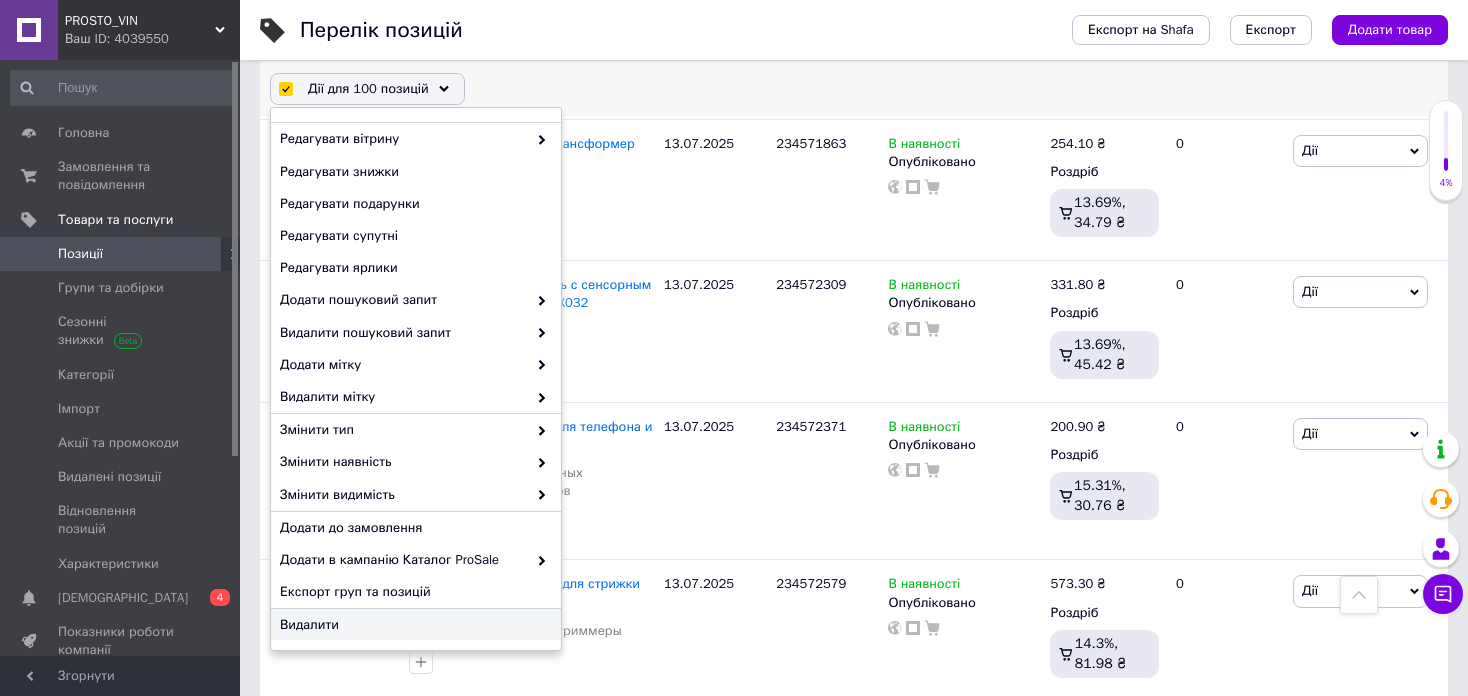 click on "Видалити" at bounding box center (413, 625) 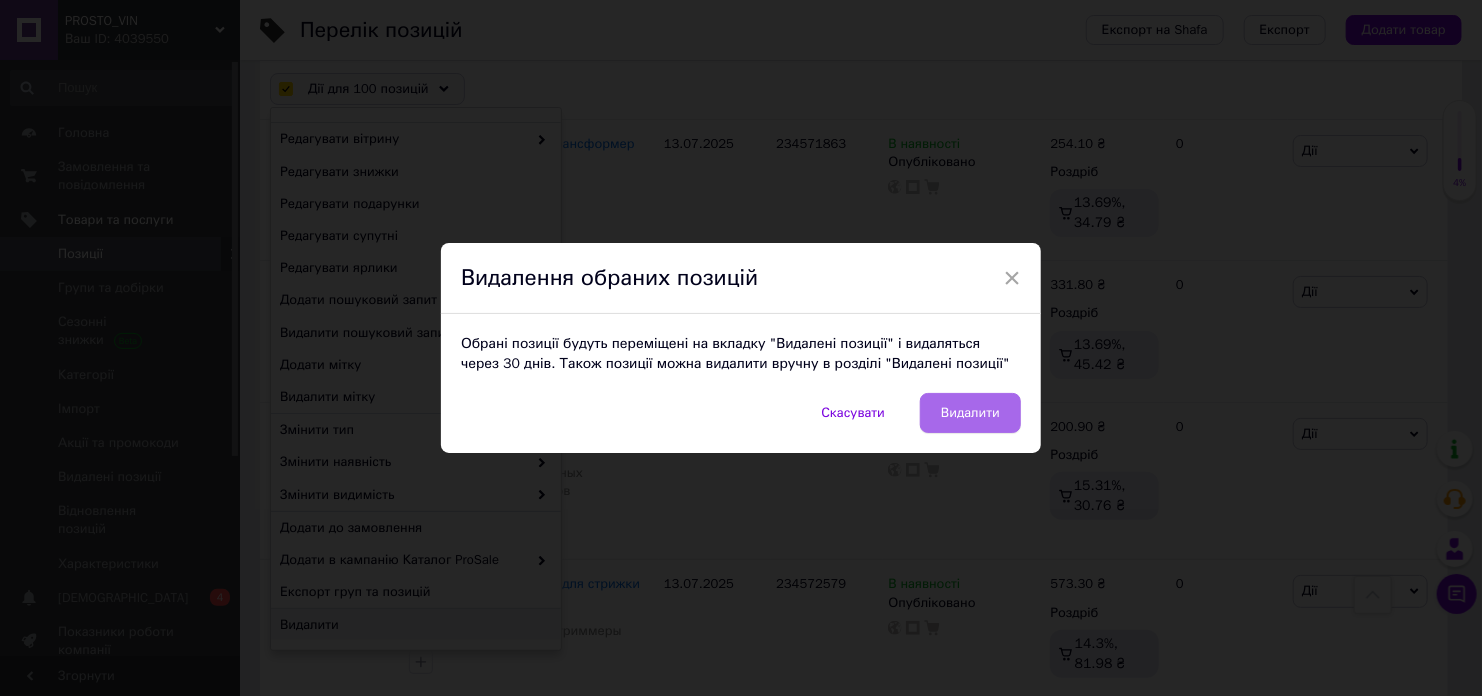 click on "Видалити" at bounding box center [970, 413] 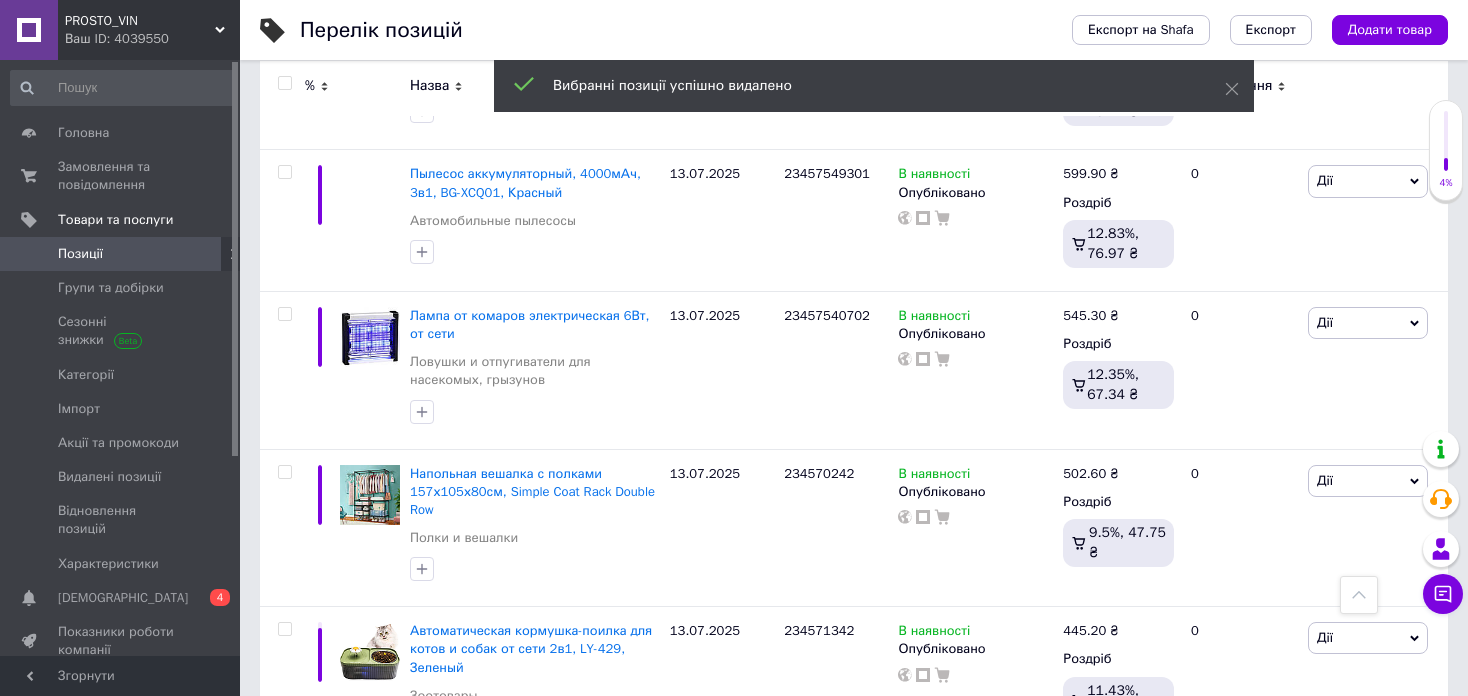 click on "1" at bounding box center [282, 805] 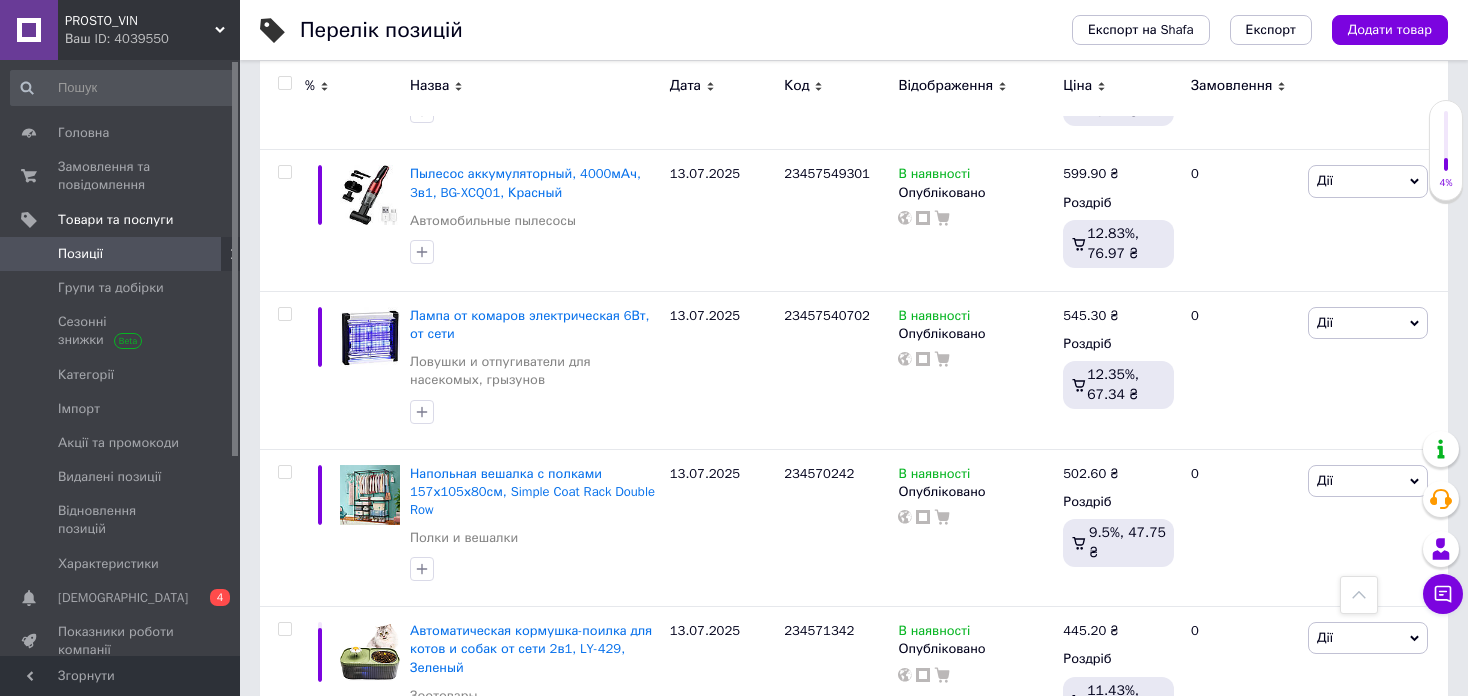 click at bounding box center [284, 83] 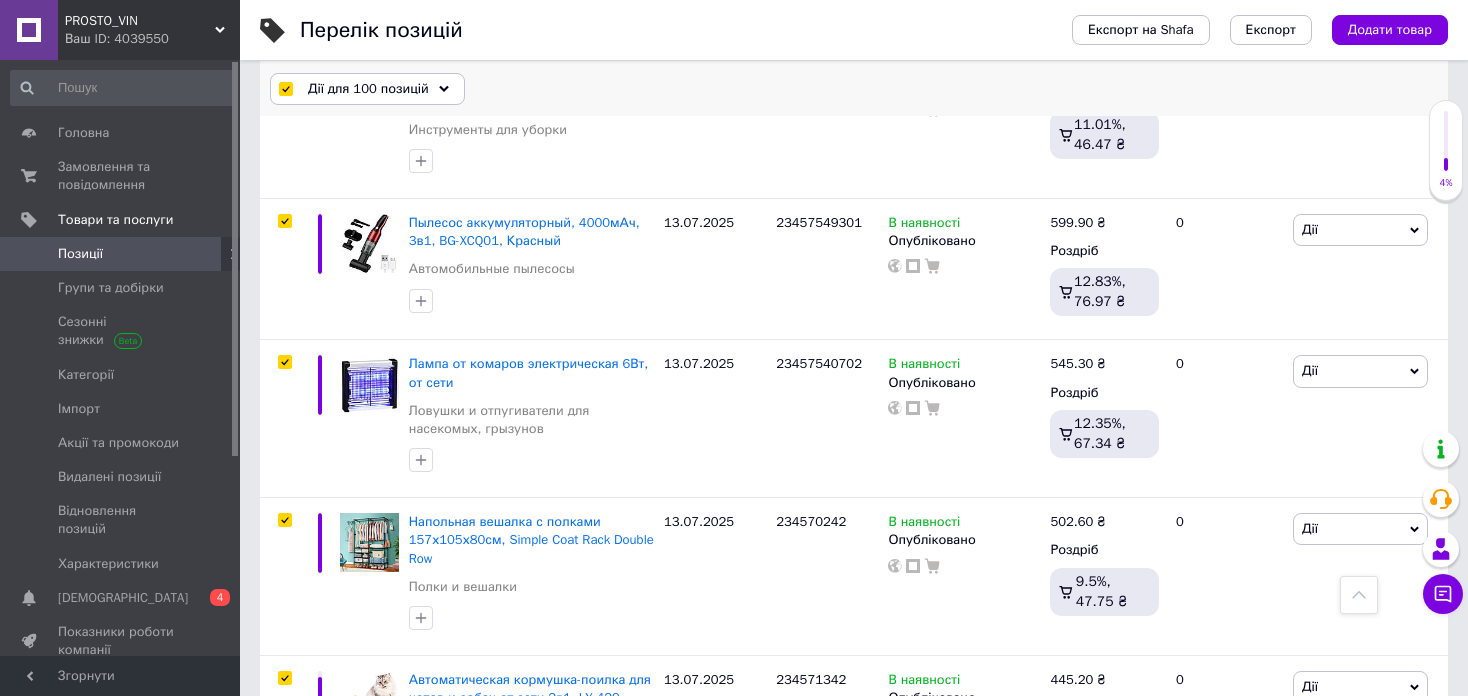 scroll, scrollTop: 14163, scrollLeft: 0, axis: vertical 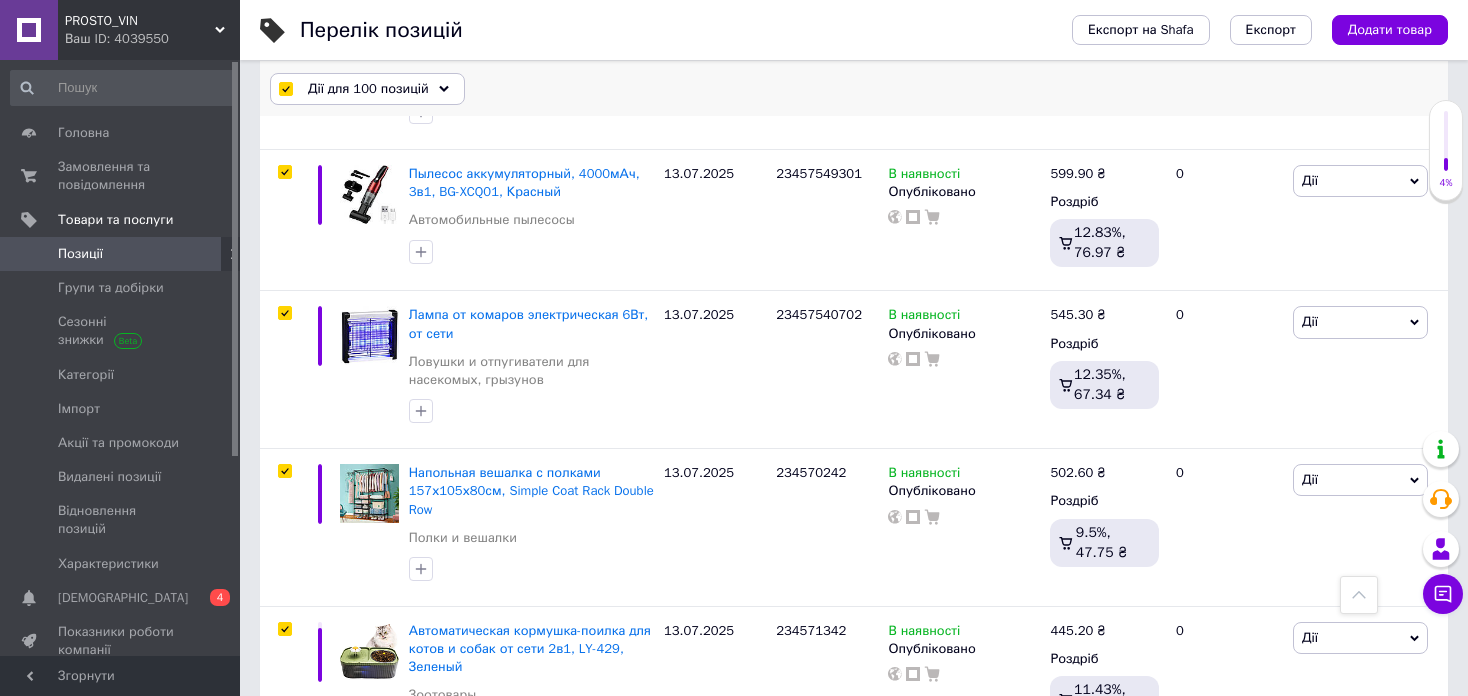 click on "Дії для 100 позицій" at bounding box center (367, 89) 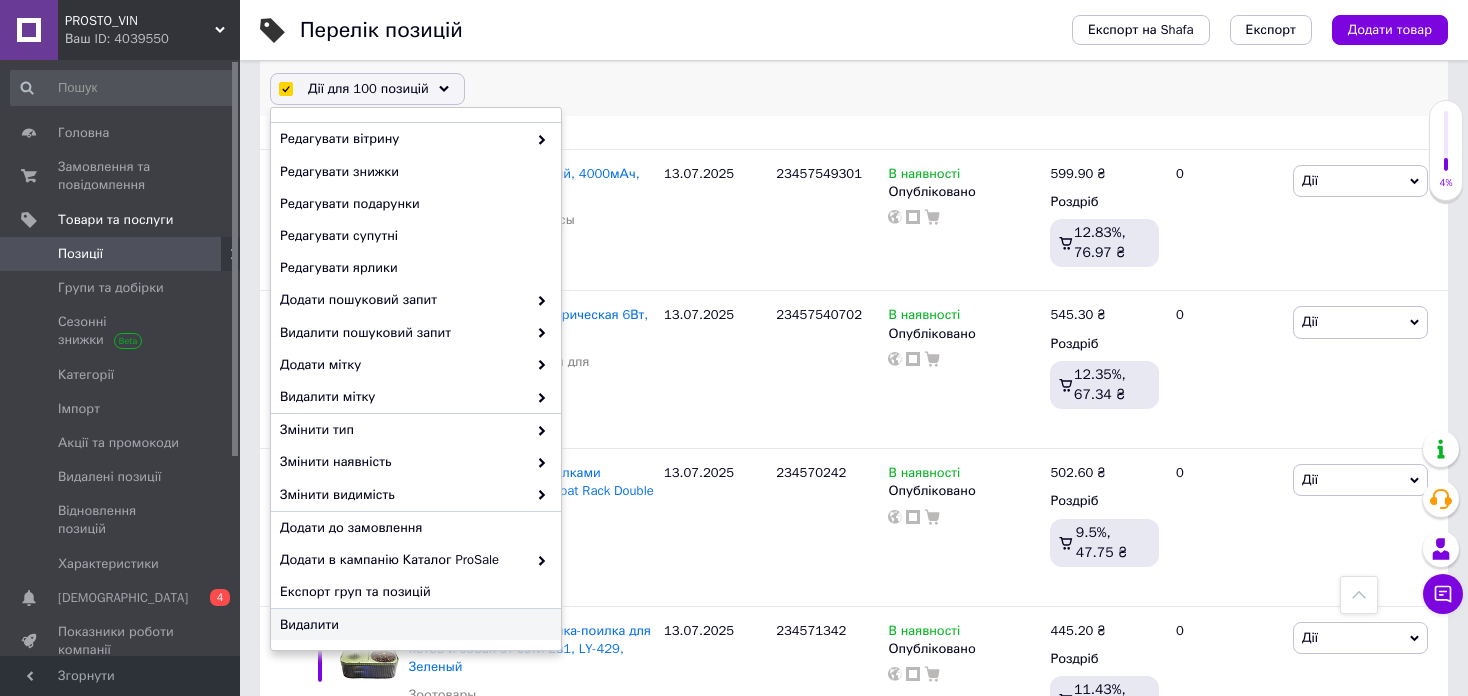click on "Видалити" at bounding box center (413, 625) 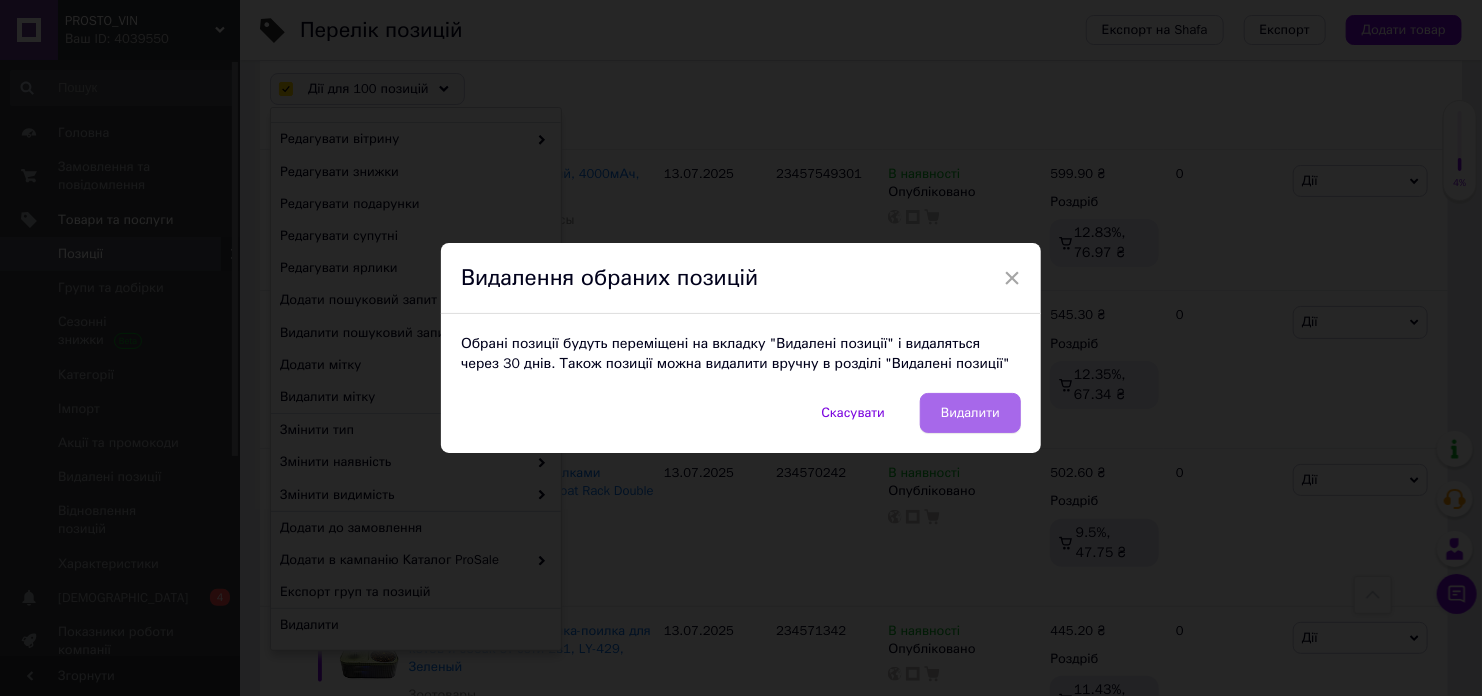 click on "Видалити" at bounding box center [970, 413] 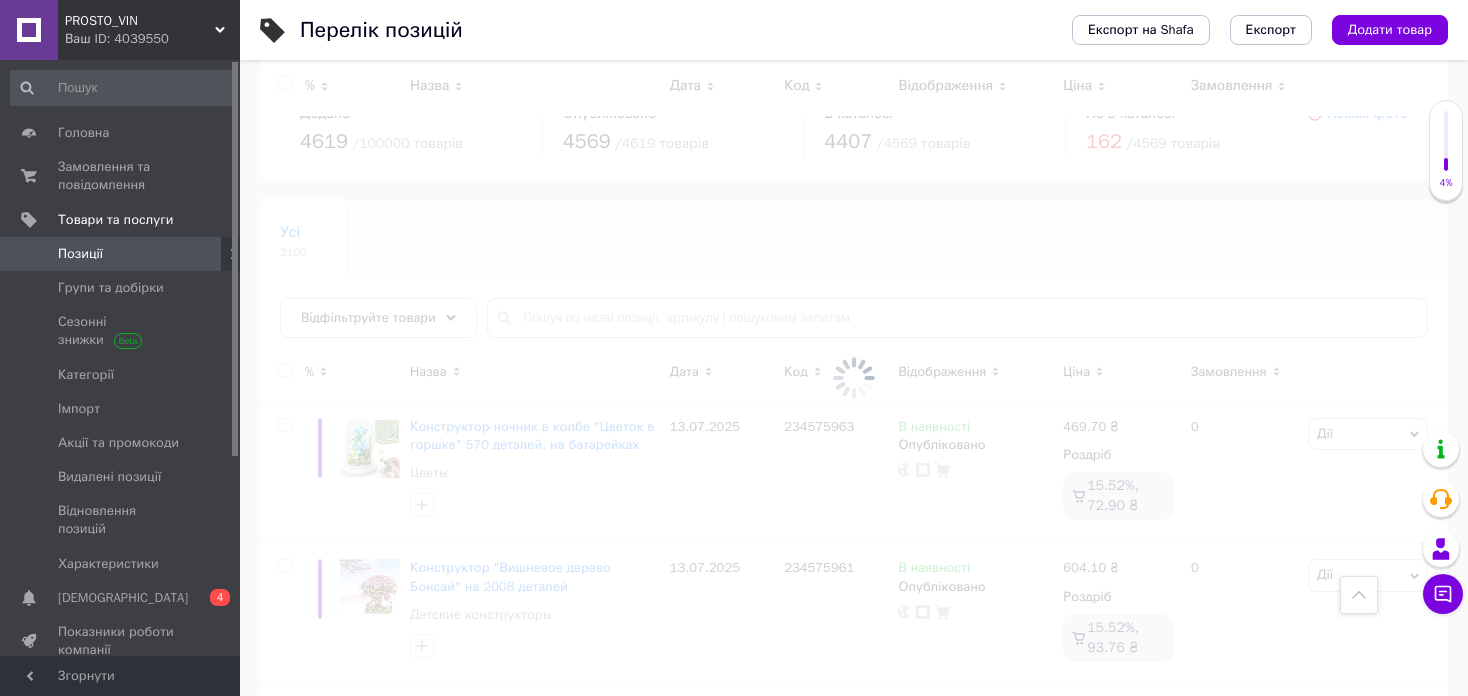 scroll, scrollTop: 14042, scrollLeft: 0, axis: vertical 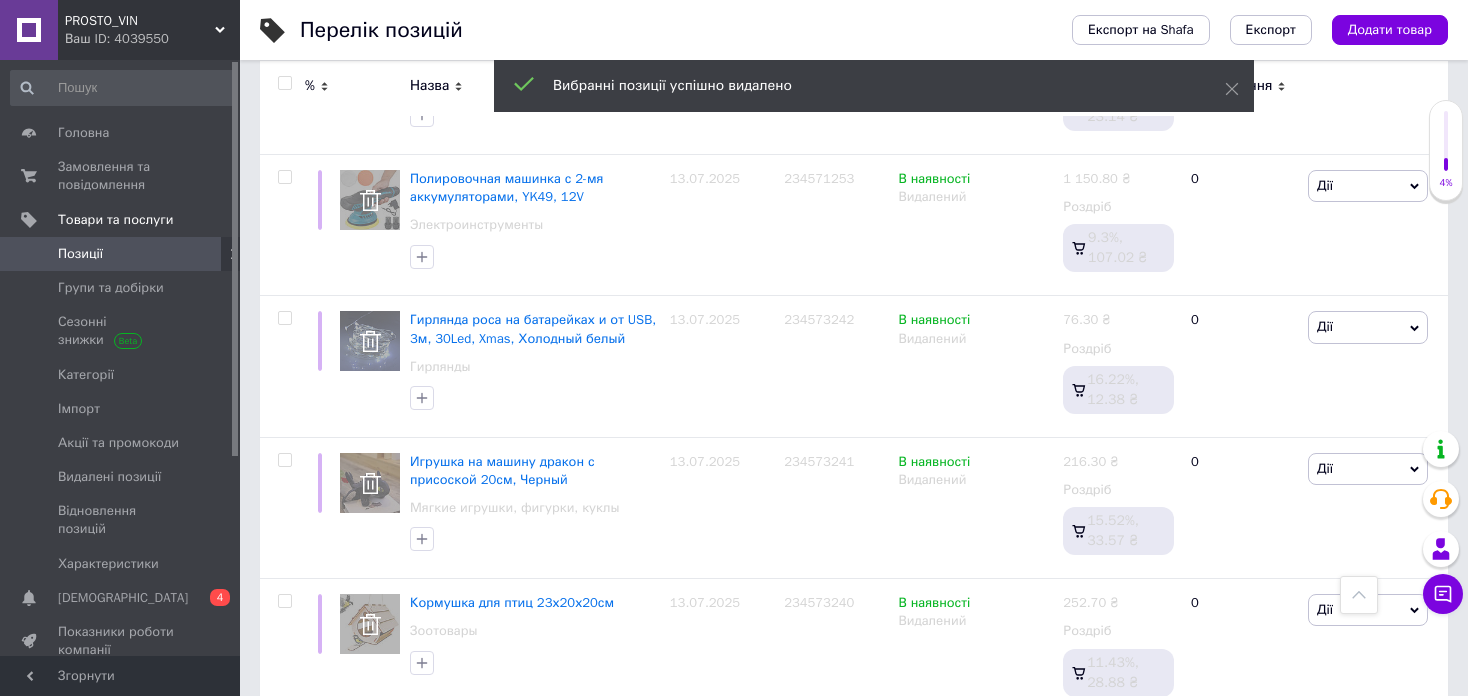 click on "1" at bounding box center [282, 761] 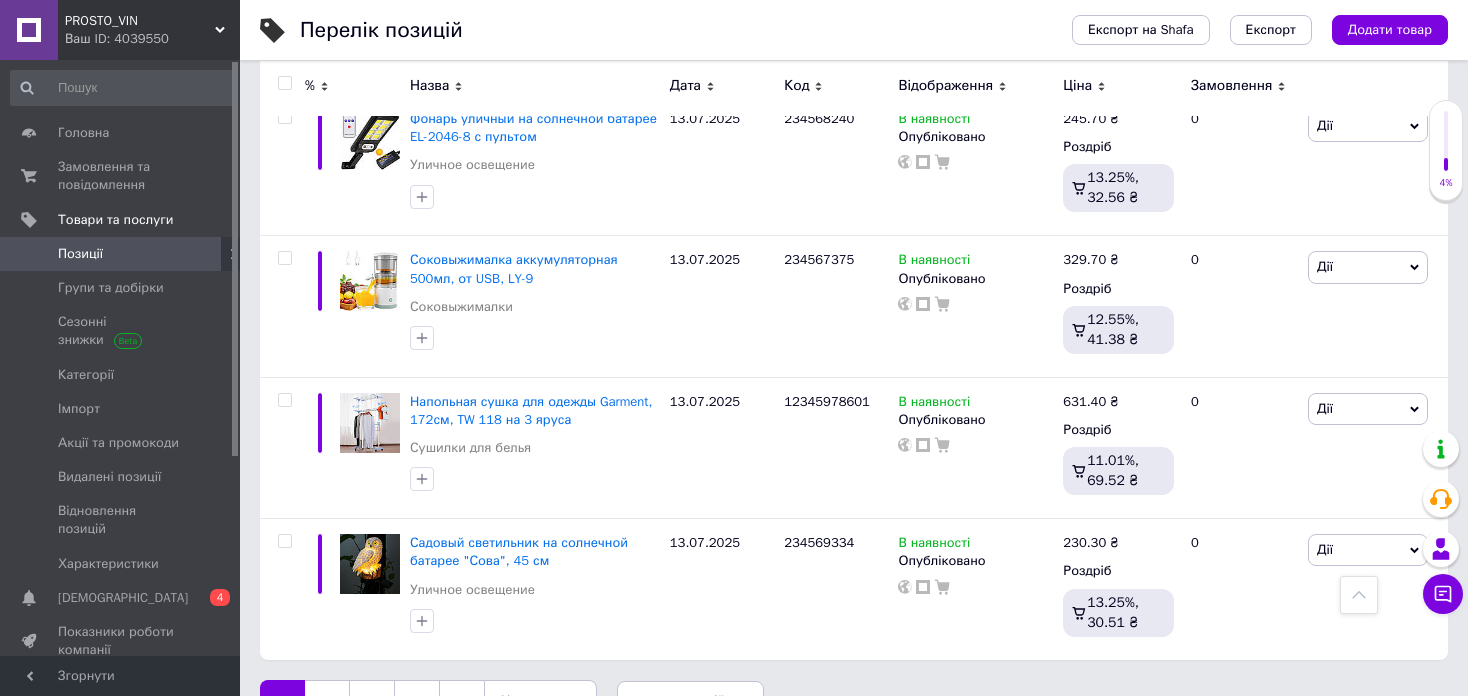 click at bounding box center [284, 83] 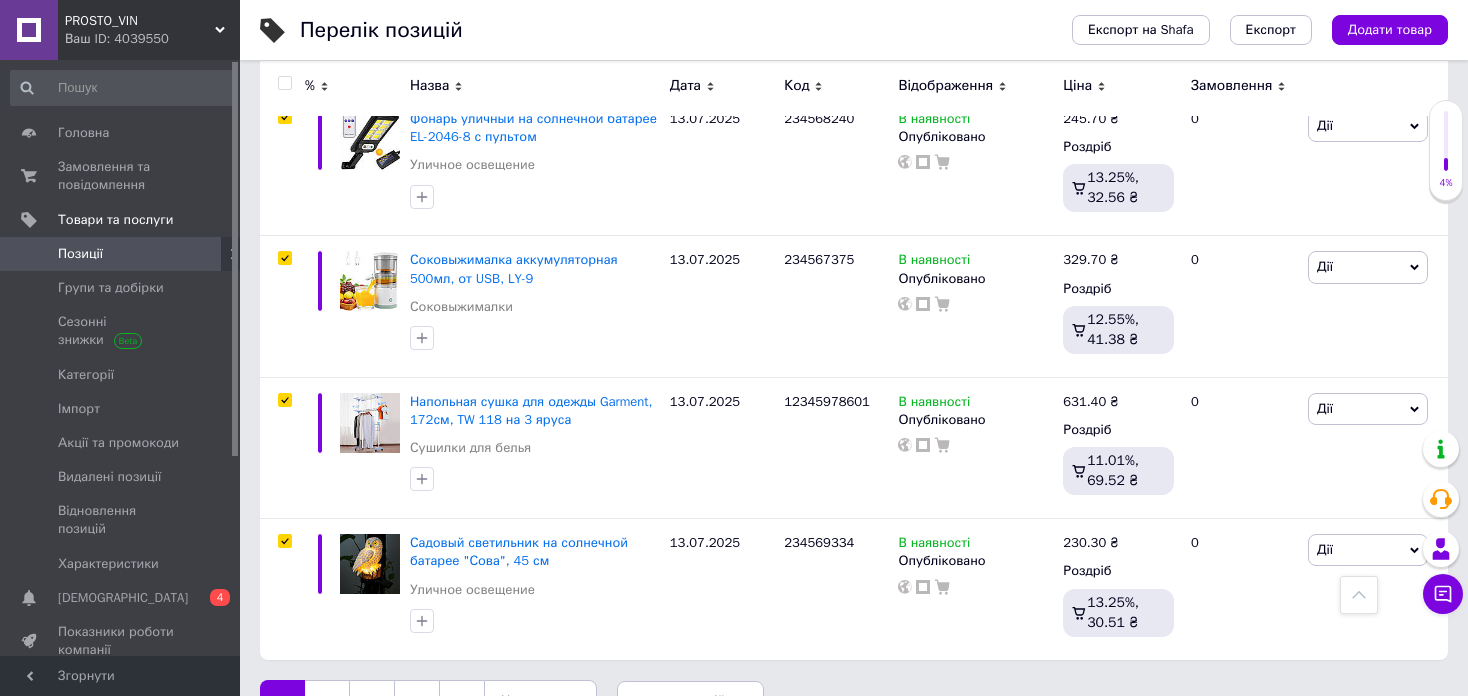 checkbox on "true" 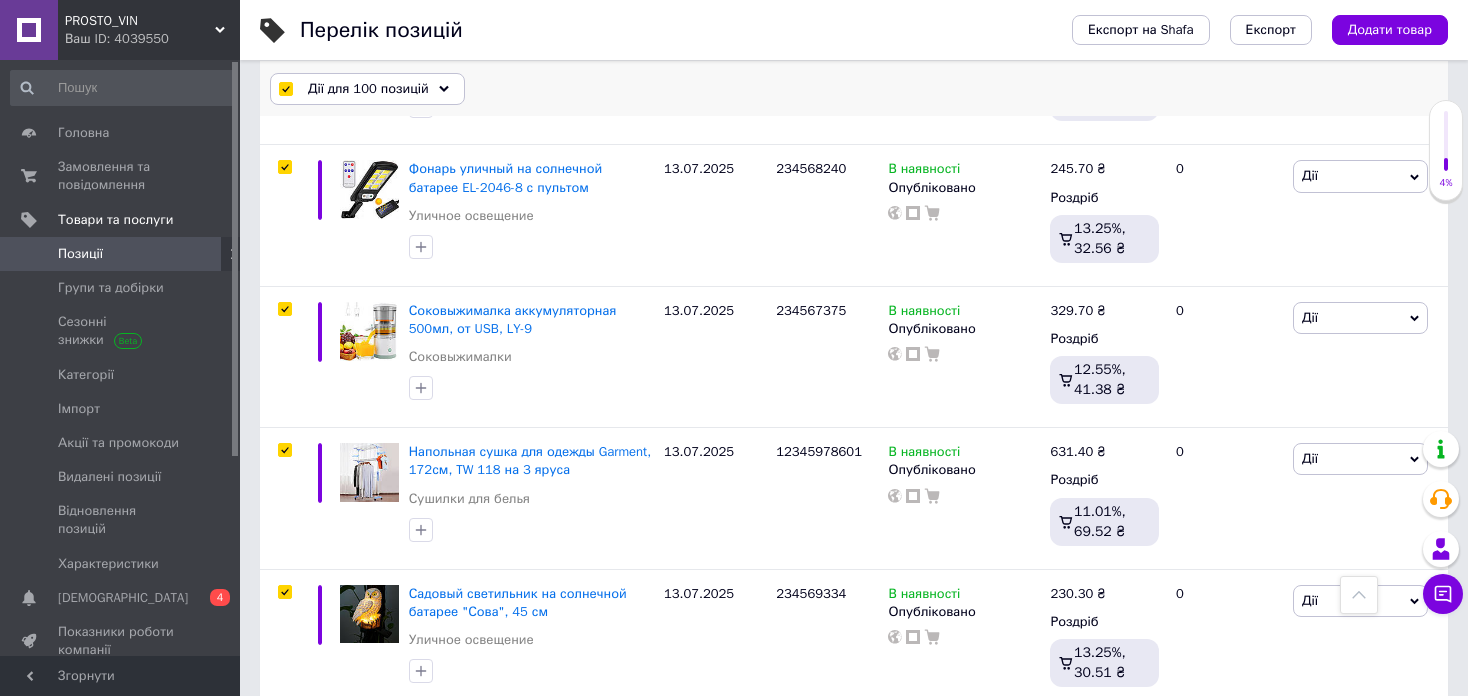 click on "Дії для 100 позицій" at bounding box center [368, 89] 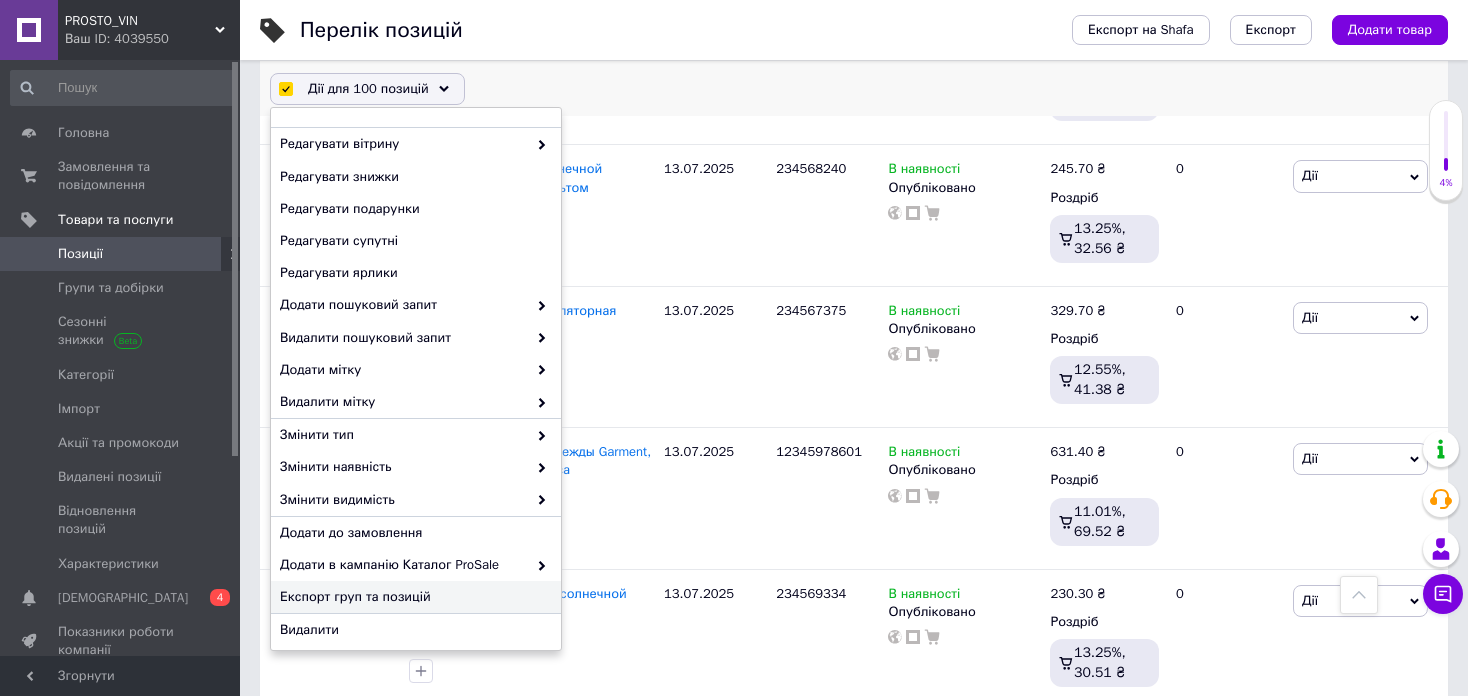 scroll, scrollTop: 156, scrollLeft: 0, axis: vertical 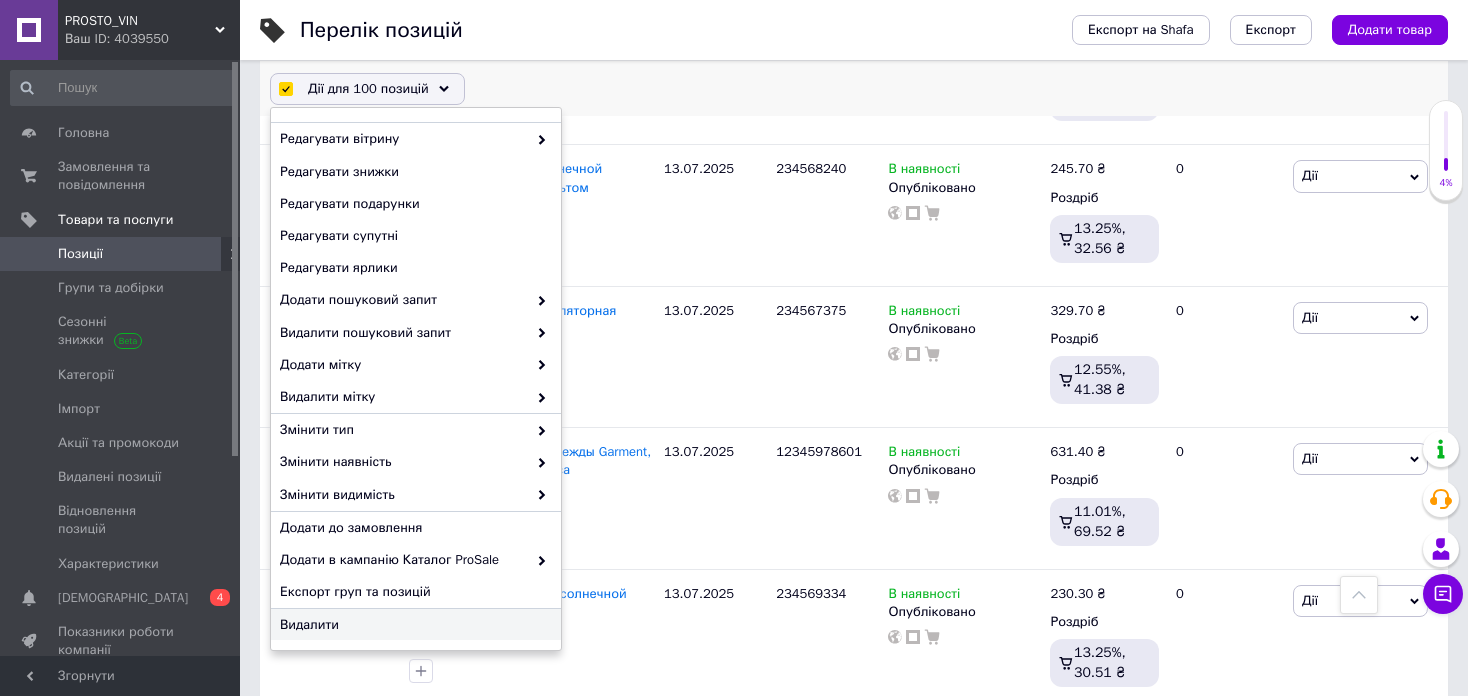 click on "Видалити" at bounding box center [416, 625] 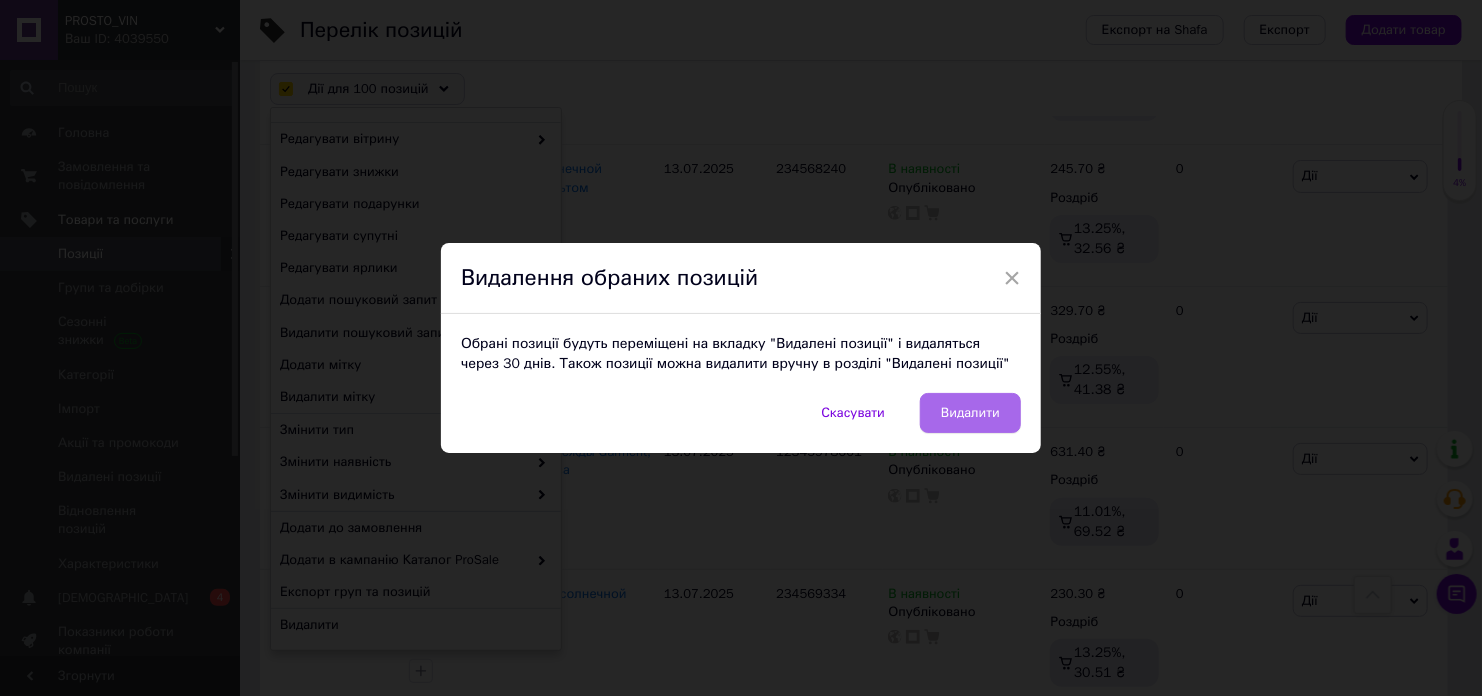 click on "Видалити" at bounding box center [970, 413] 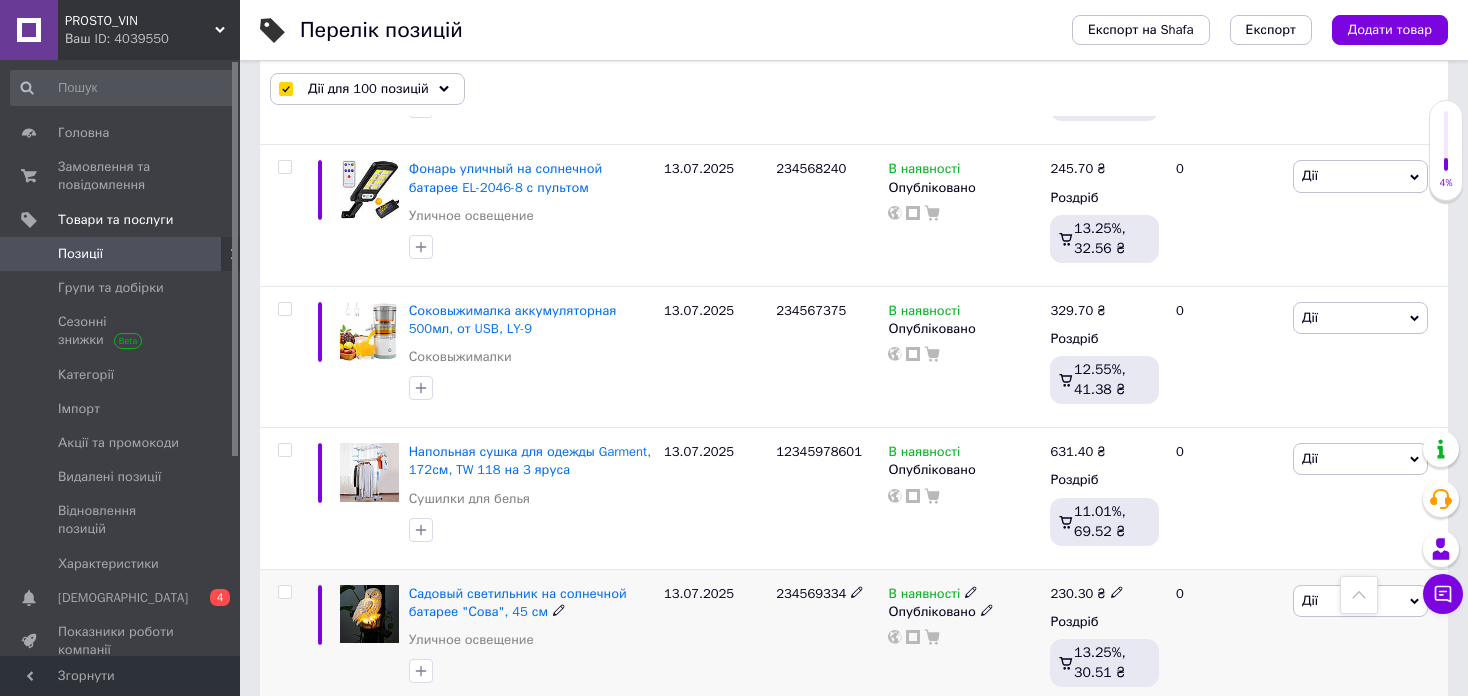 checkbox on "false" 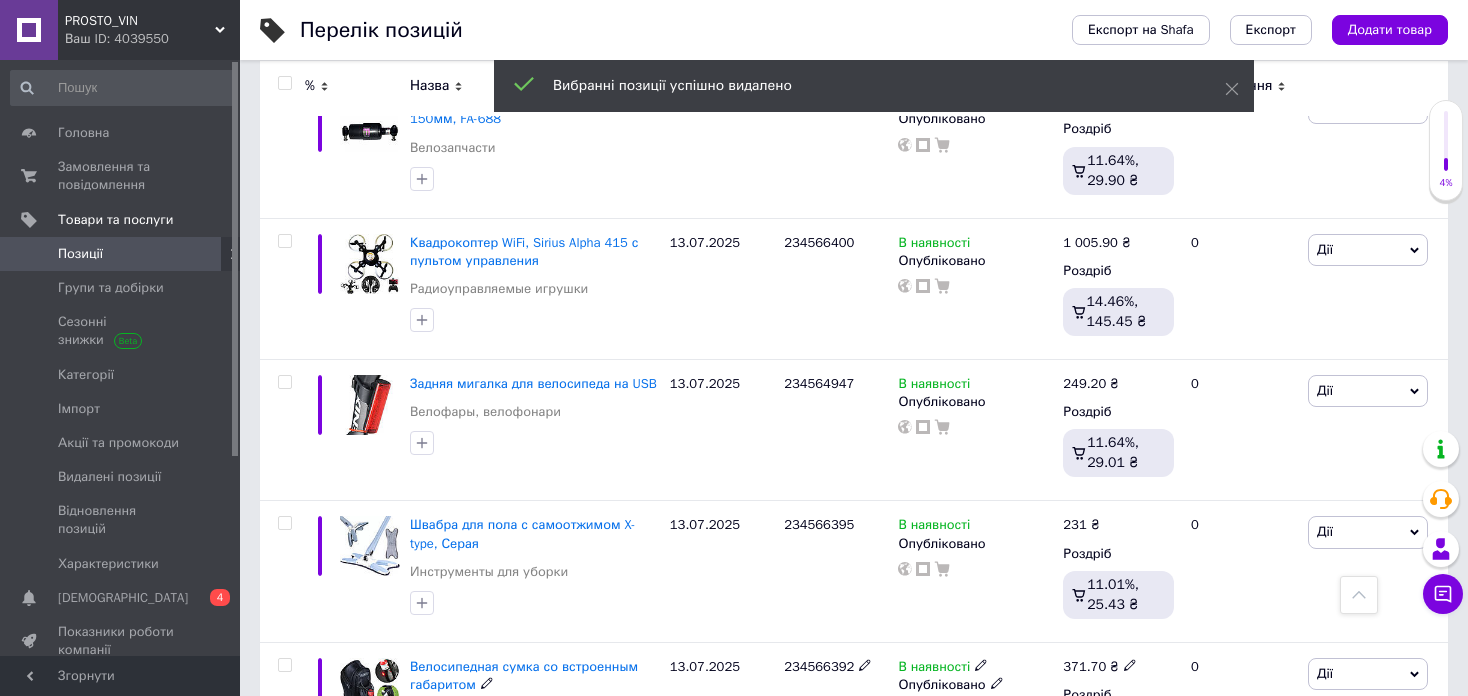 scroll, scrollTop: 13959, scrollLeft: 0, axis: vertical 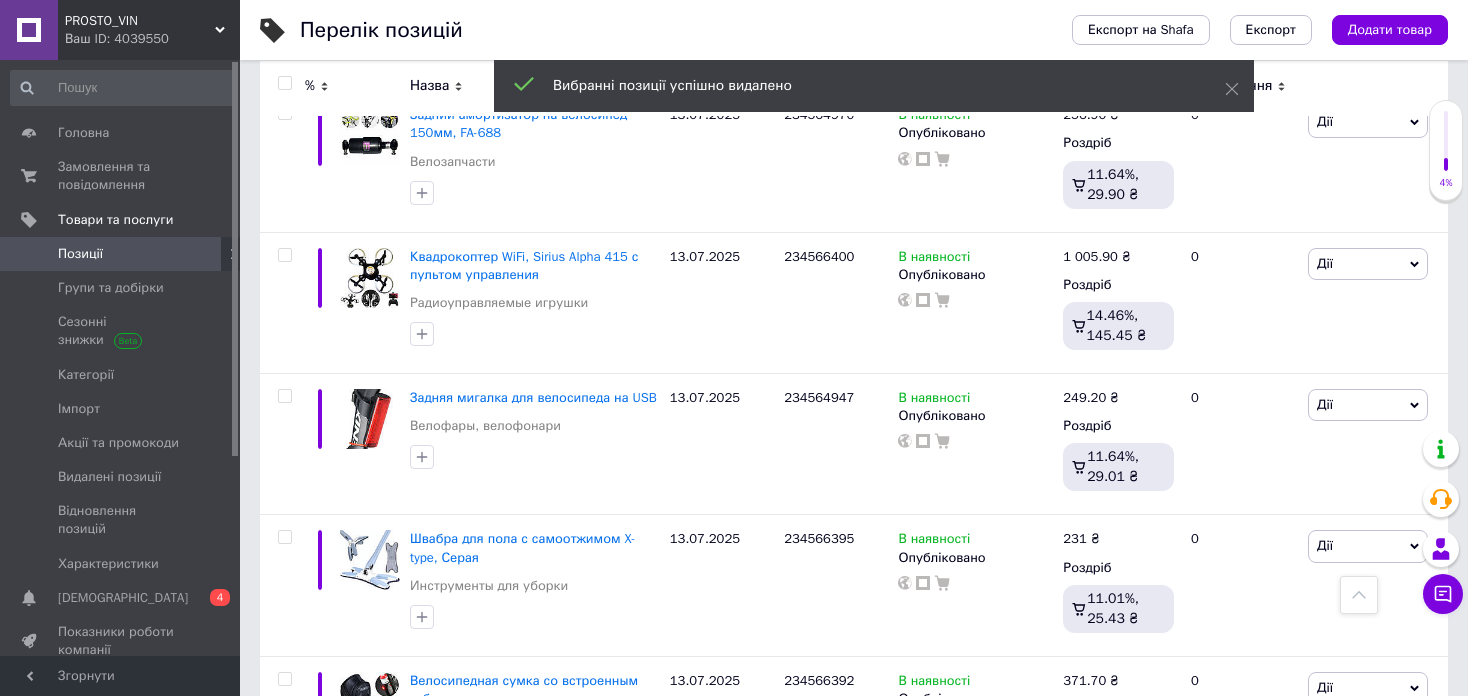 click at bounding box center [284, 83] 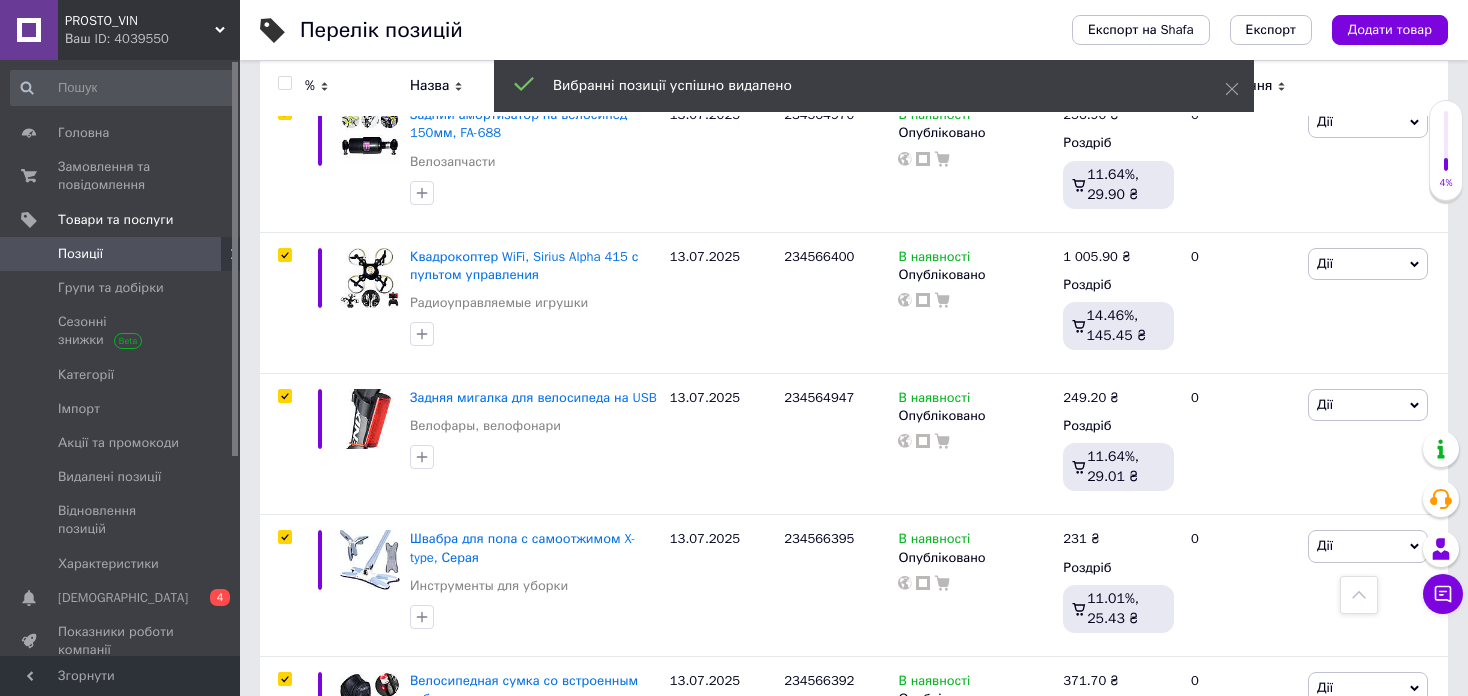 type 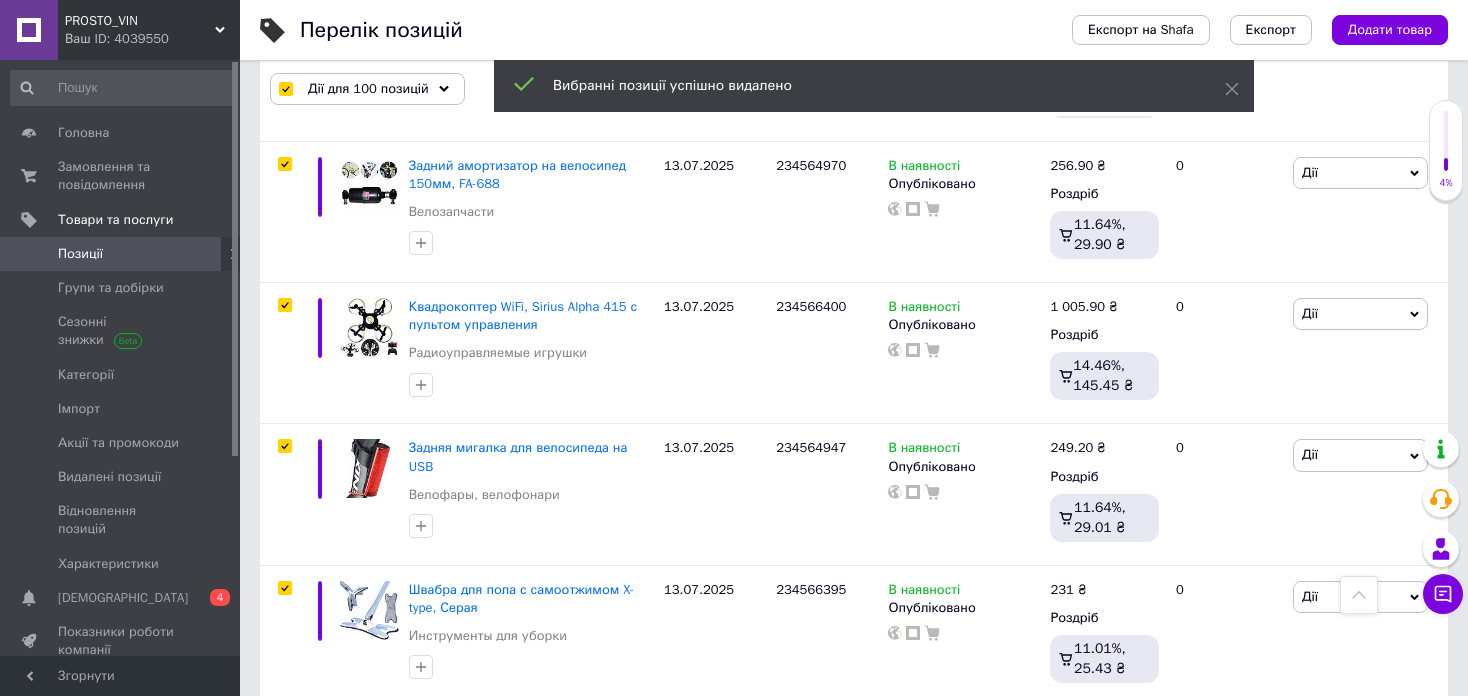 scroll, scrollTop: 14056, scrollLeft: 0, axis: vertical 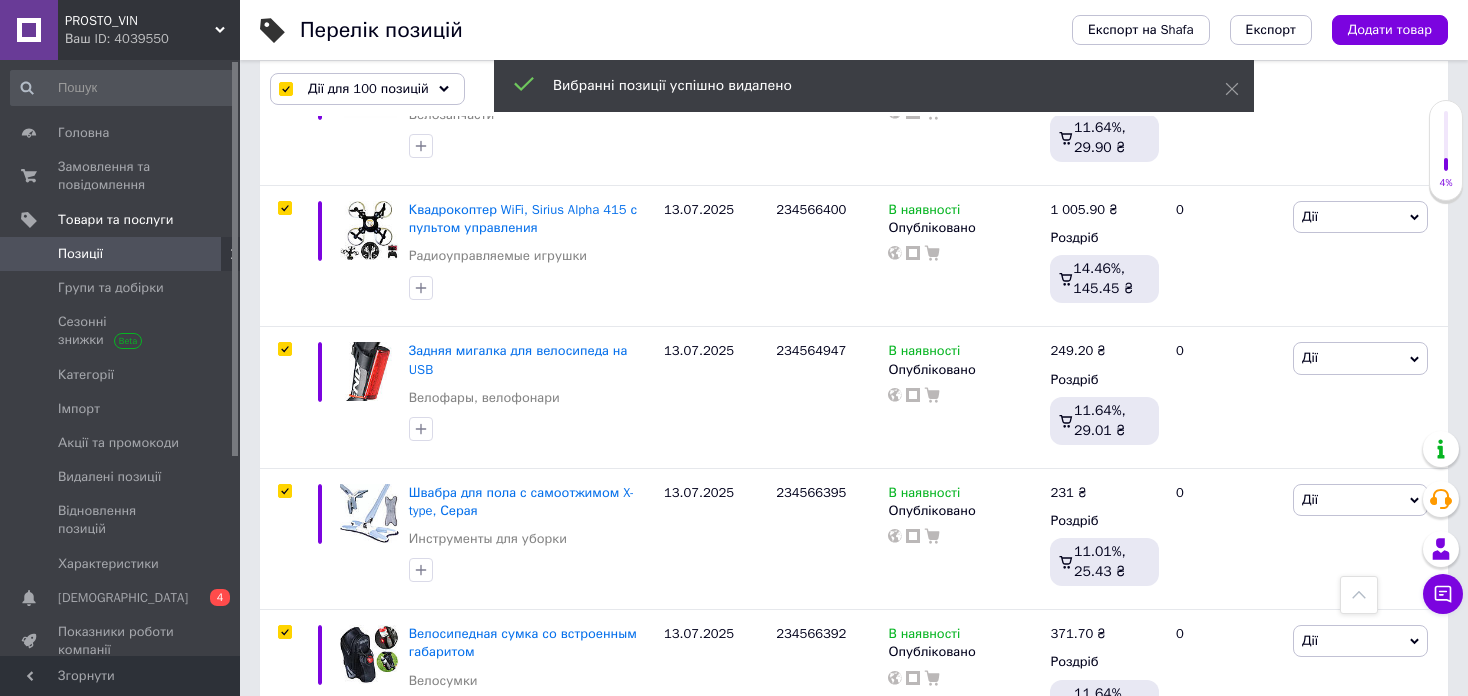 click on "Дії для 100 позицій" at bounding box center (367, 89) 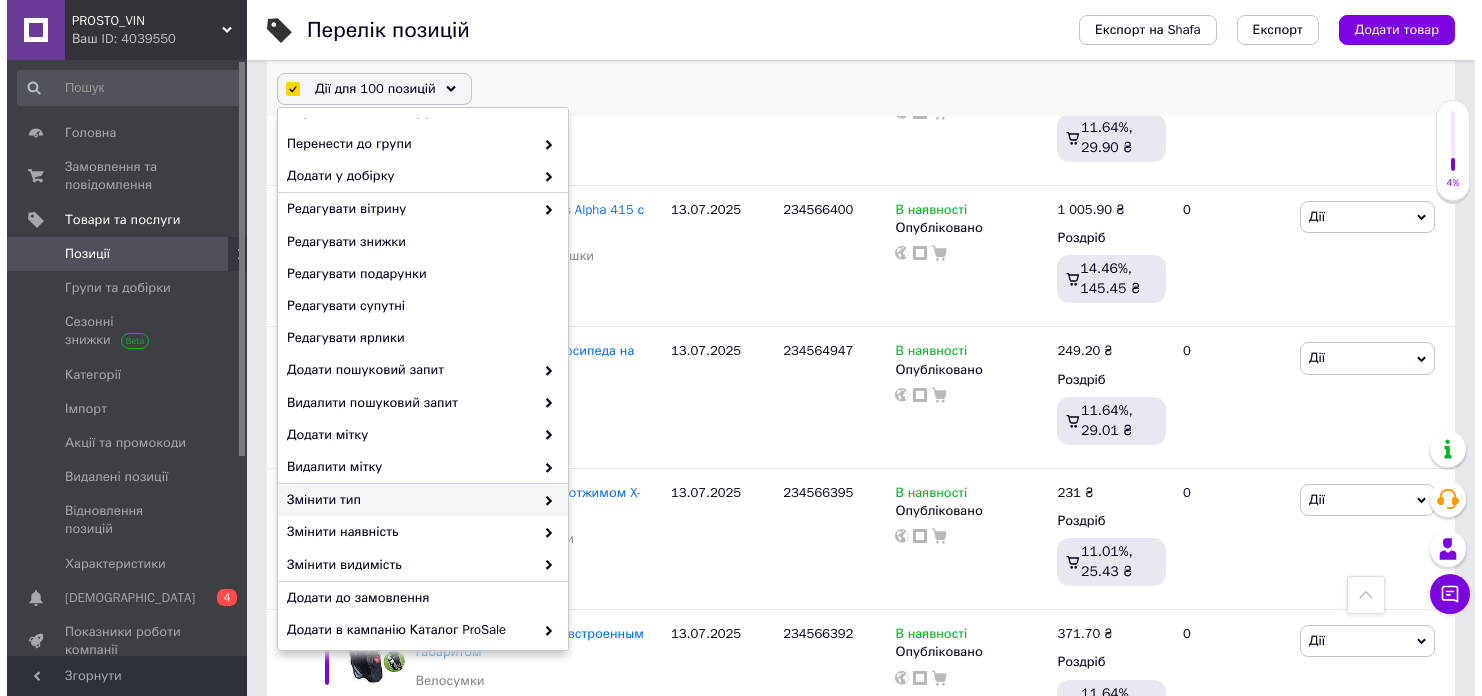 scroll, scrollTop: 156, scrollLeft: 0, axis: vertical 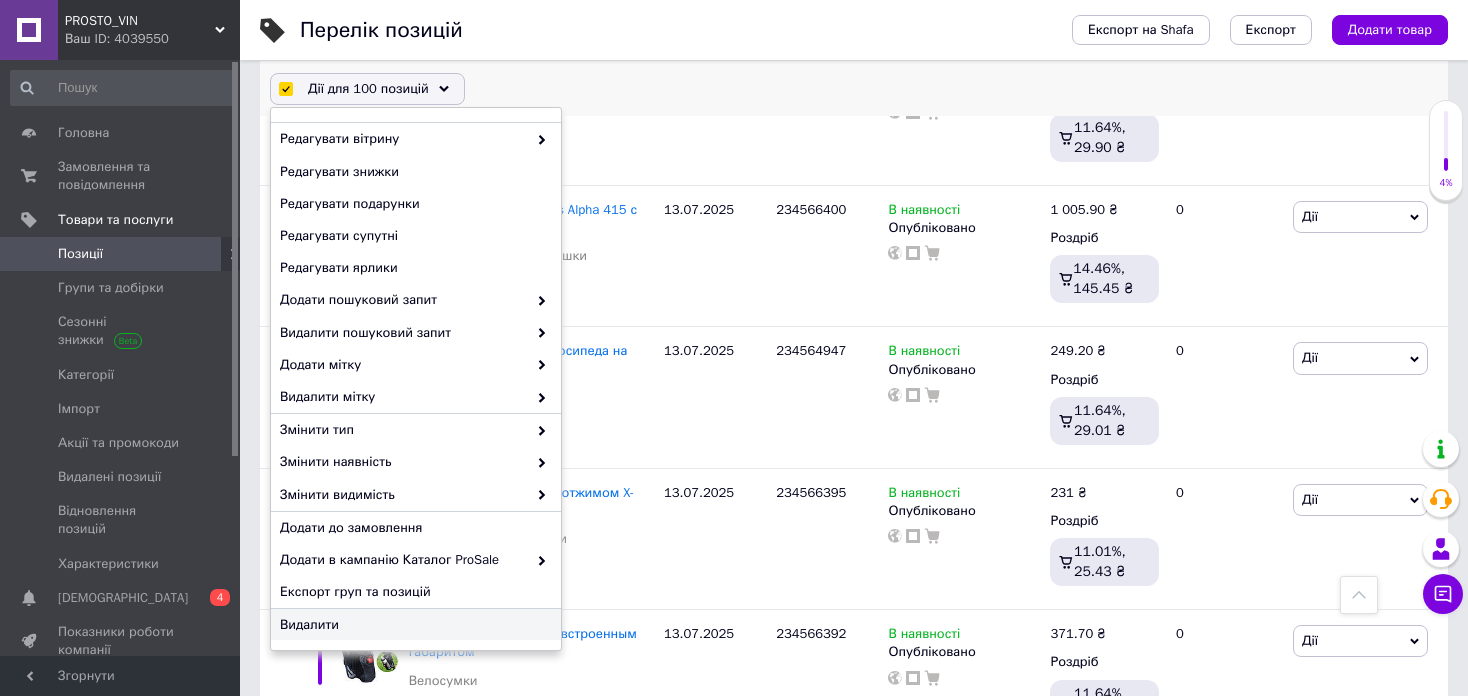 click on "Видалити" at bounding box center (413, 625) 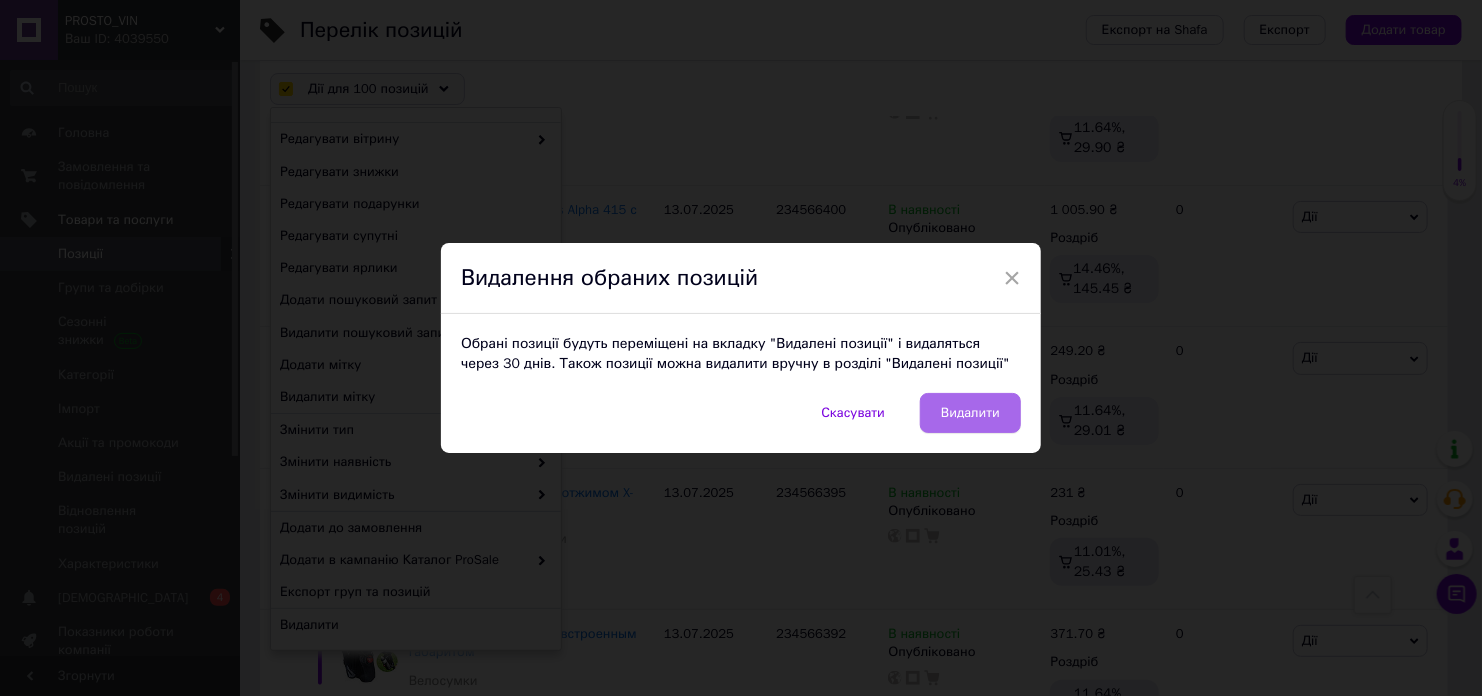 click on "Видалити" at bounding box center (970, 413) 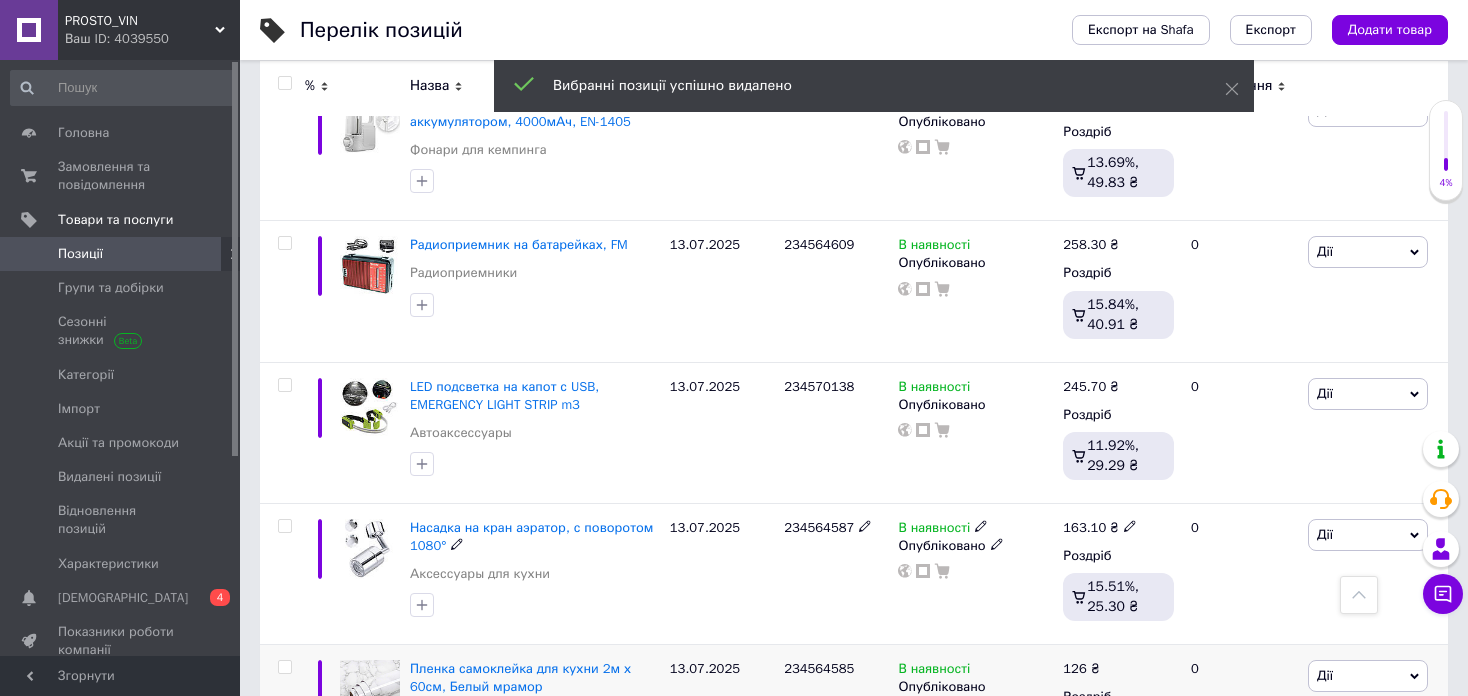scroll, scrollTop: 14163, scrollLeft: 0, axis: vertical 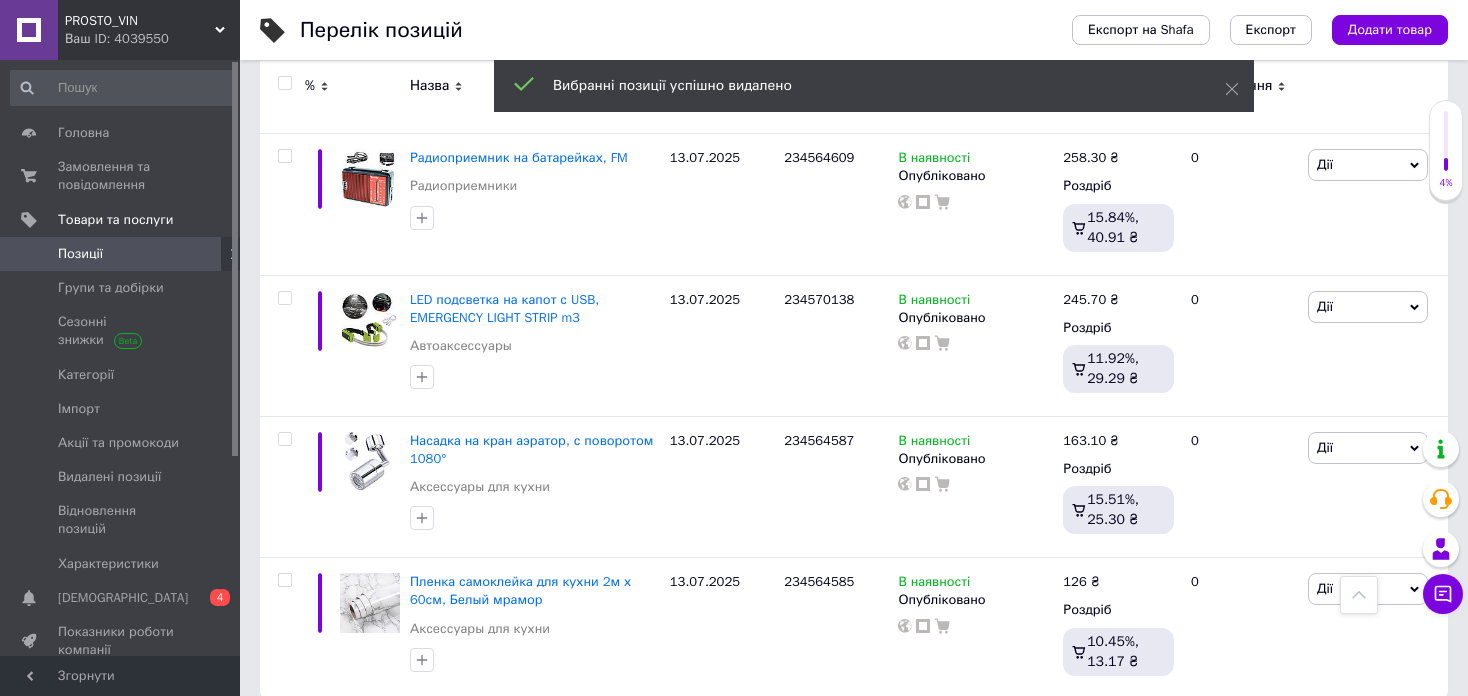 click at bounding box center [284, 83] 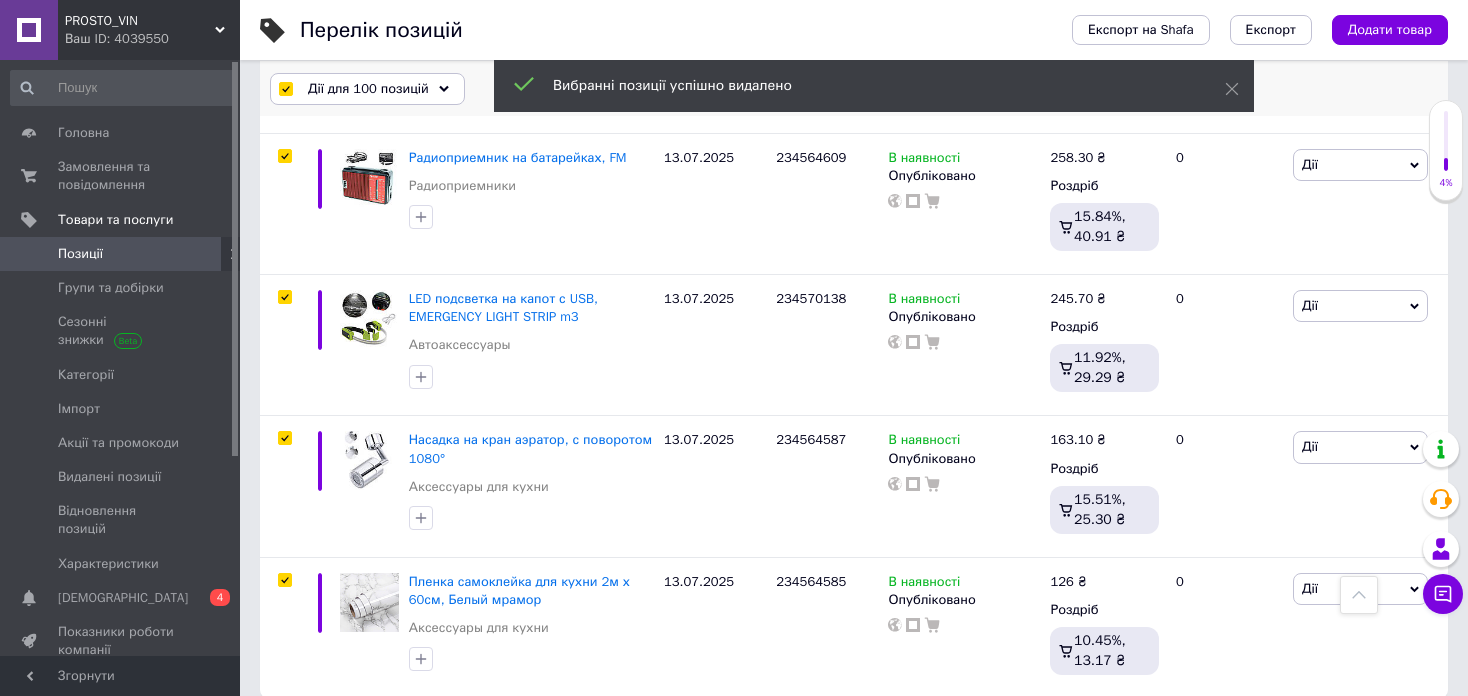 click on "Дії для 100 позицій" at bounding box center [368, 89] 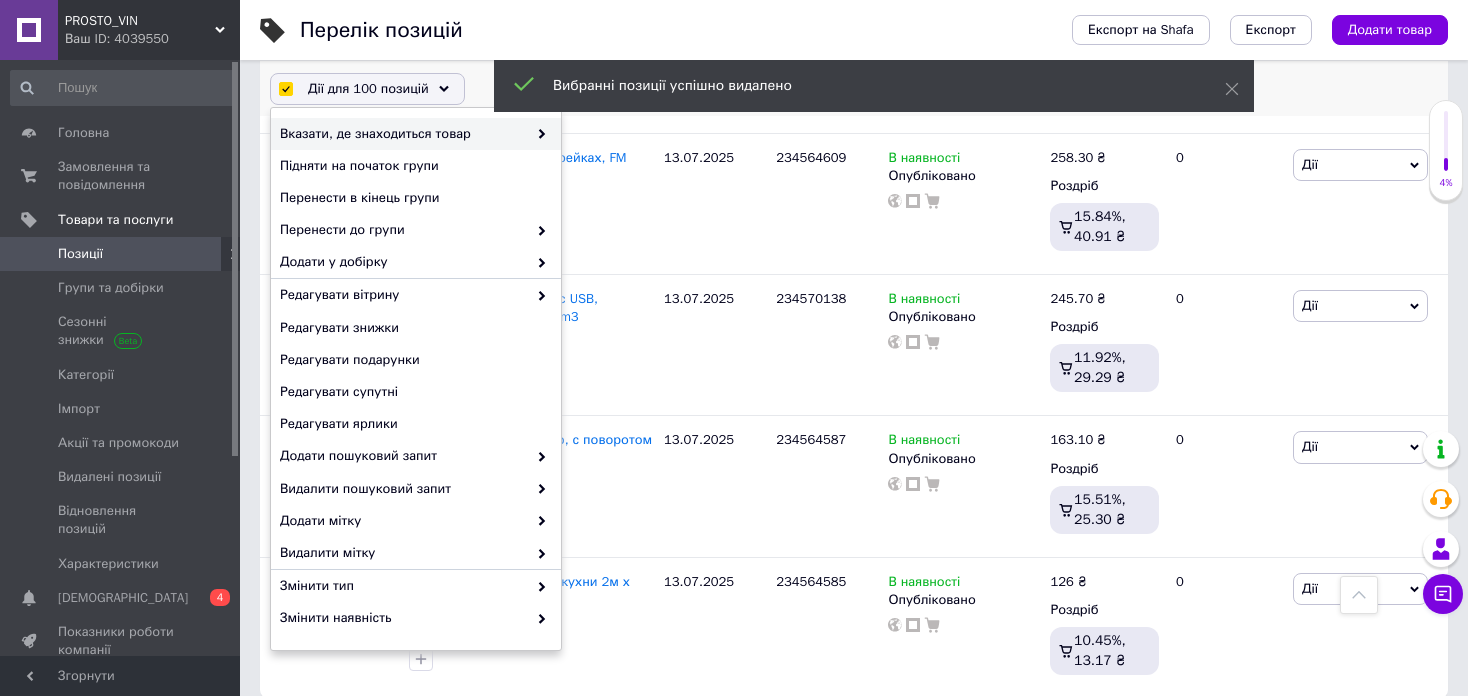 scroll, scrollTop: 14195, scrollLeft: 0, axis: vertical 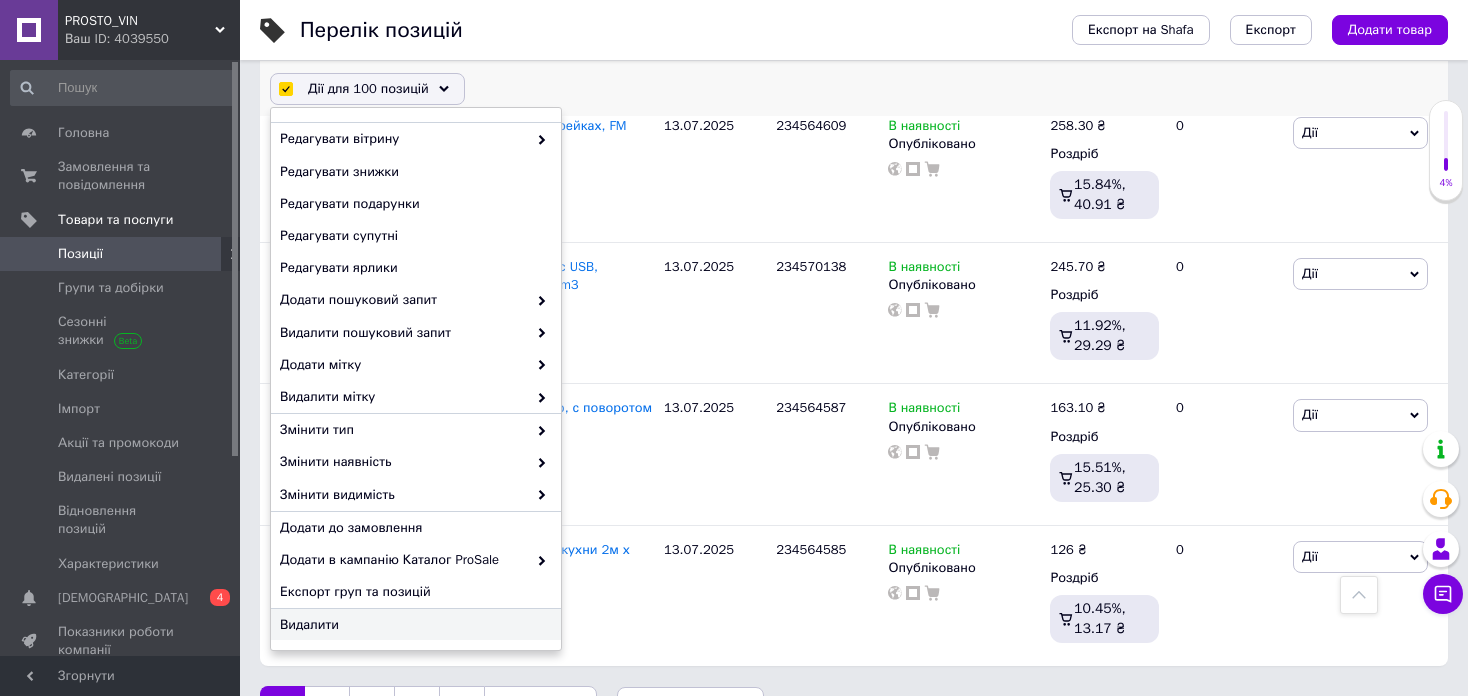 click on "Видалити" at bounding box center [413, 625] 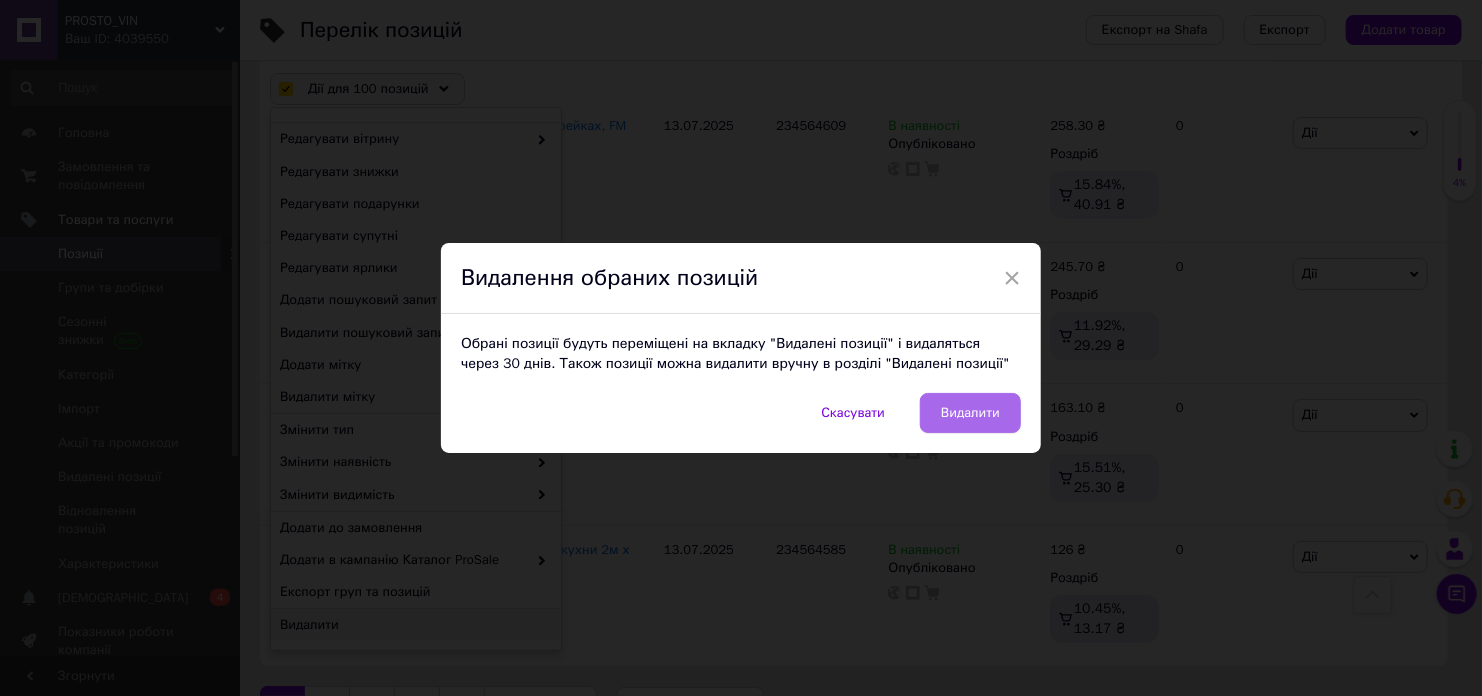 click on "Видалити" at bounding box center [970, 413] 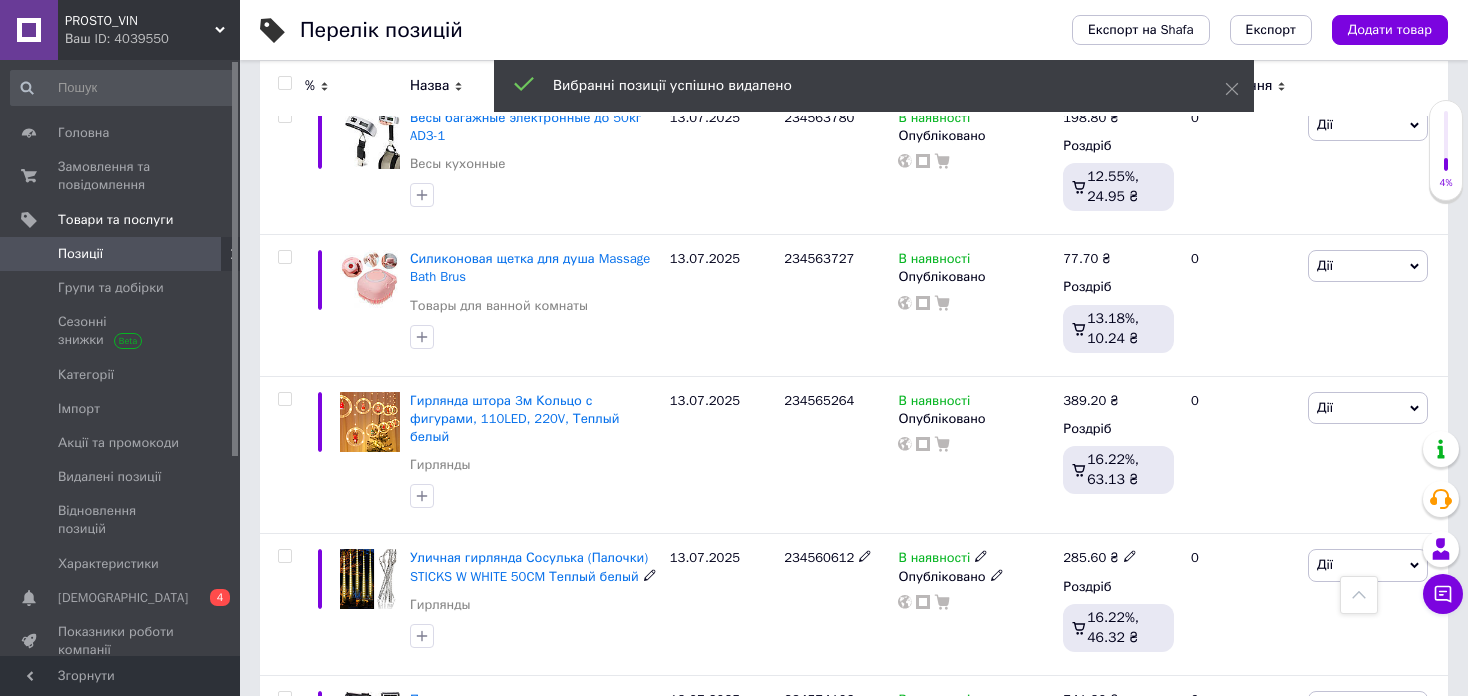 scroll, scrollTop: 14164, scrollLeft: 0, axis: vertical 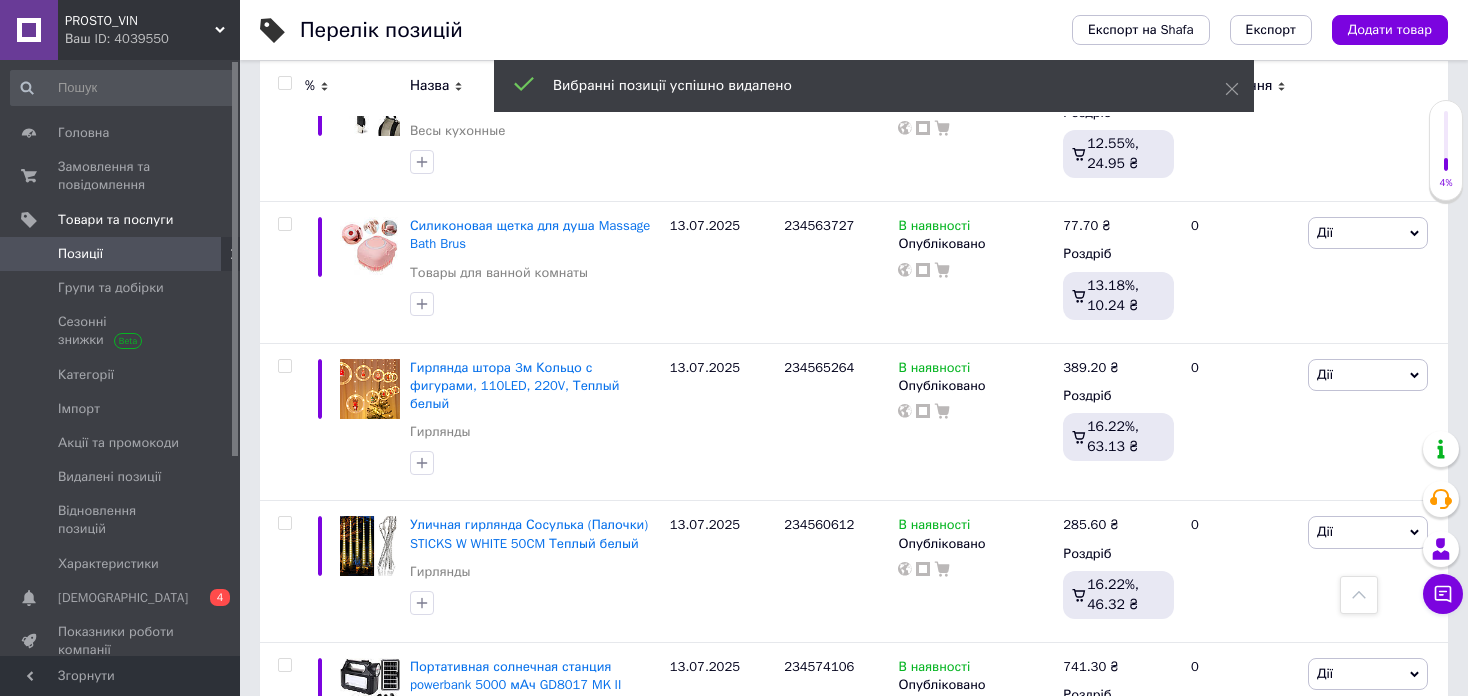 click at bounding box center (284, 83) 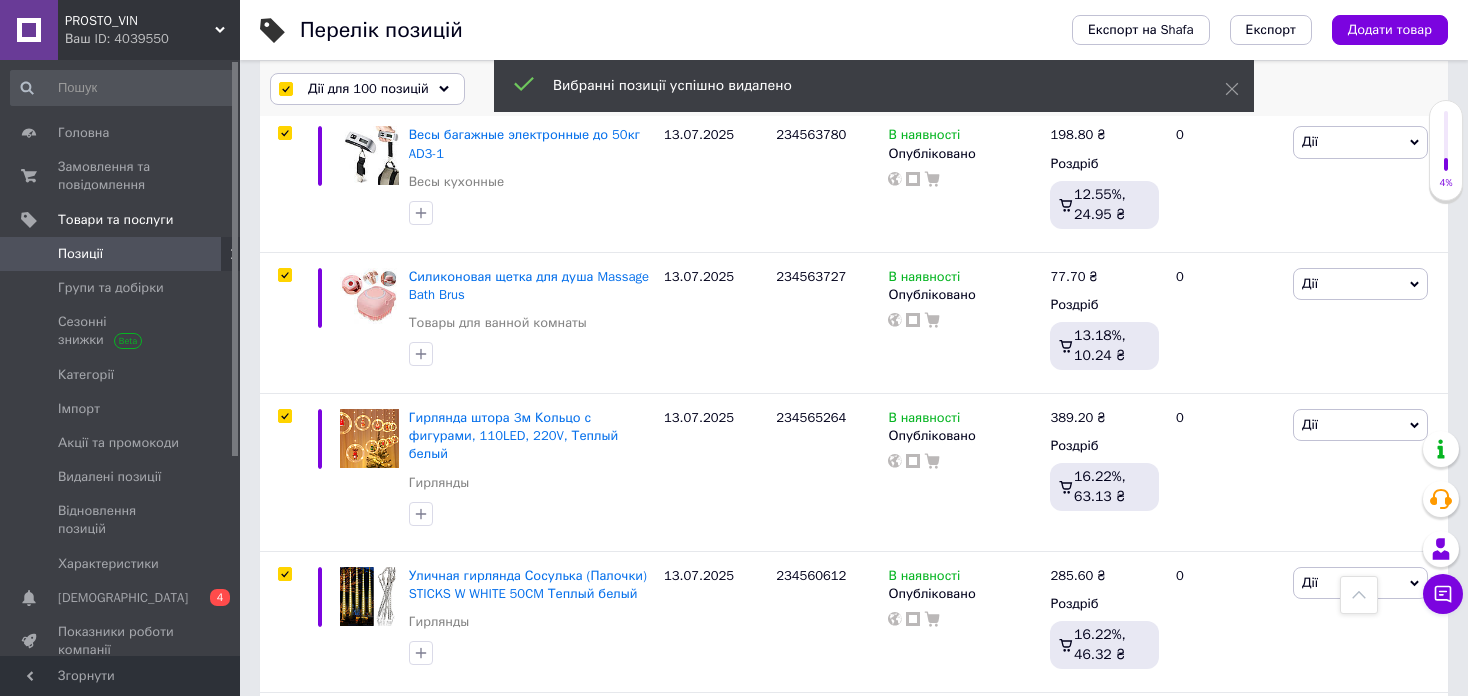 click on "Дії для 100 позицій" at bounding box center [368, 89] 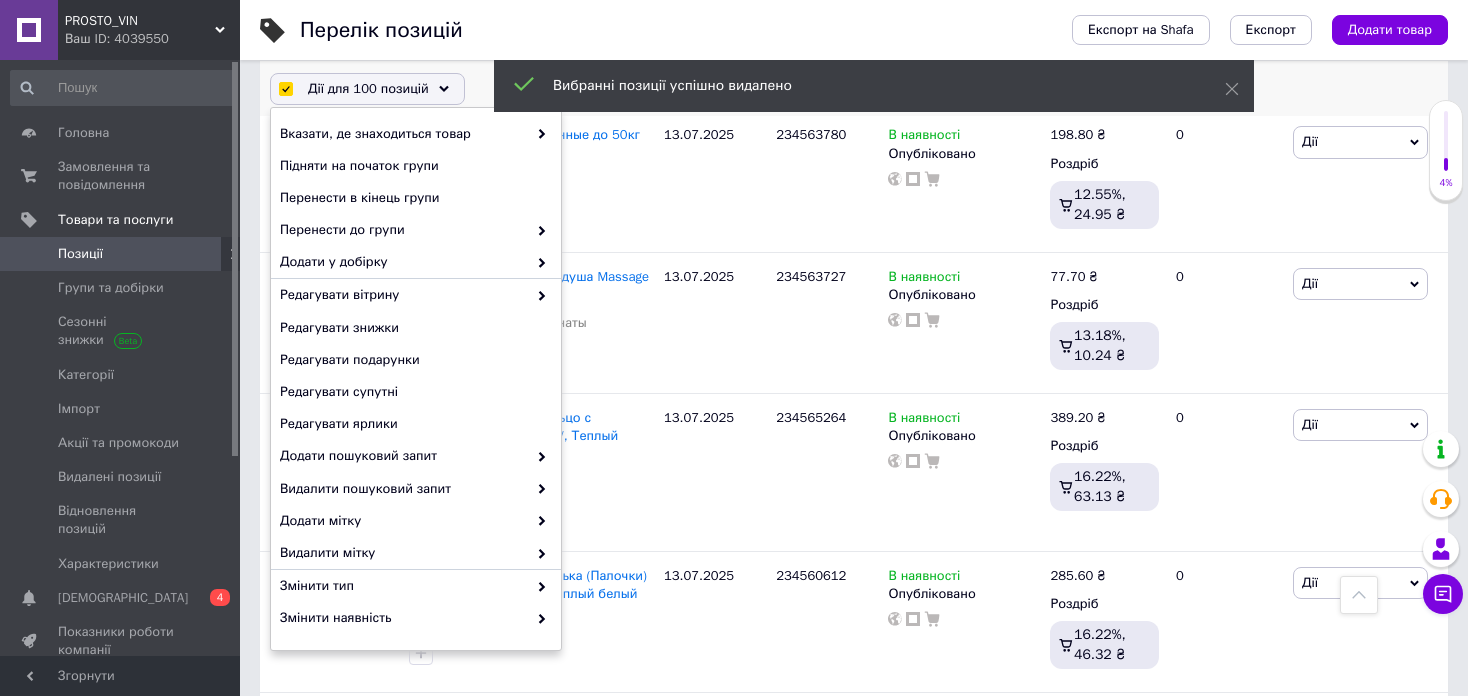 scroll, scrollTop: 14196, scrollLeft: 0, axis: vertical 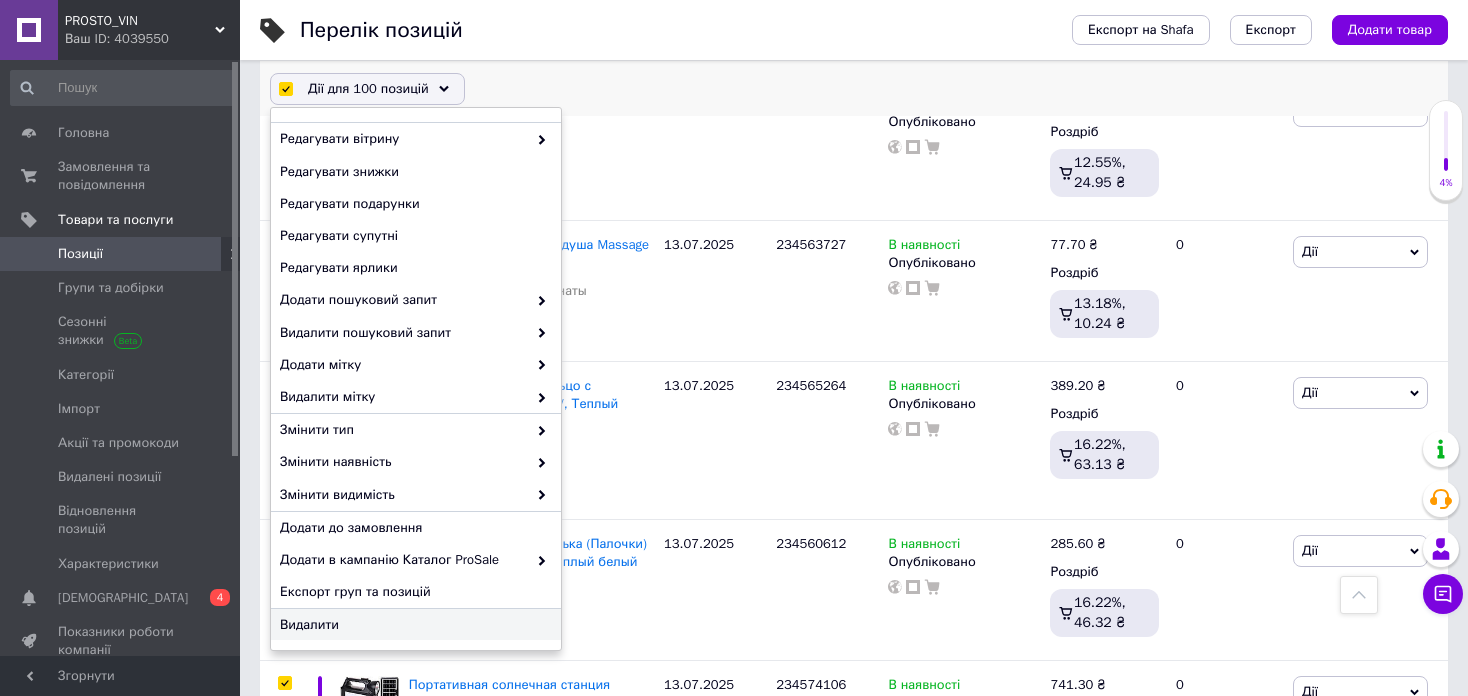 click on "Видалити" at bounding box center (413, 625) 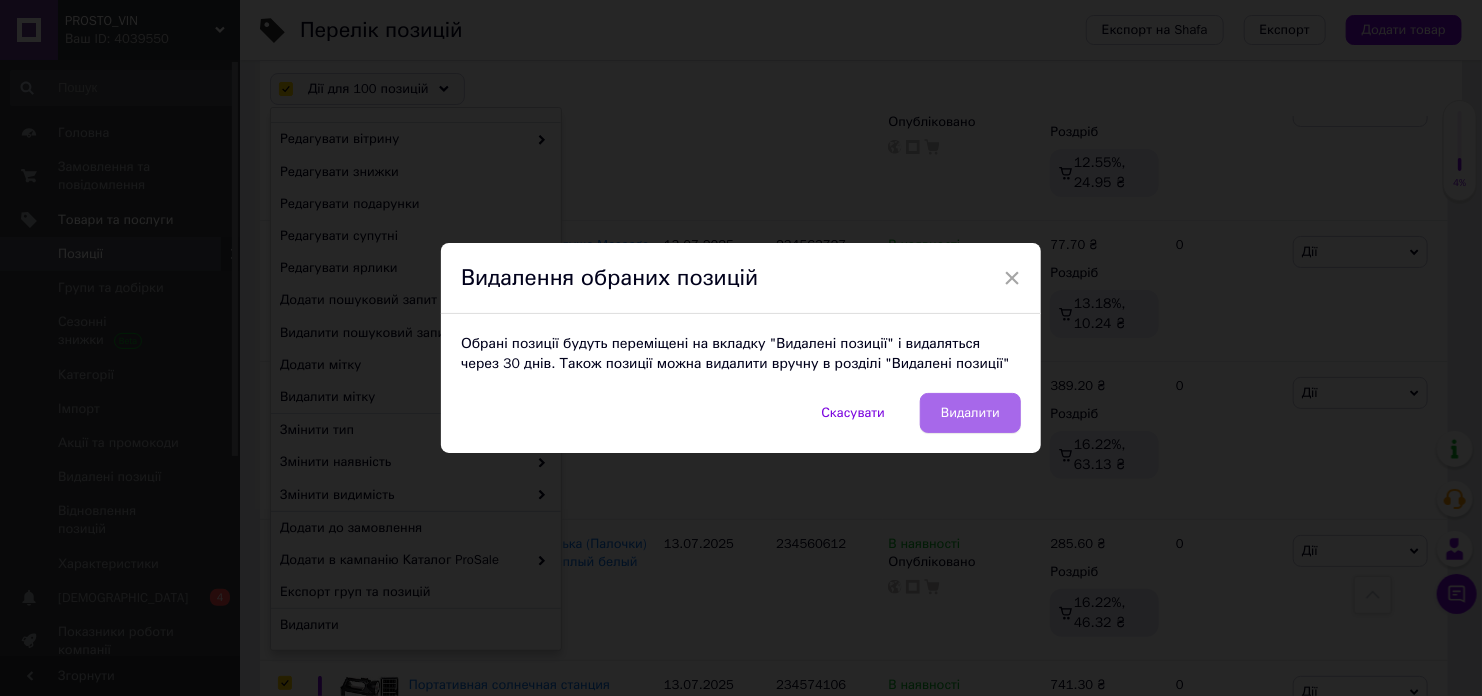 click on "Видалити" at bounding box center (970, 413) 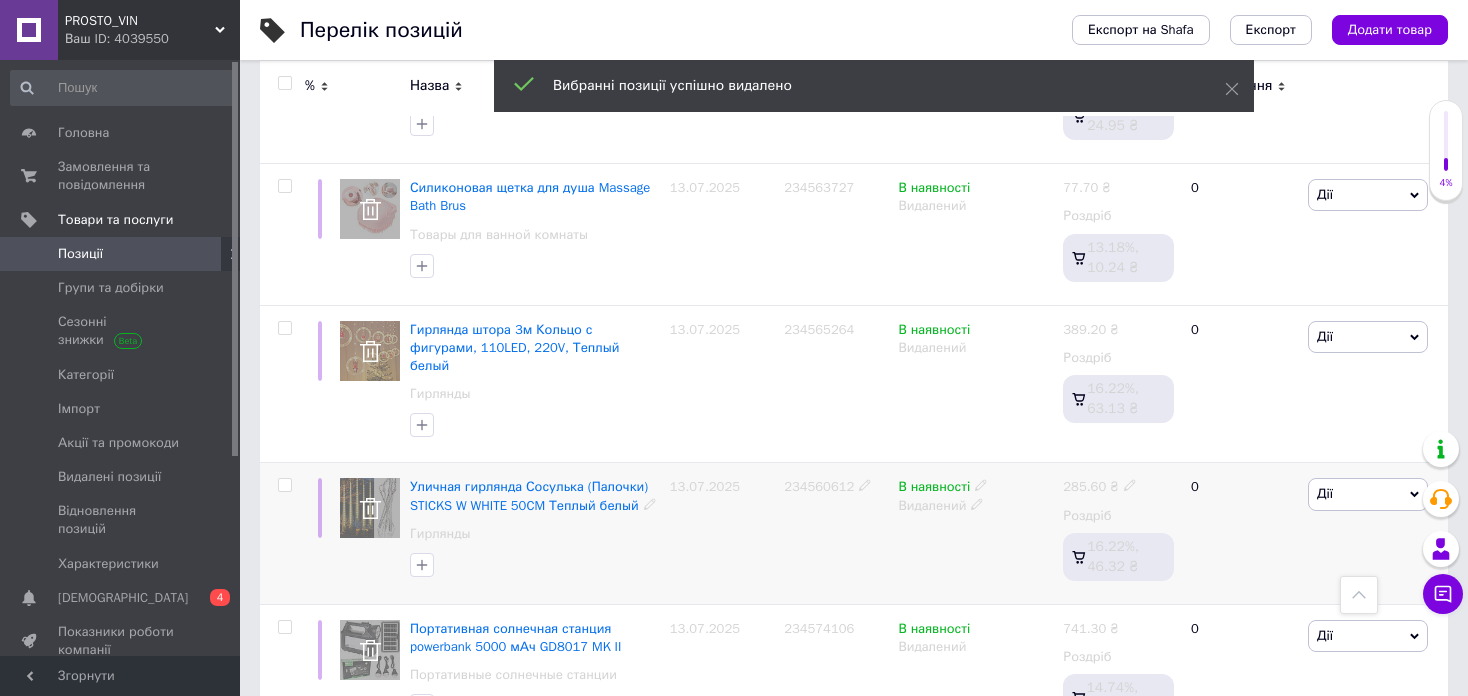 scroll, scrollTop: 14201, scrollLeft: 0, axis: vertical 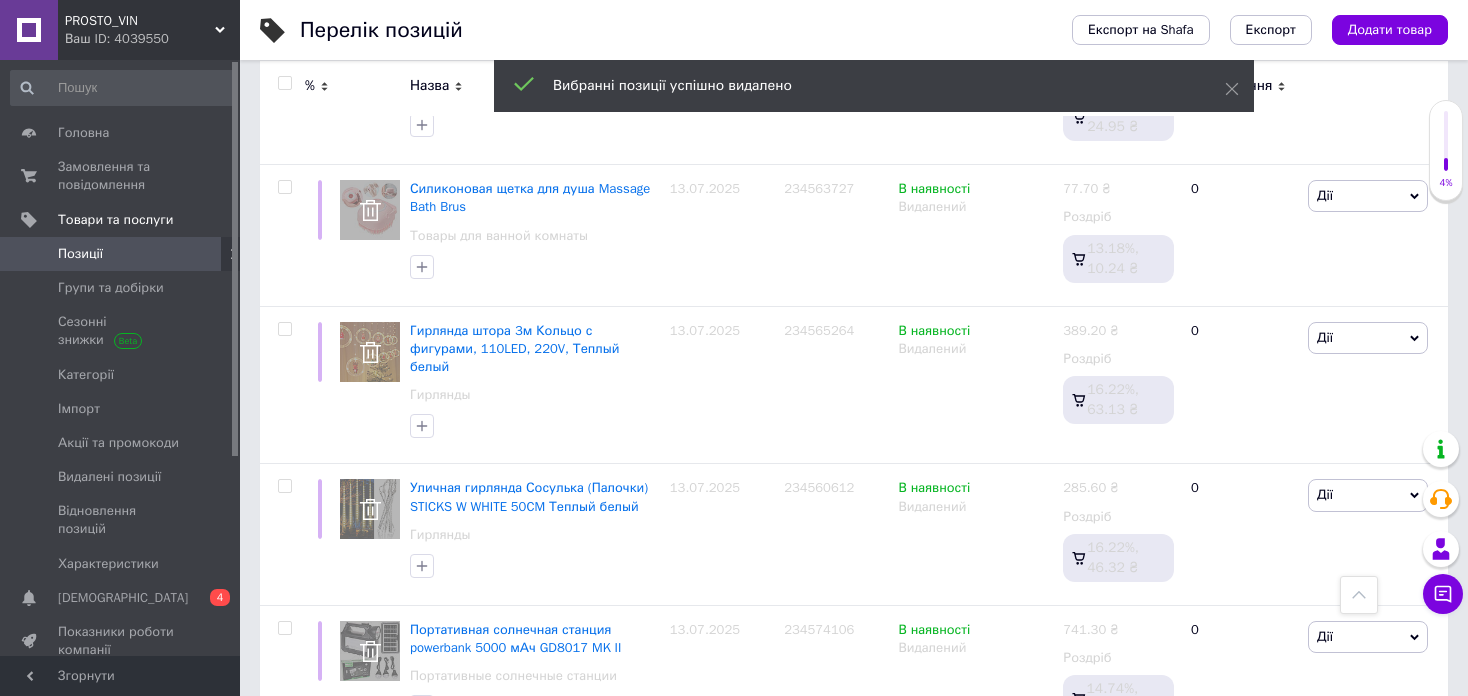 click on "1" at bounding box center (282, 787) 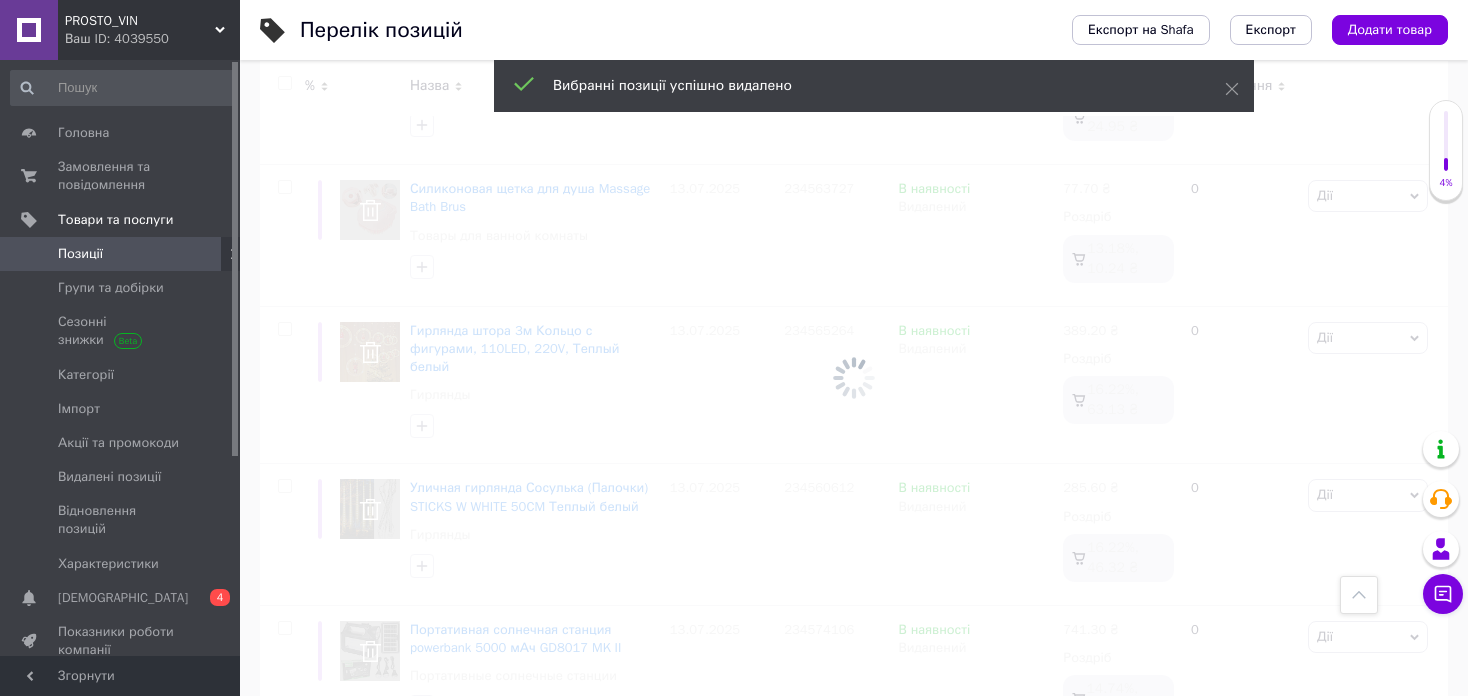 scroll, scrollTop: 14202, scrollLeft: 0, axis: vertical 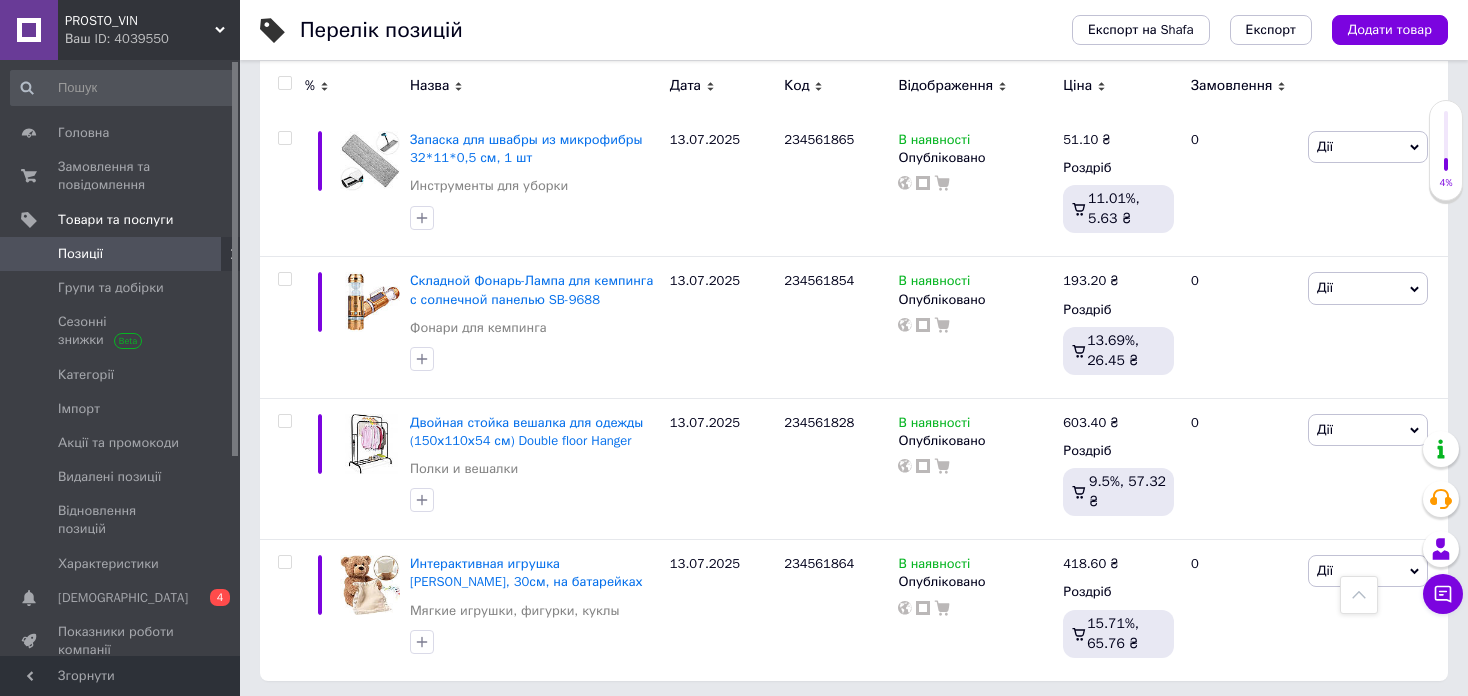 click at bounding box center [284, 83] 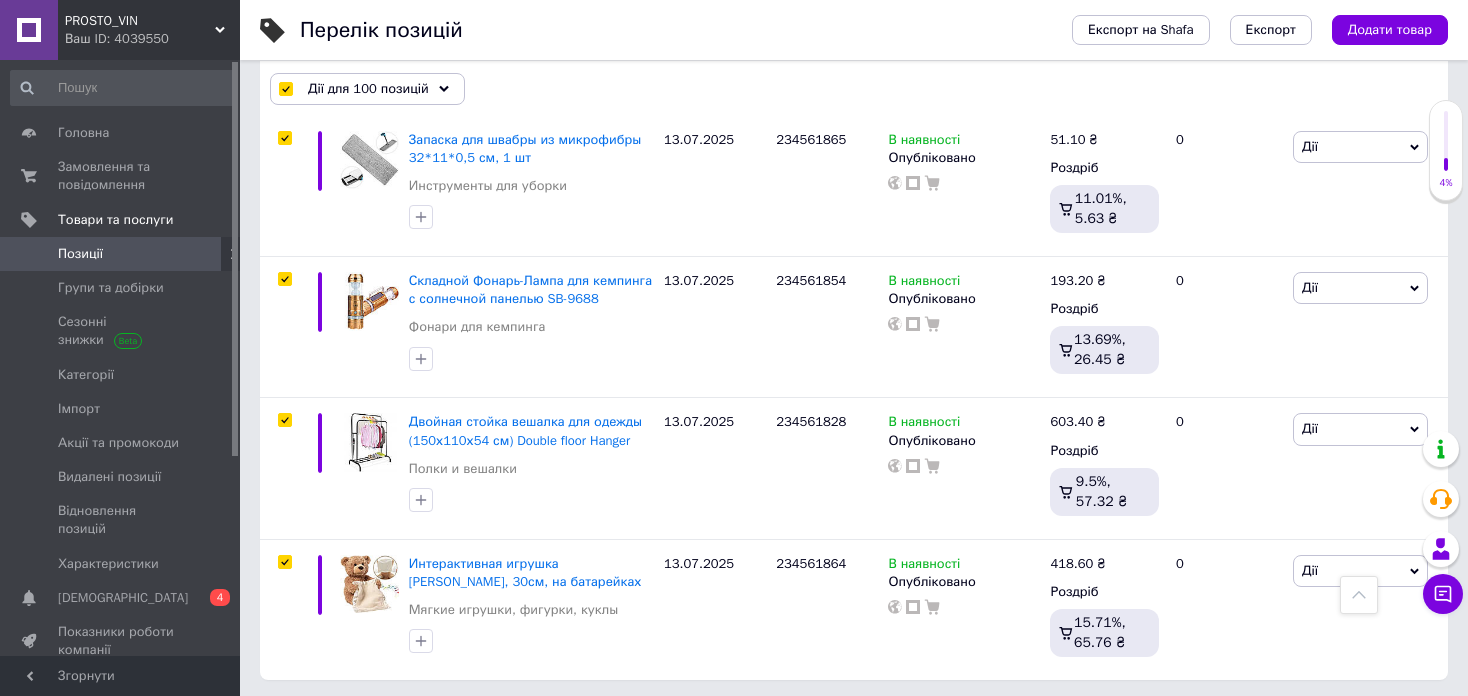 click on "Дії для 100 позицій" at bounding box center [368, 89] 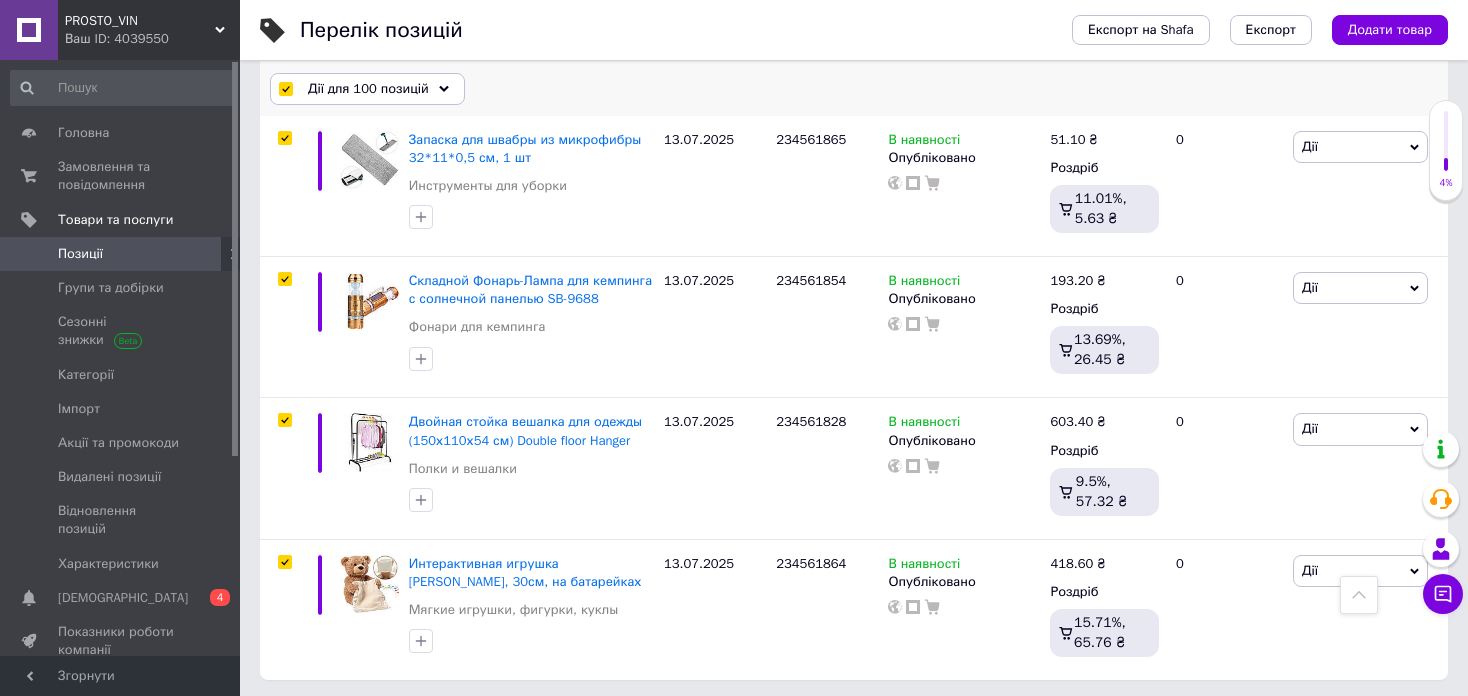 scroll, scrollTop: 14030, scrollLeft: 0, axis: vertical 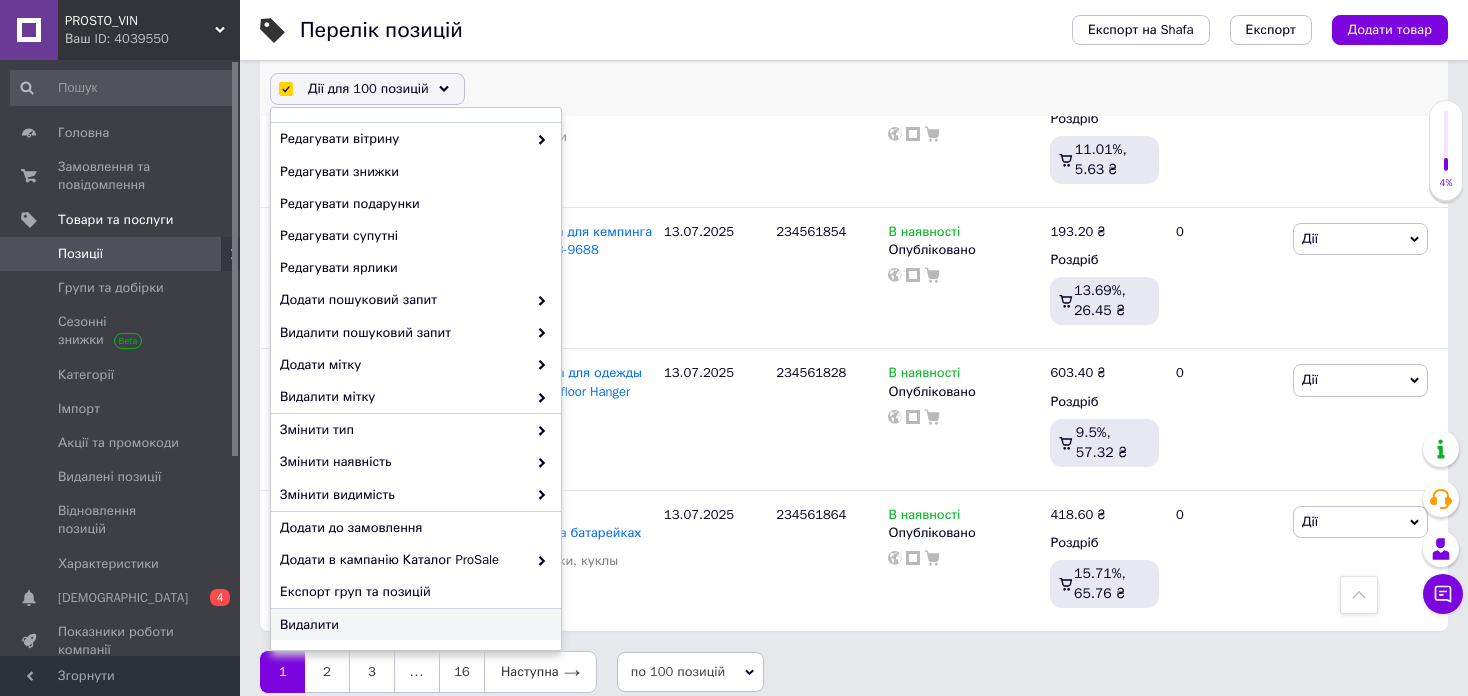 click on "Видалити" at bounding box center [416, 625] 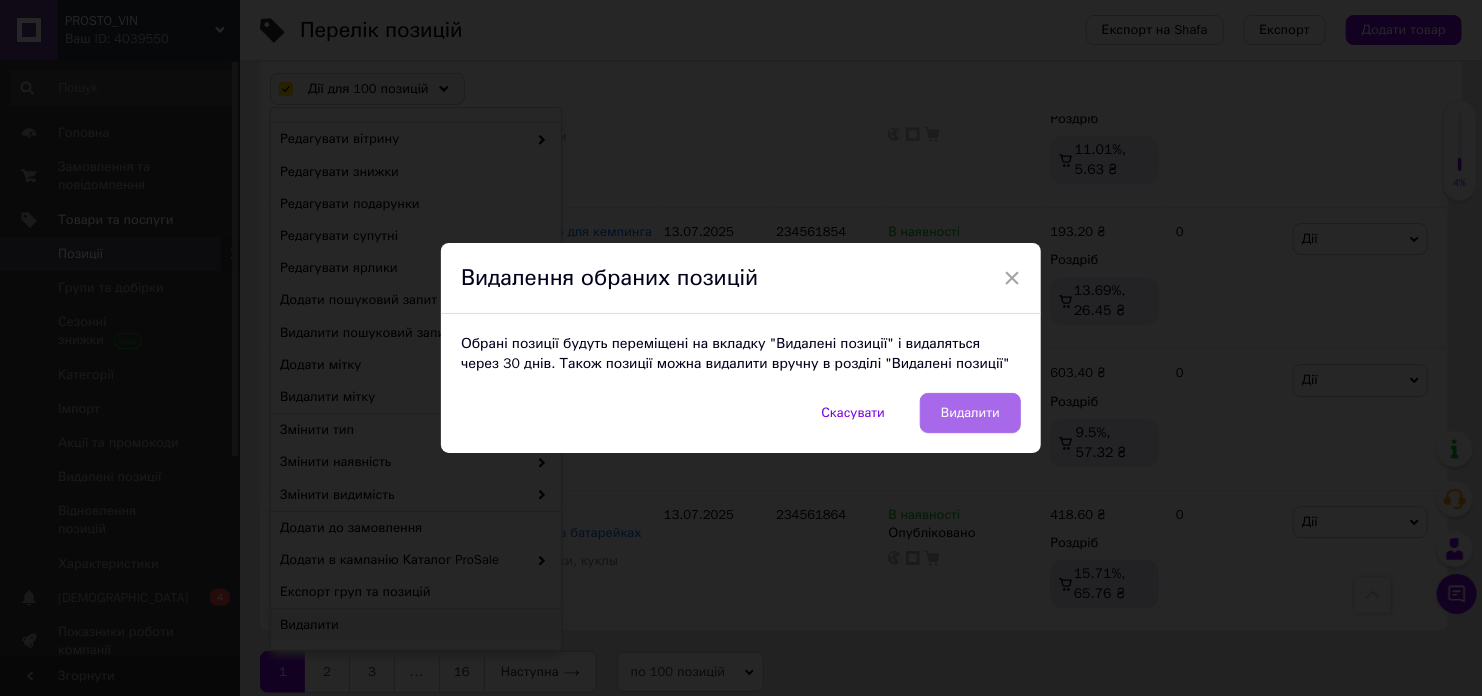 click on "Видалити" at bounding box center (970, 413) 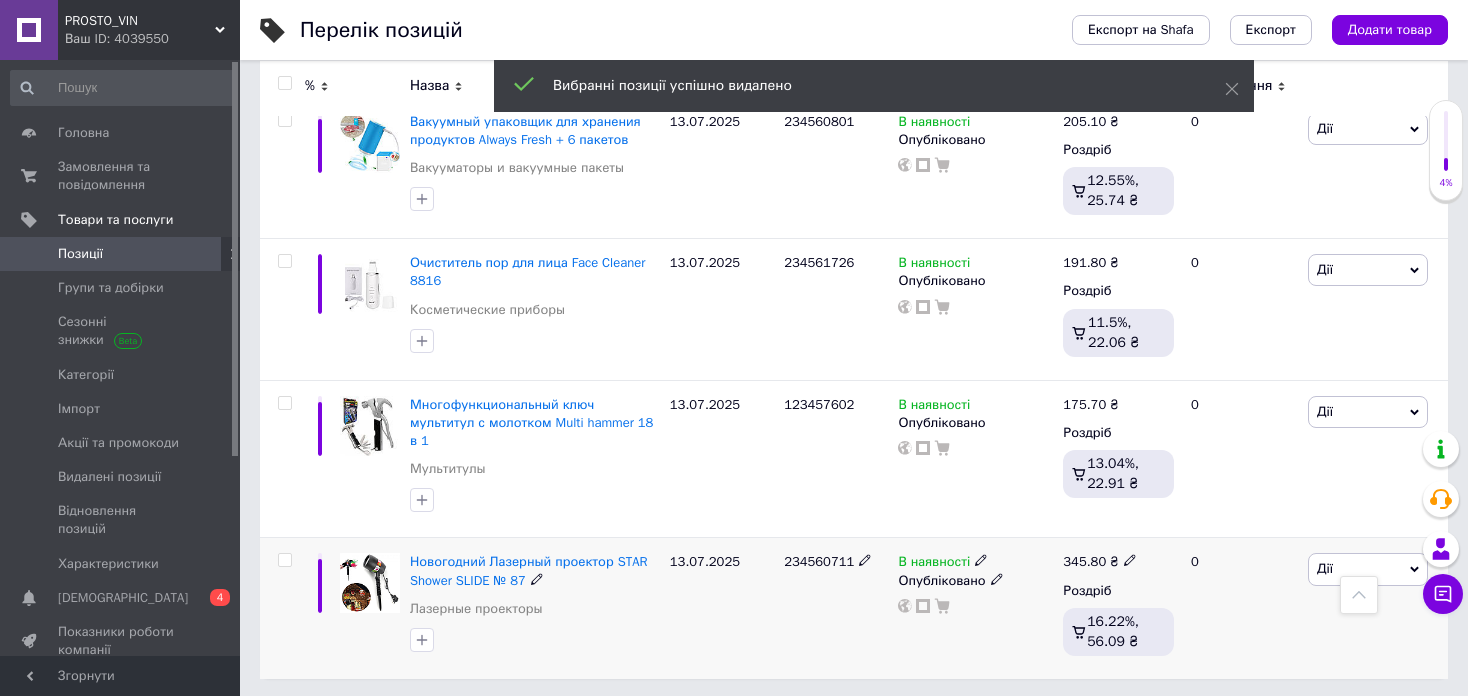 scroll, scrollTop: 13963, scrollLeft: 0, axis: vertical 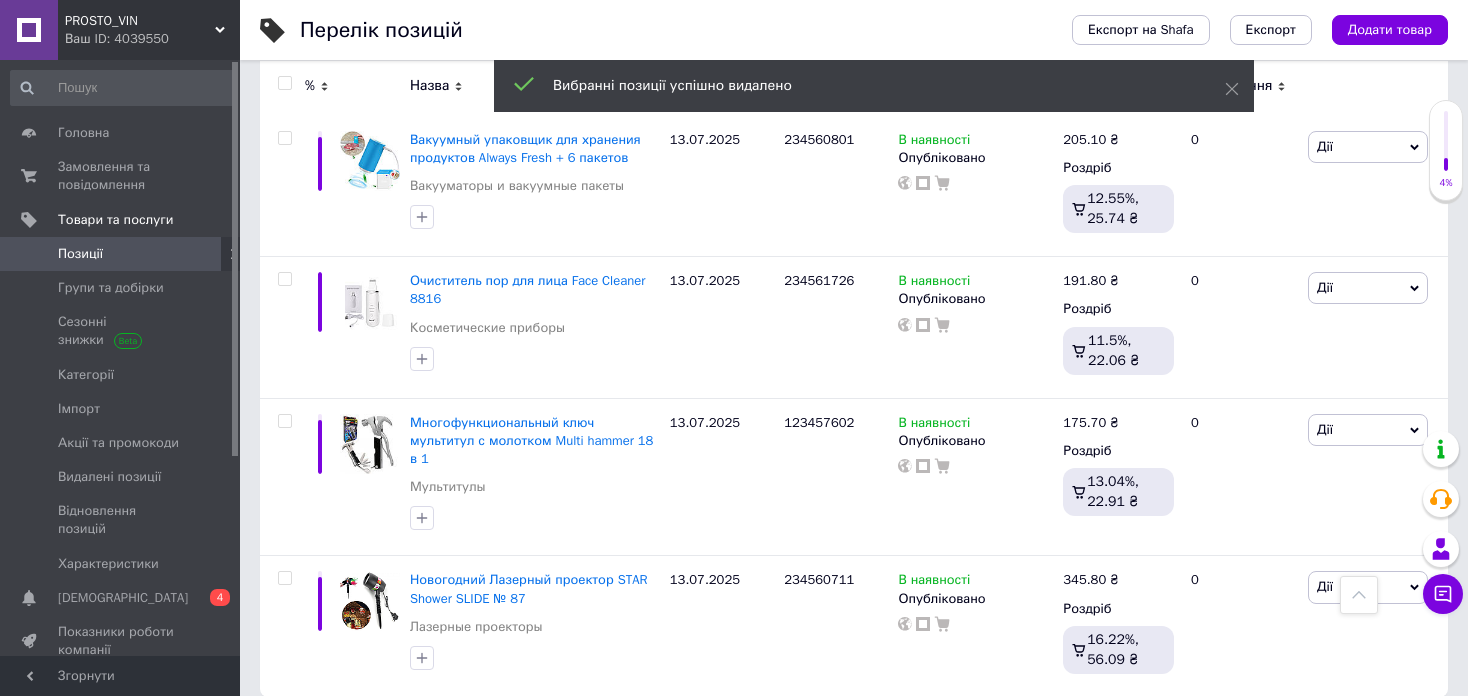 click on "1" at bounding box center (282, 738) 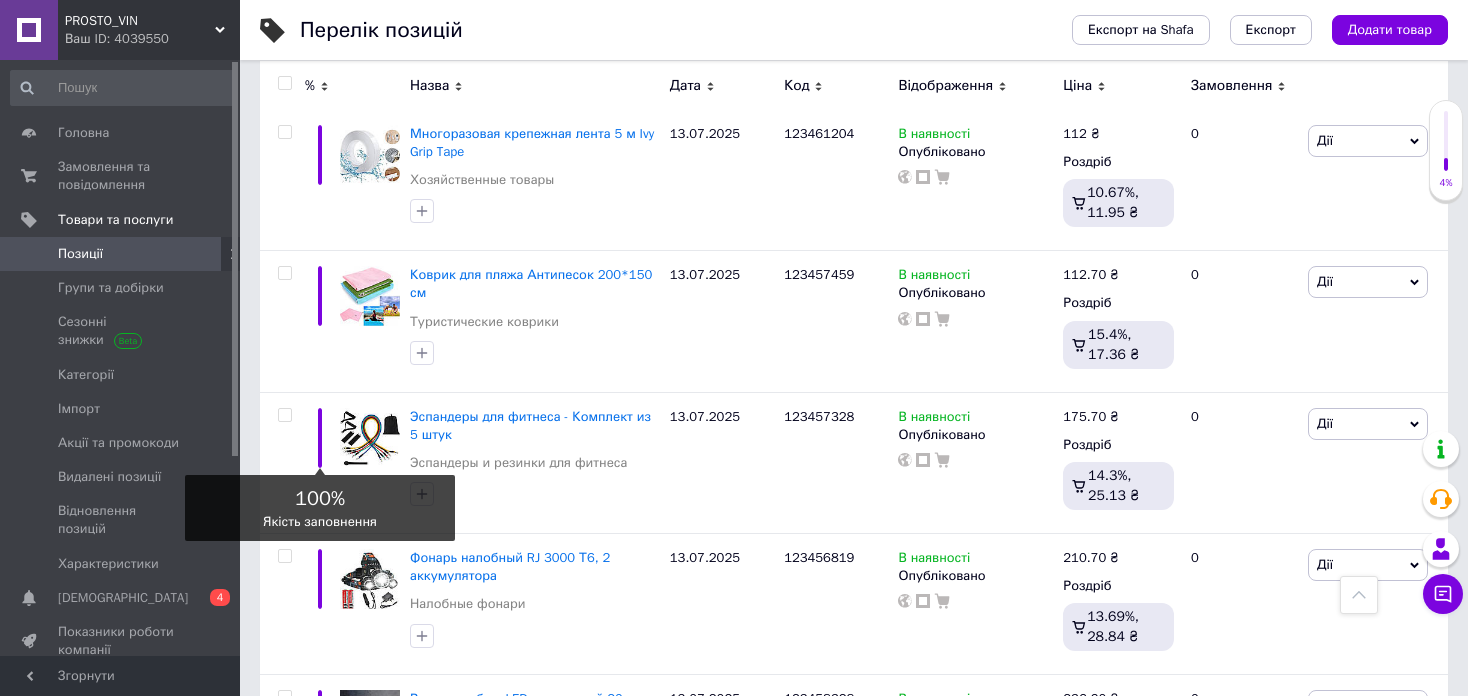 scroll, scrollTop: 13981, scrollLeft: 0, axis: vertical 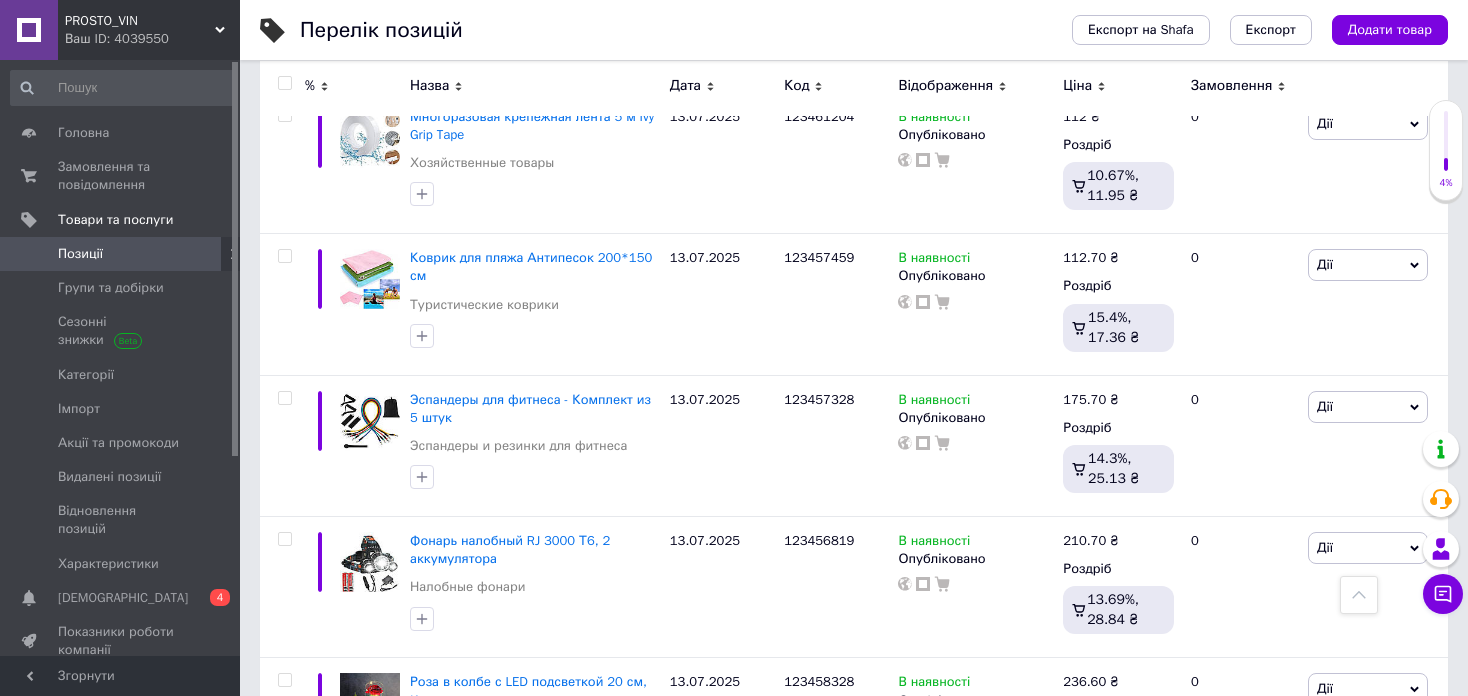 click at bounding box center (284, 83) 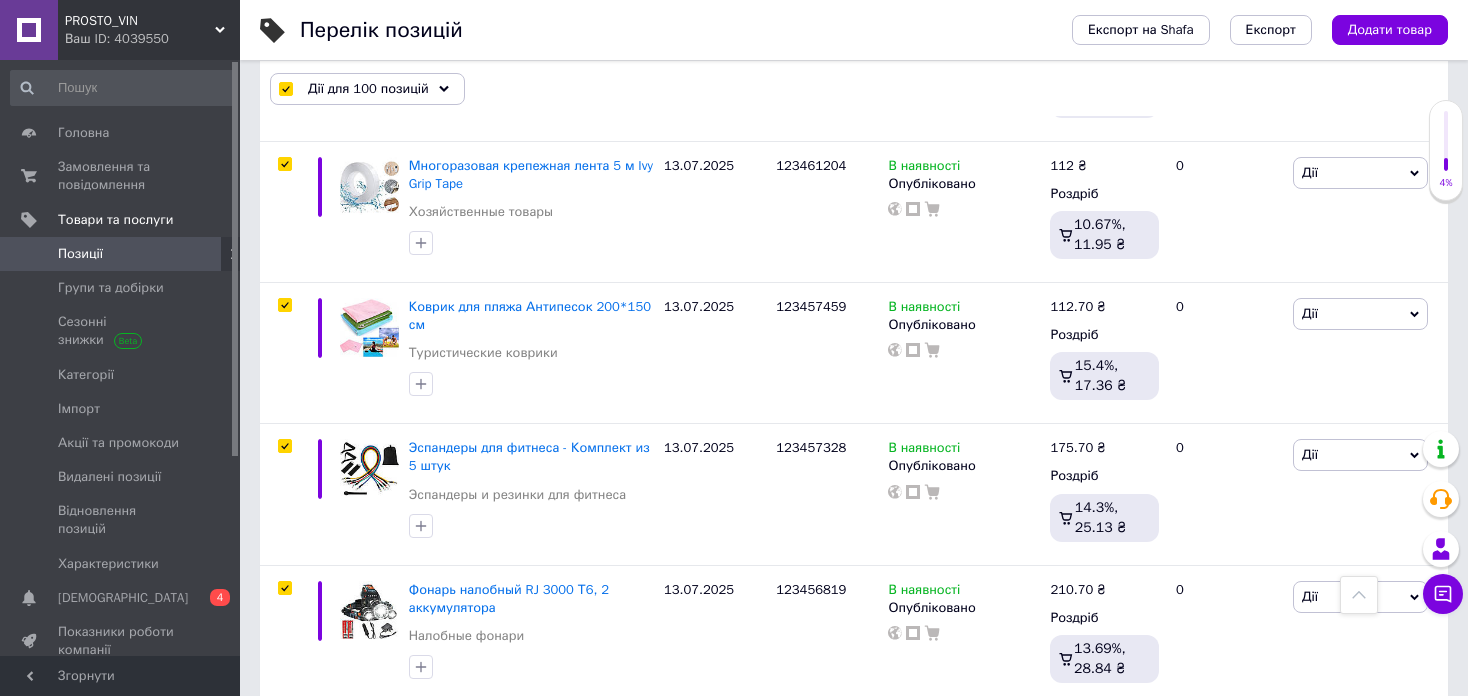 scroll, scrollTop: 14032, scrollLeft: 0, axis: vertical 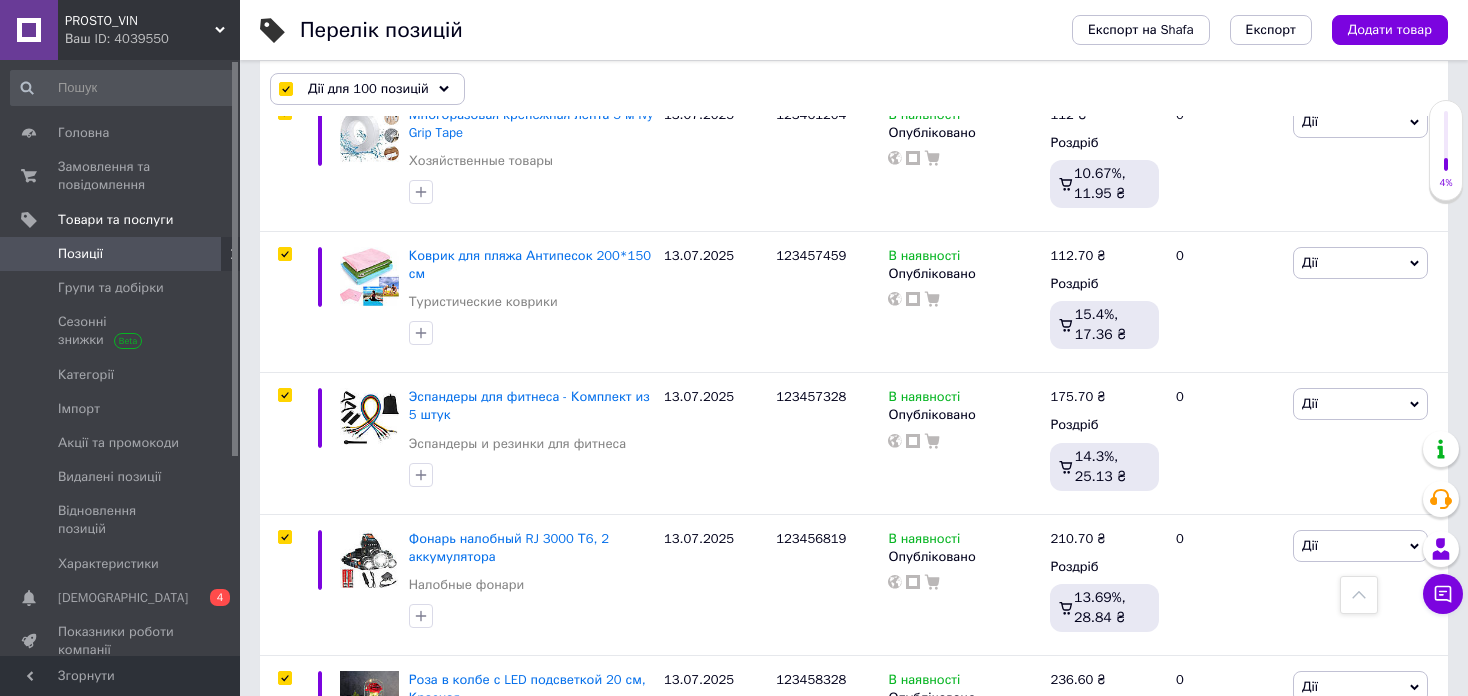 click on "Дії для 100 позицій" at bounding box center [368, 89] 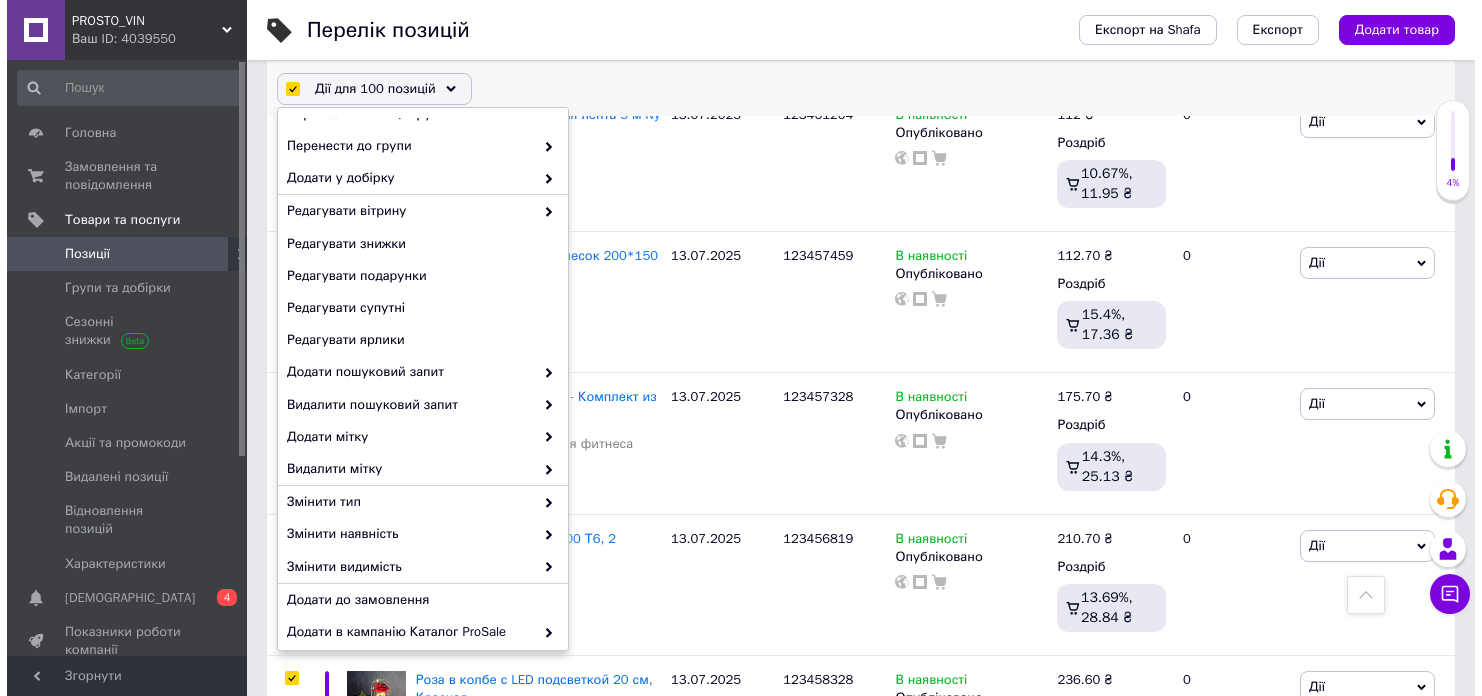 scroll, scrollTop: 156, scrollLeft: 0, axis: vertical 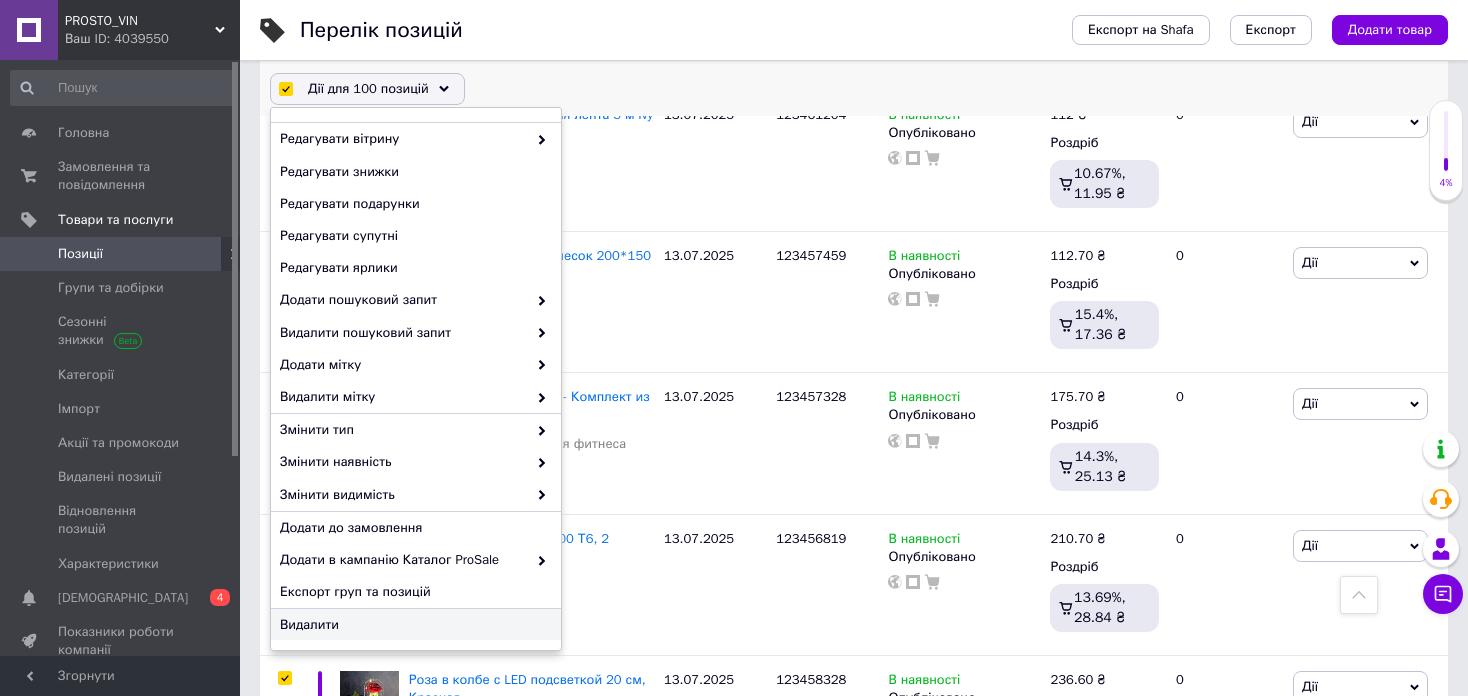 click on "Видалити" at bounding box center (413, 625) 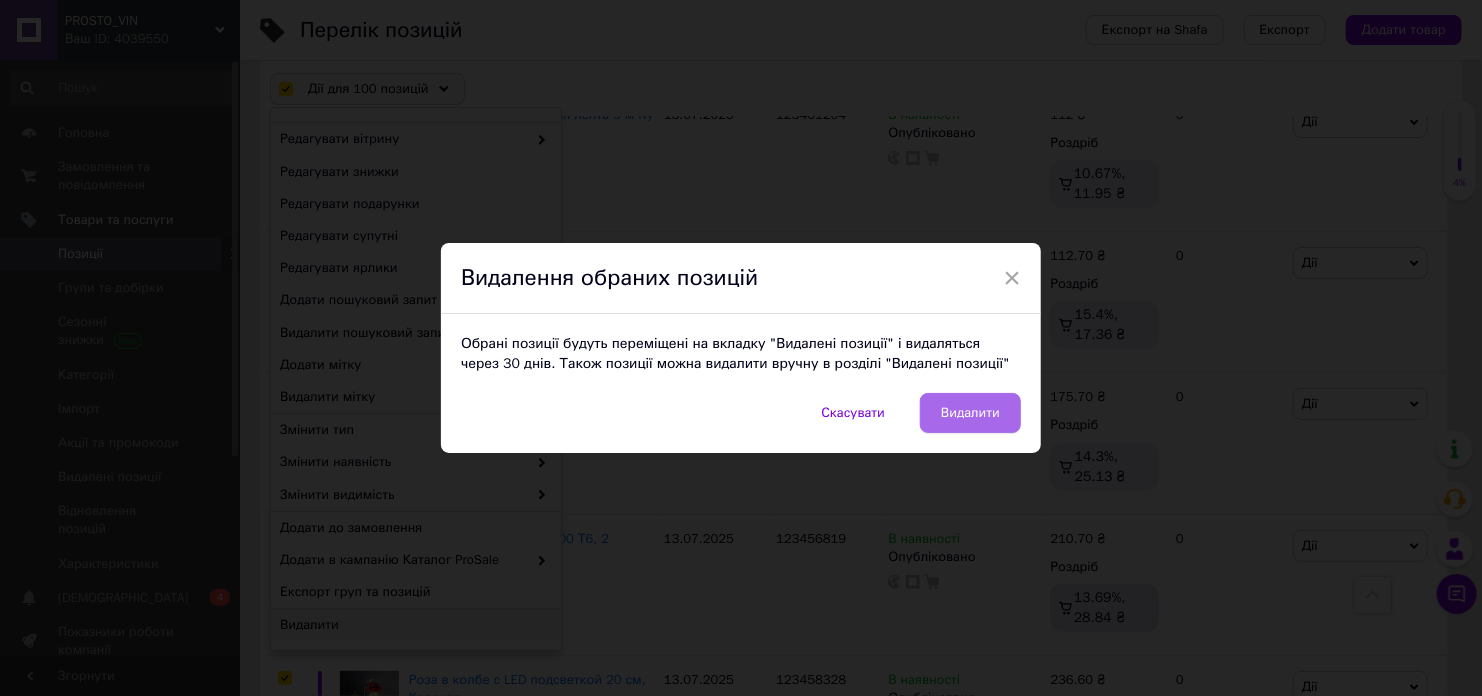 click on "Видалити" at bounding box center [970, 413] 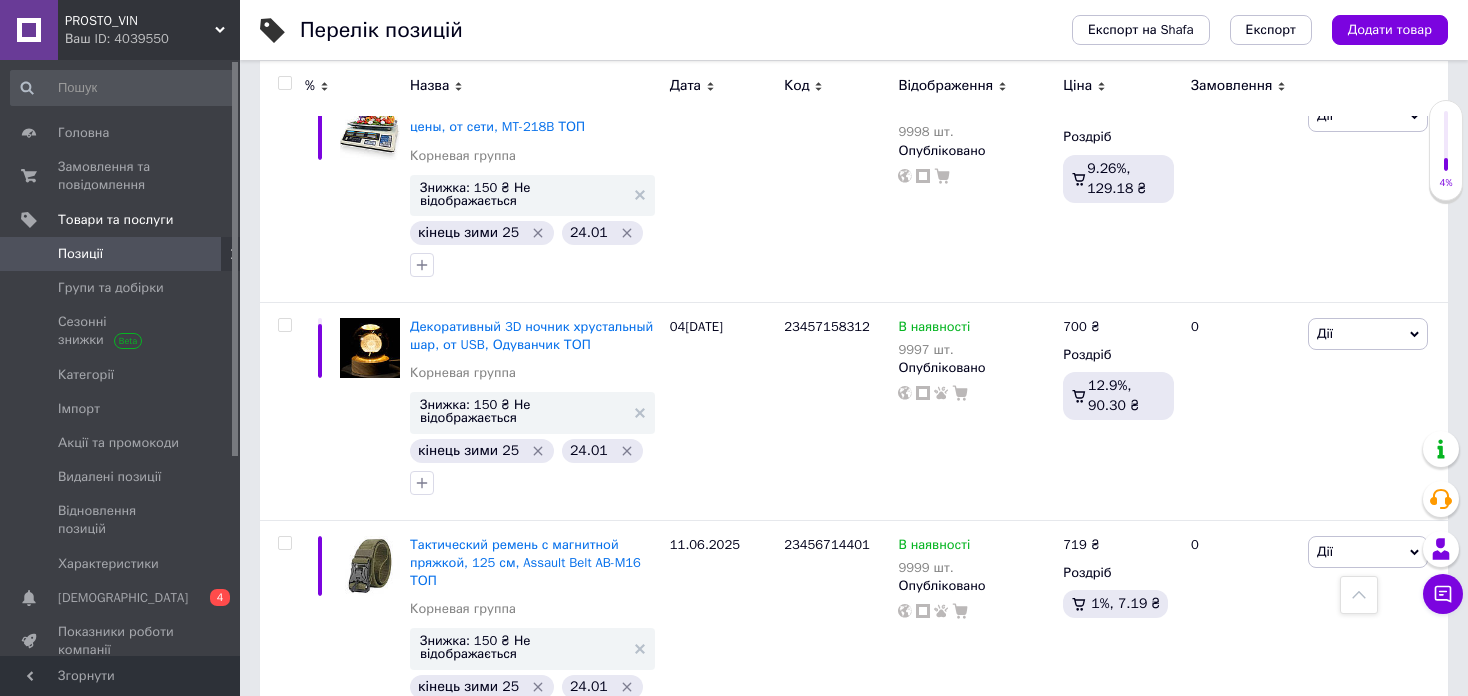 scroll, scrollTop: 20126, scrollLeft: 0, axis: vertical 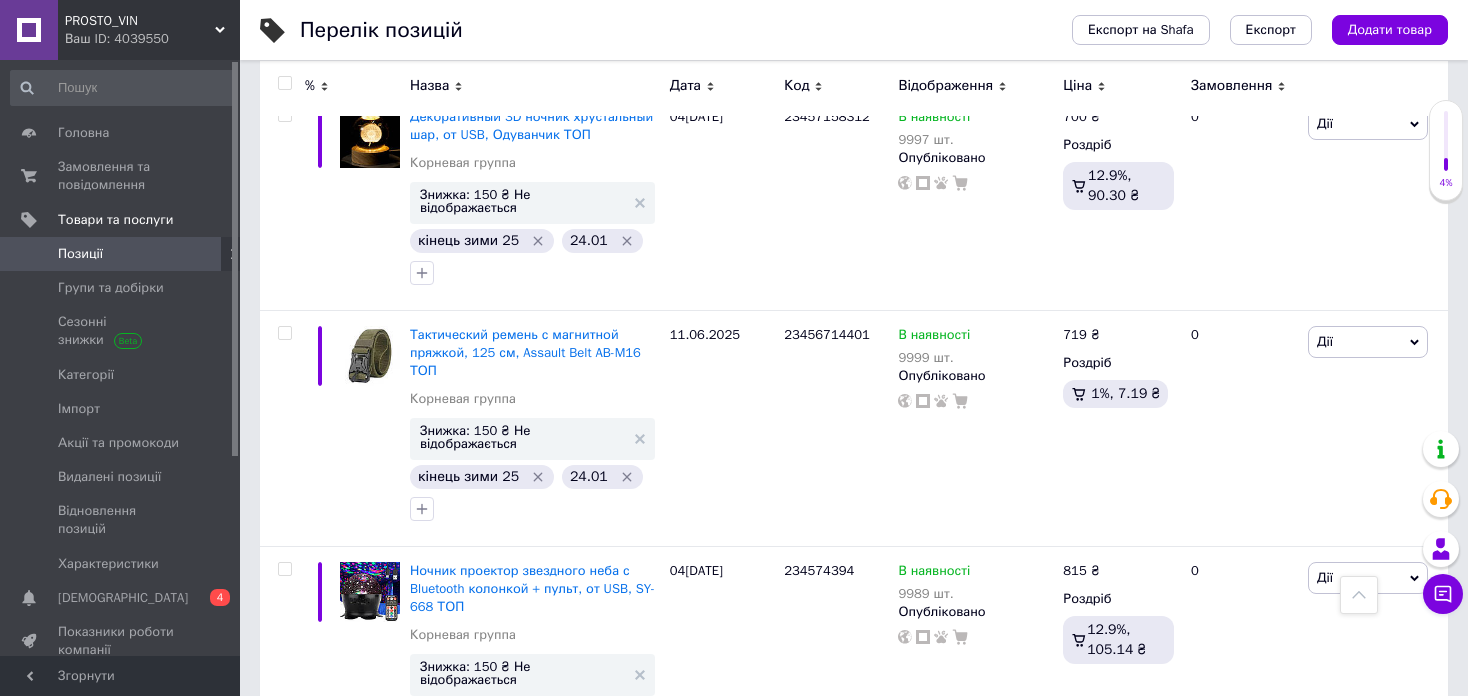 click on "1" at bounding box center (282, 1929) 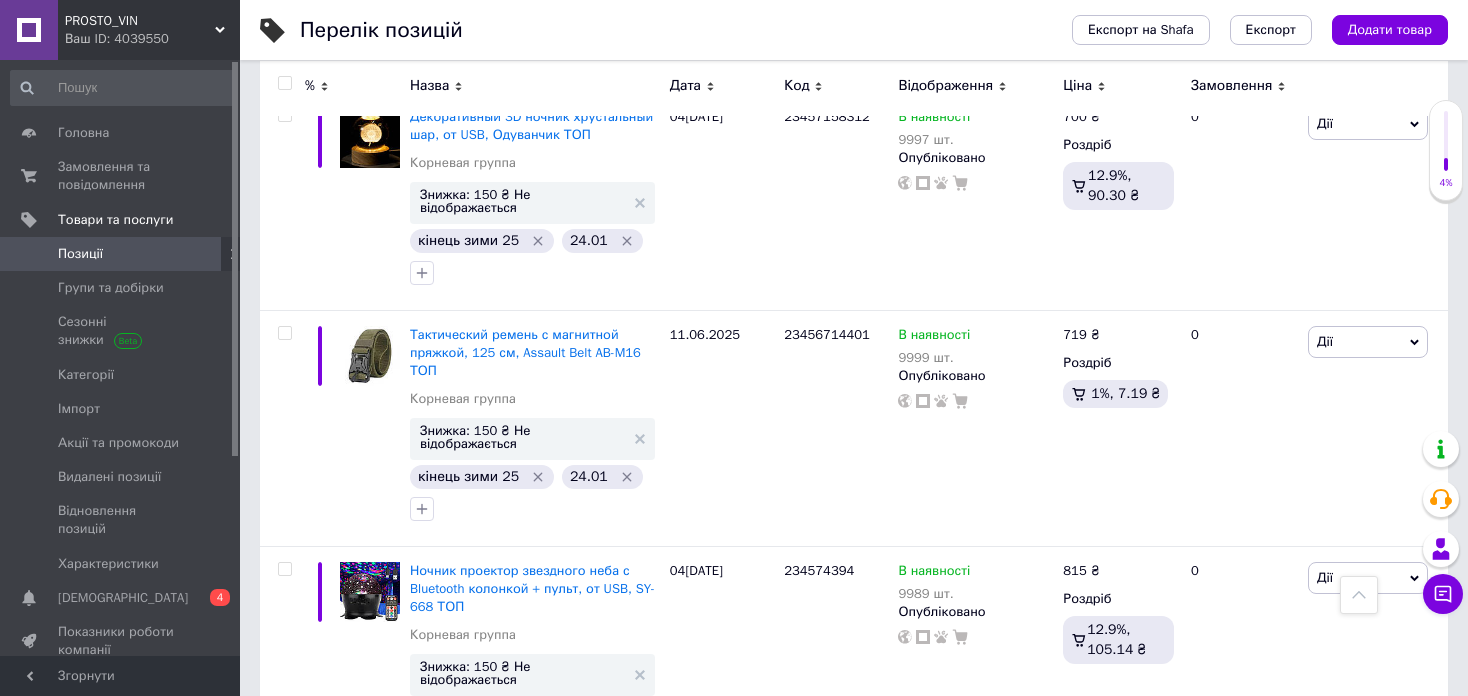 click on "В наявності 9999 шт. Наявність В наявності Немає в наявності Під замовлення Залишки 9999 шт. Опубліковано" at bounding box center (975, 1797) 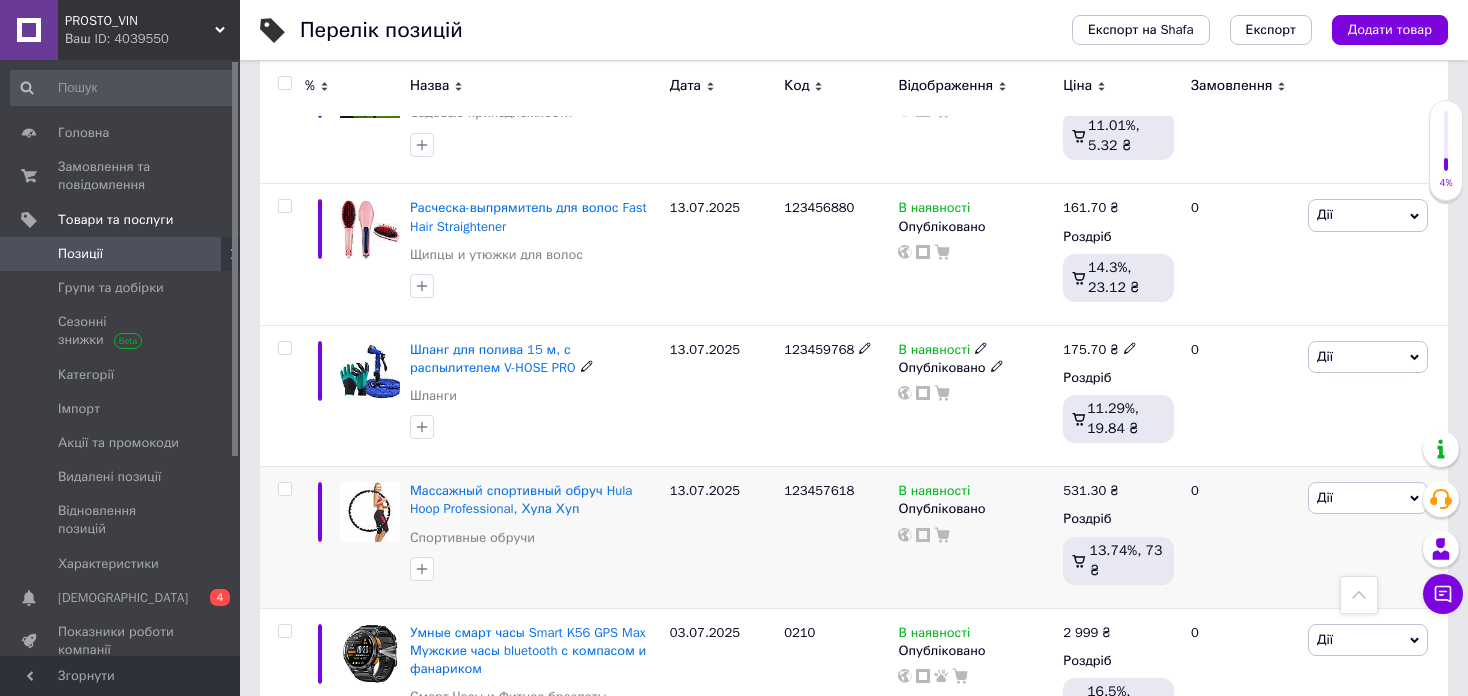 scroll, scrollTop: 327, scrollLeft: 0, axis: vertical 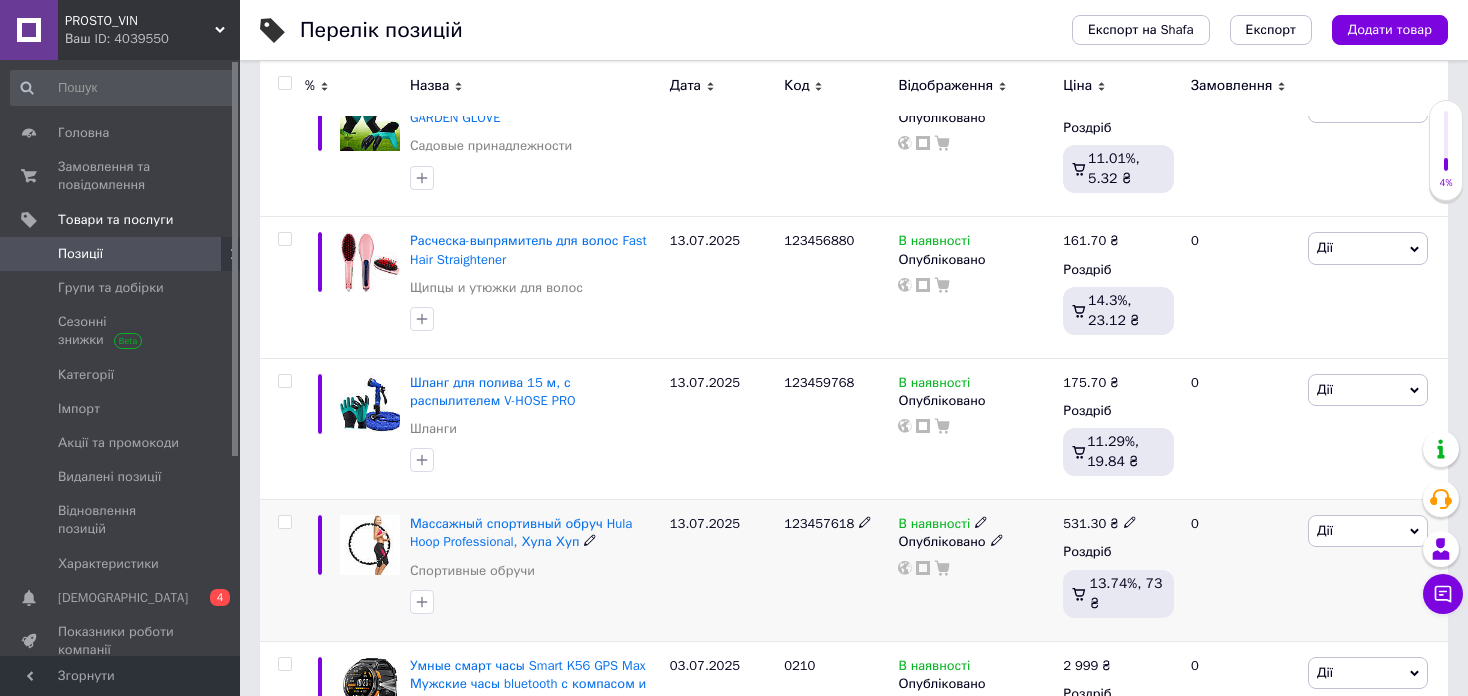 click at bounding box center (284, 522) 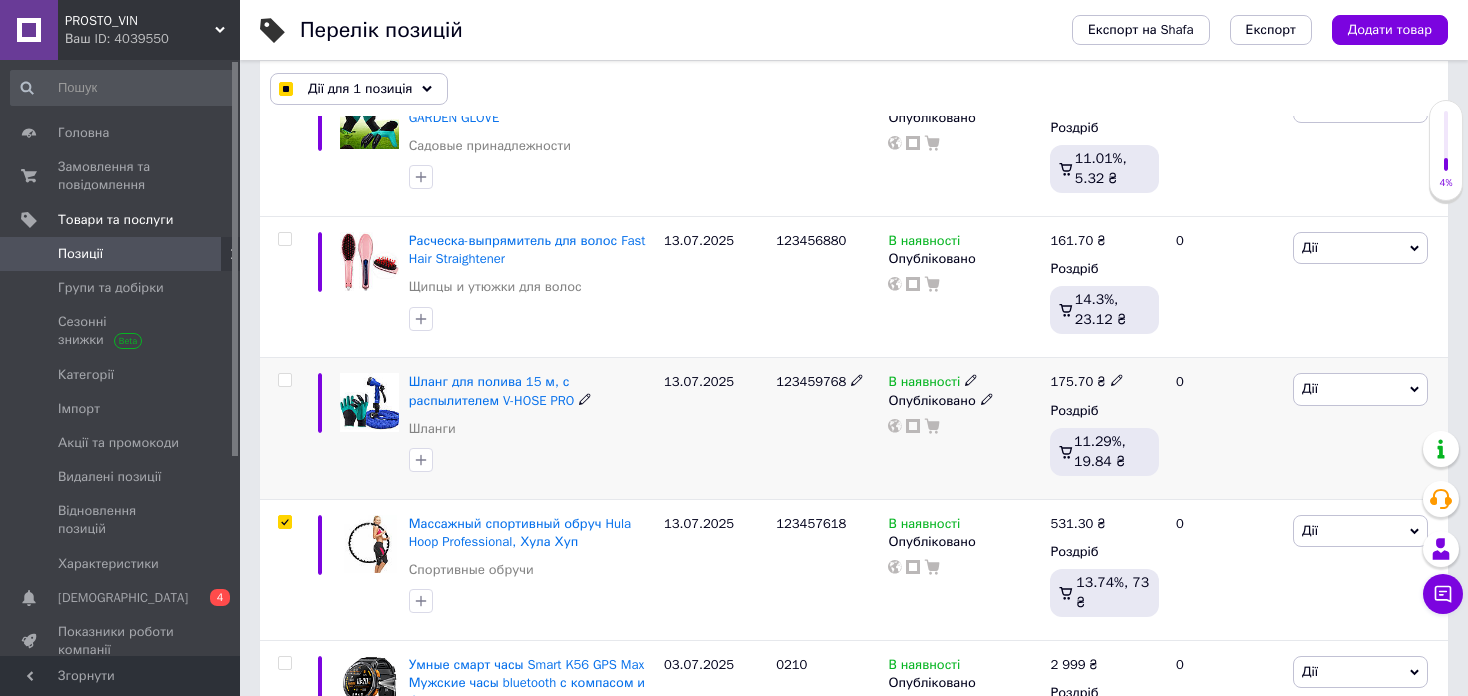 click at bounding box center [284, 380] 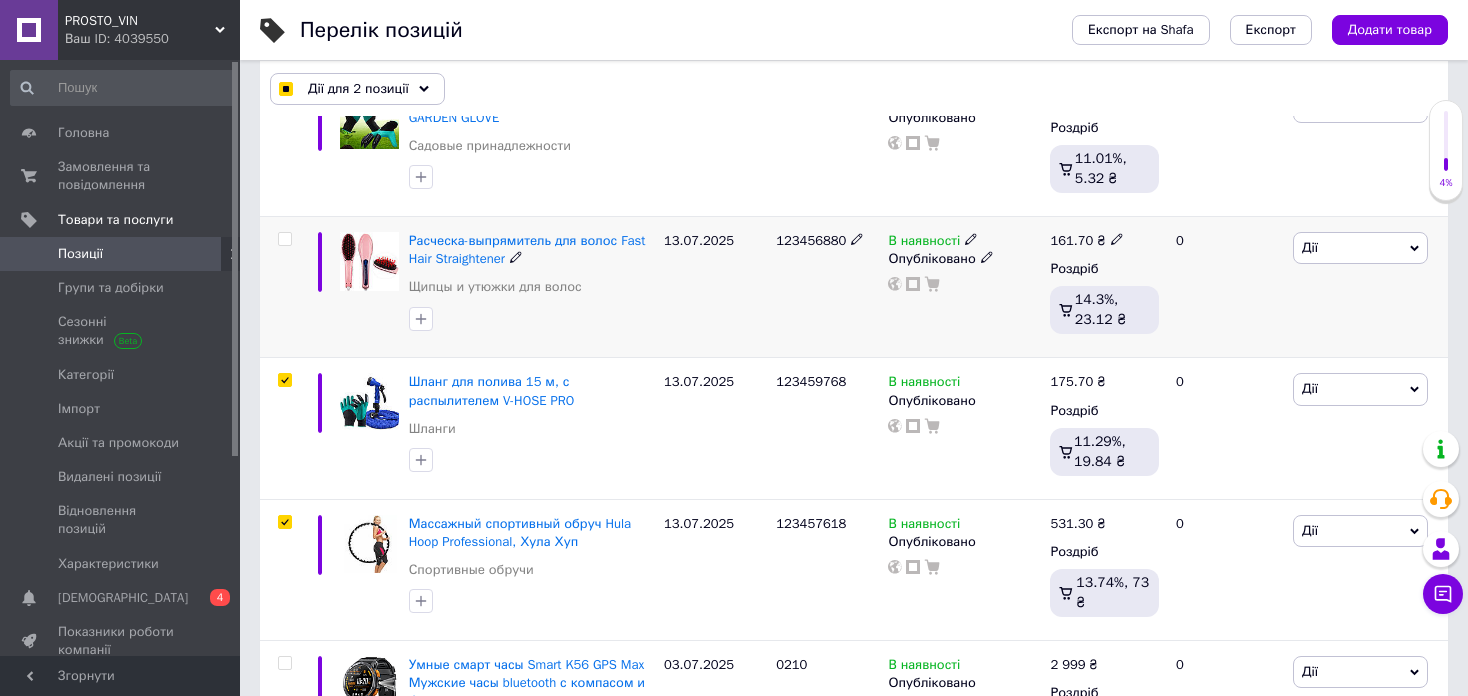 click at bounding box center (284, 239) 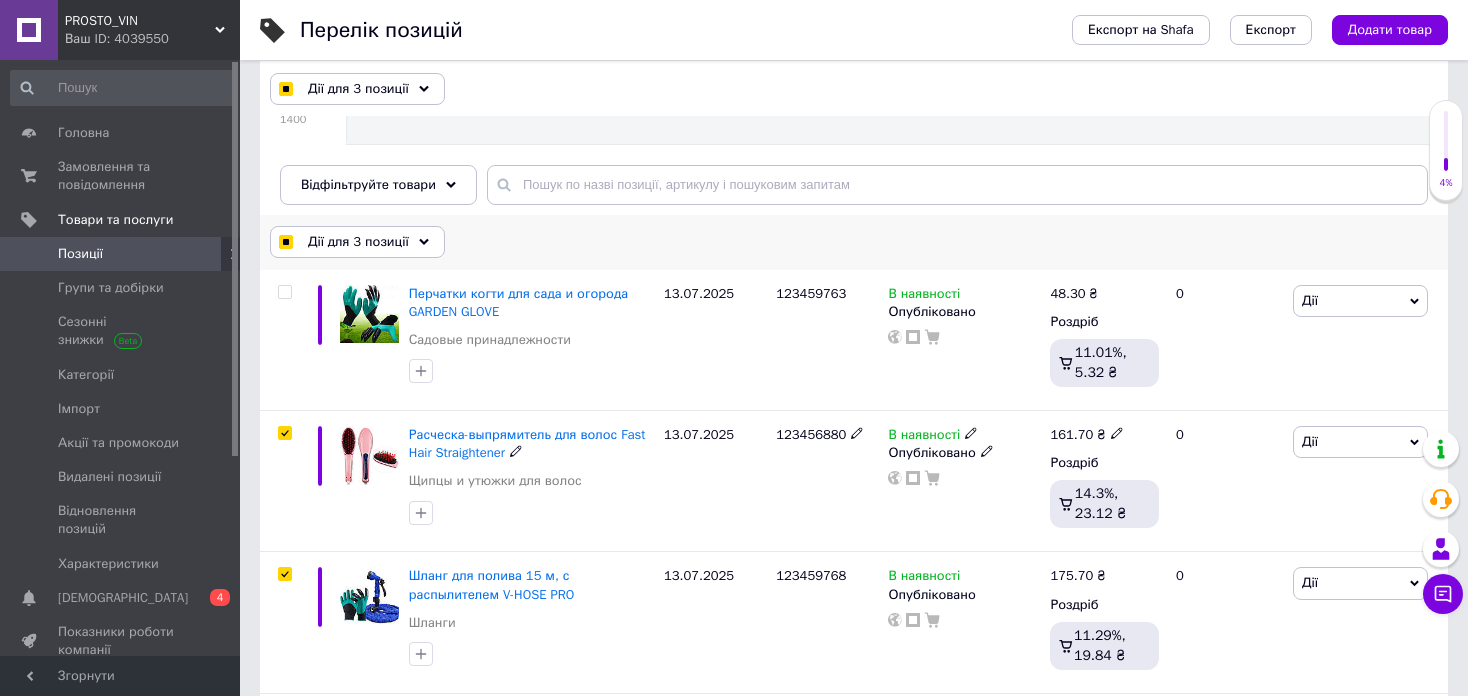 scroll, scrollTop: 127, scrollLeft: 0, axis: vertical 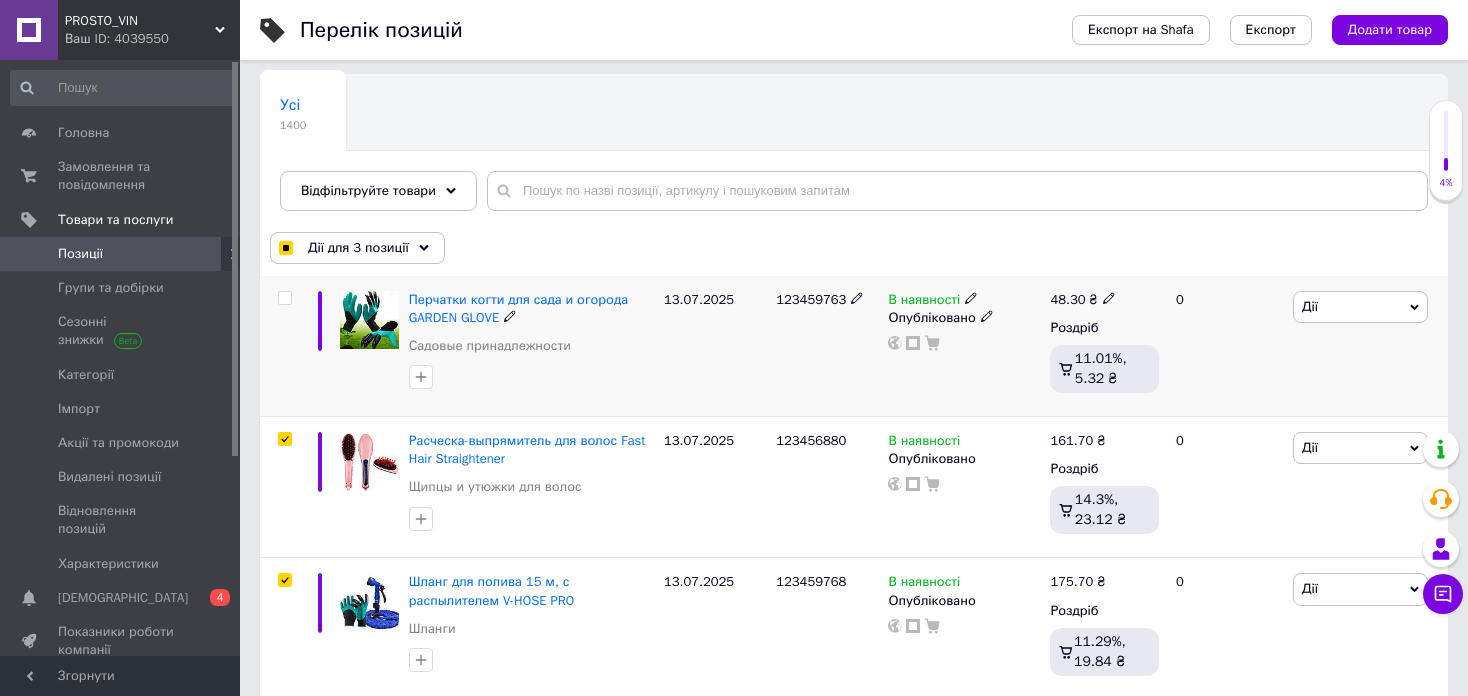 click at bounding box center (284, 298) 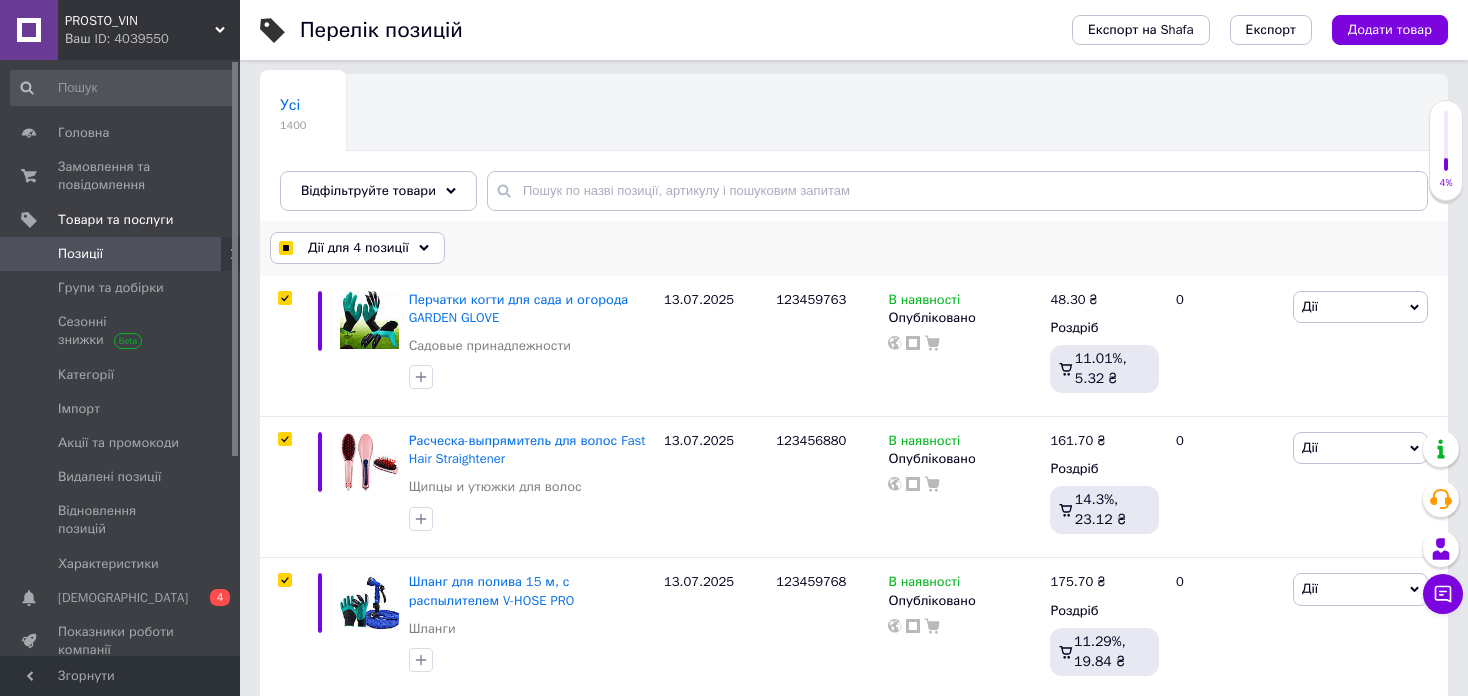 click on "Дії для 4 позиції" at bounding box center [358, 248] 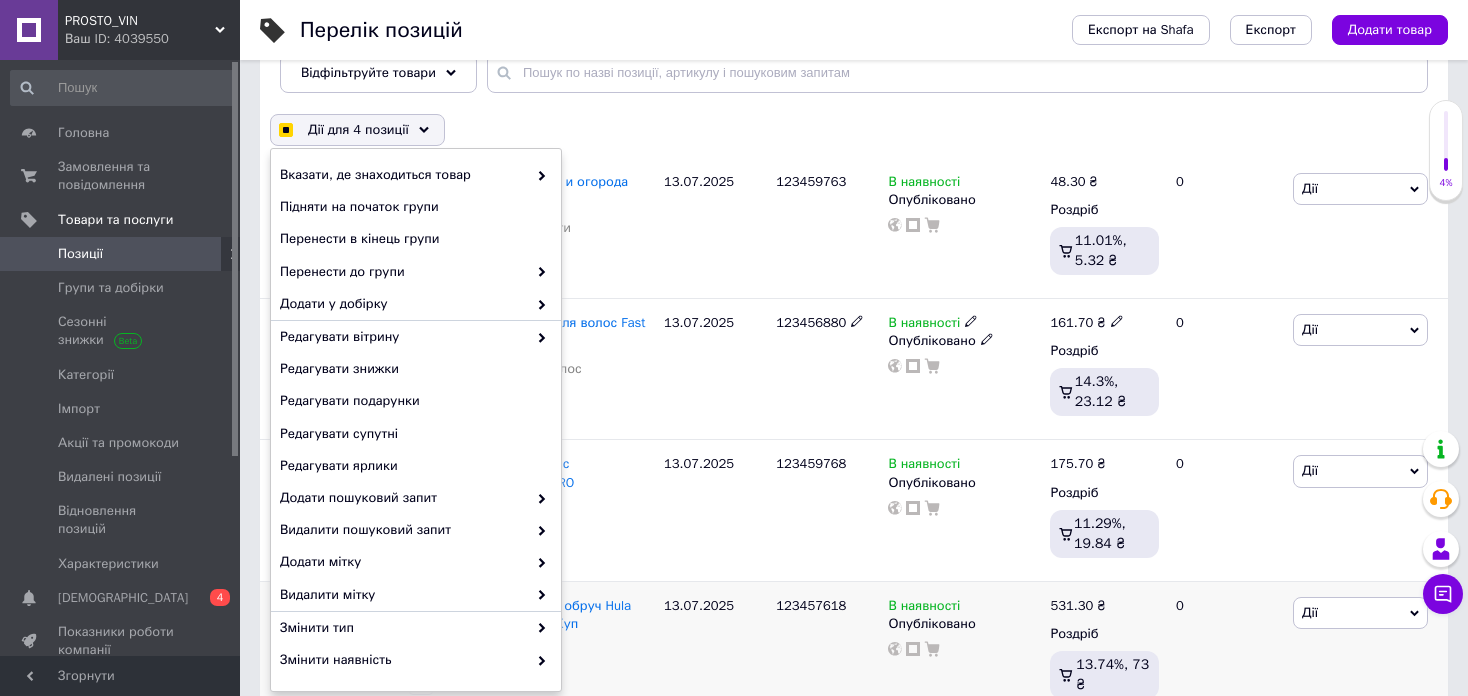 scroll, scrollTop: 427, scrollLeft: 0, axis: vertical 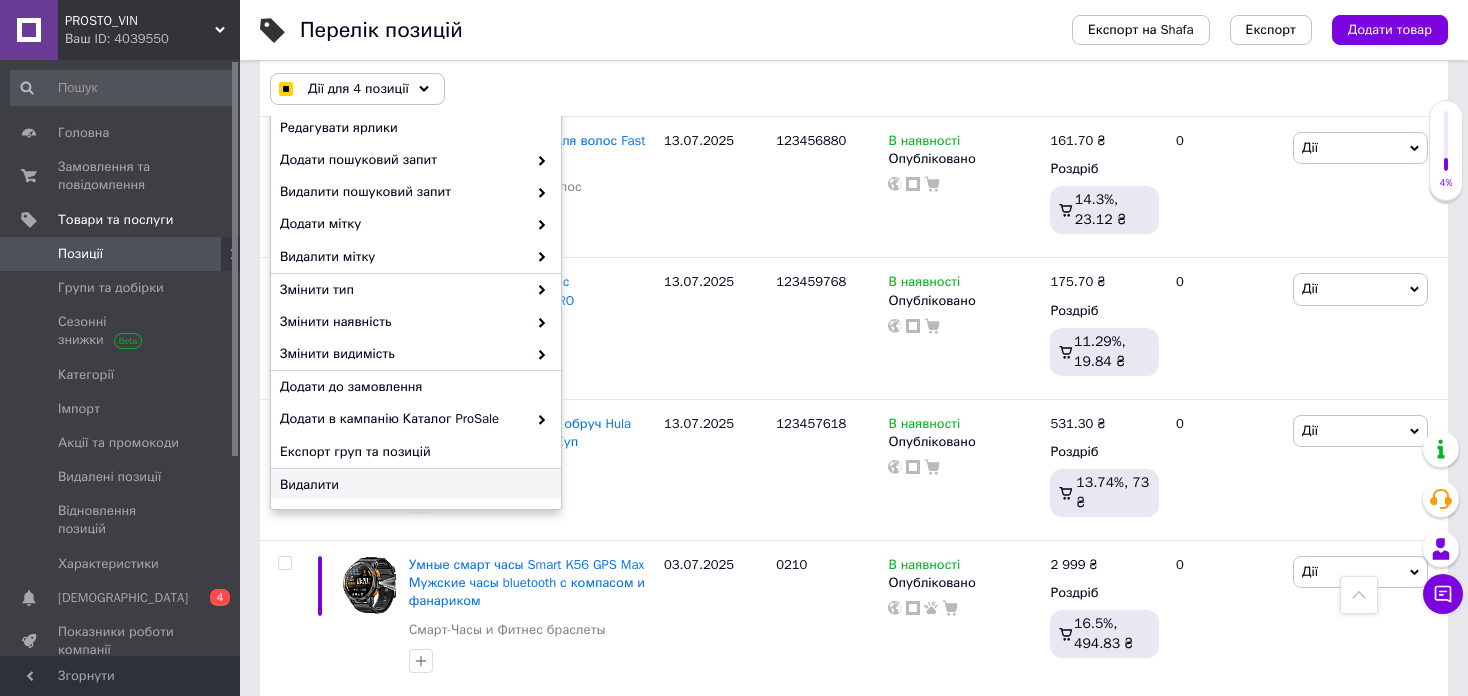 click on "Видалити" at bounding box center (413, 485) 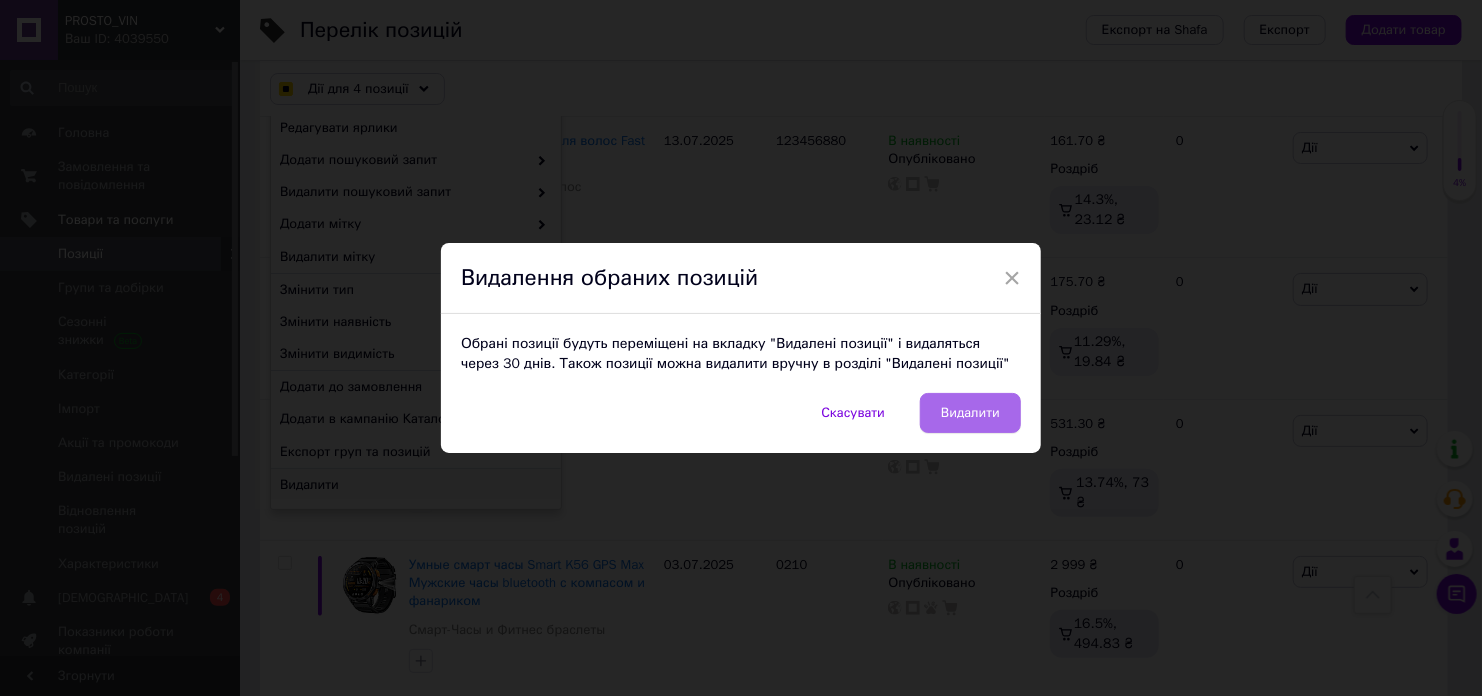 drag, startPoint x: 976, startPoint y: 408, endPoint x: 957, endPoint y: 413, distance: 19.646883 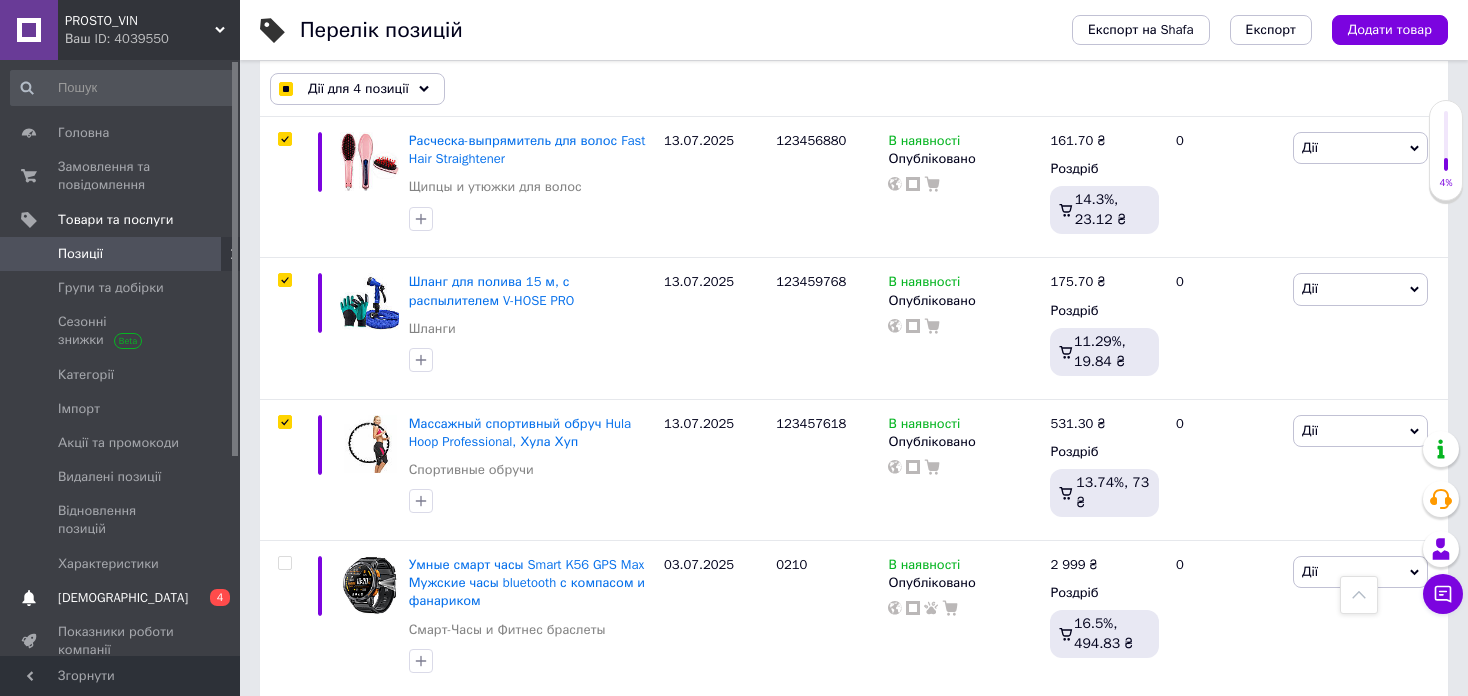 click on "[DEMOGRAPHIC_DATA]" at bounding box center (121, 598) 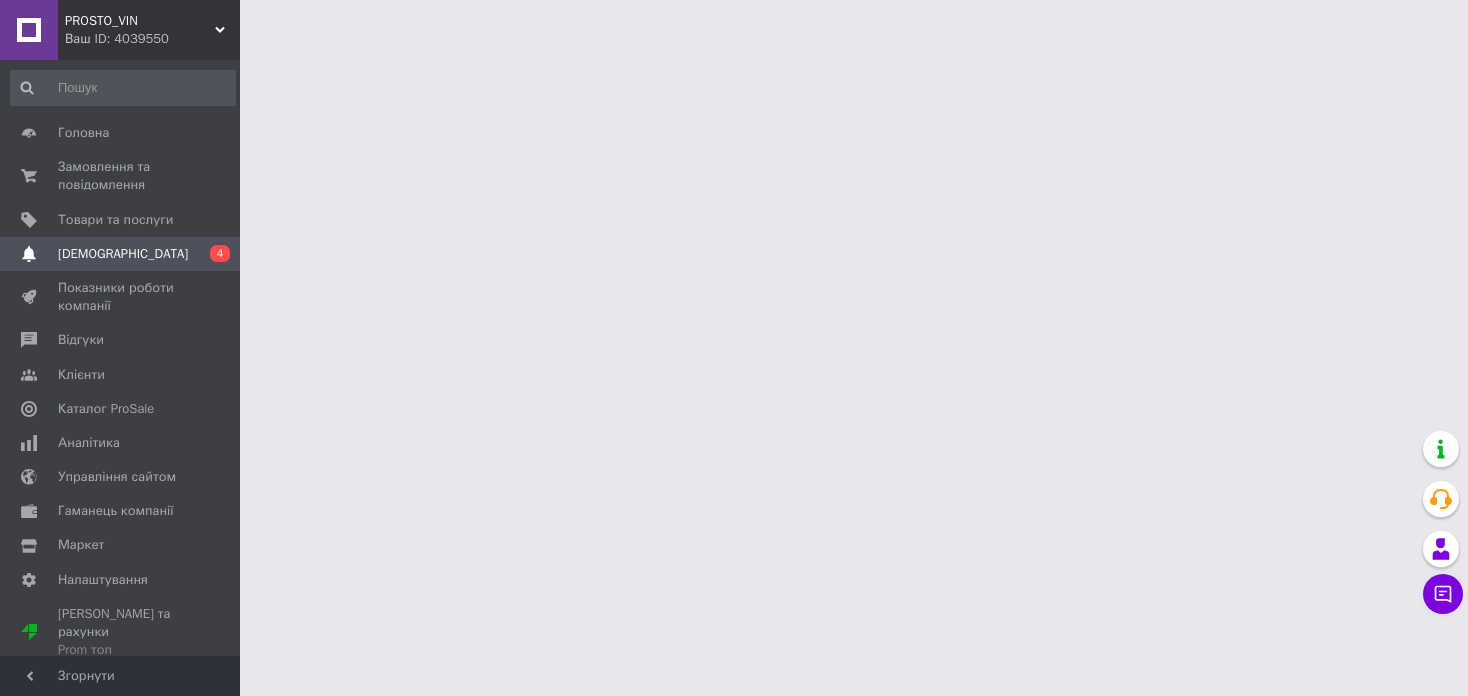 scroll, scrollTop: 0, scrollLeft: 0, axis: both 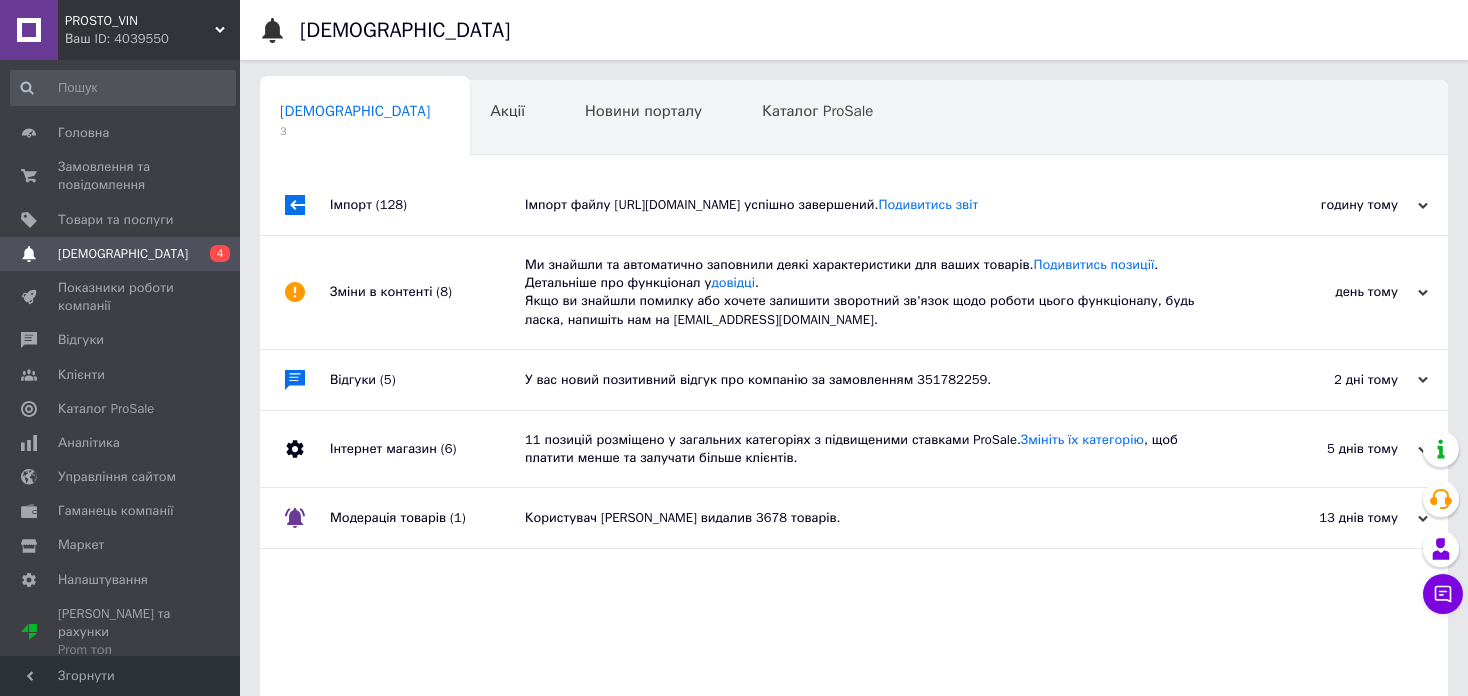 click on "Імпорт файлу https://miksmaks.com.ua/products_feed.xml?hash_tag=d95629c223f5db75ceecc85d444ce043&sales_notes=&product_ids=&label_ids=&exclude_fields=&html_description=1&yandex_cpa=&process_presence_sure=&languages=uk%2Cru&extra_fields=keywords&group_ids= успішно завершений.  Подивитись звіт" at bounding box center (876, 205) 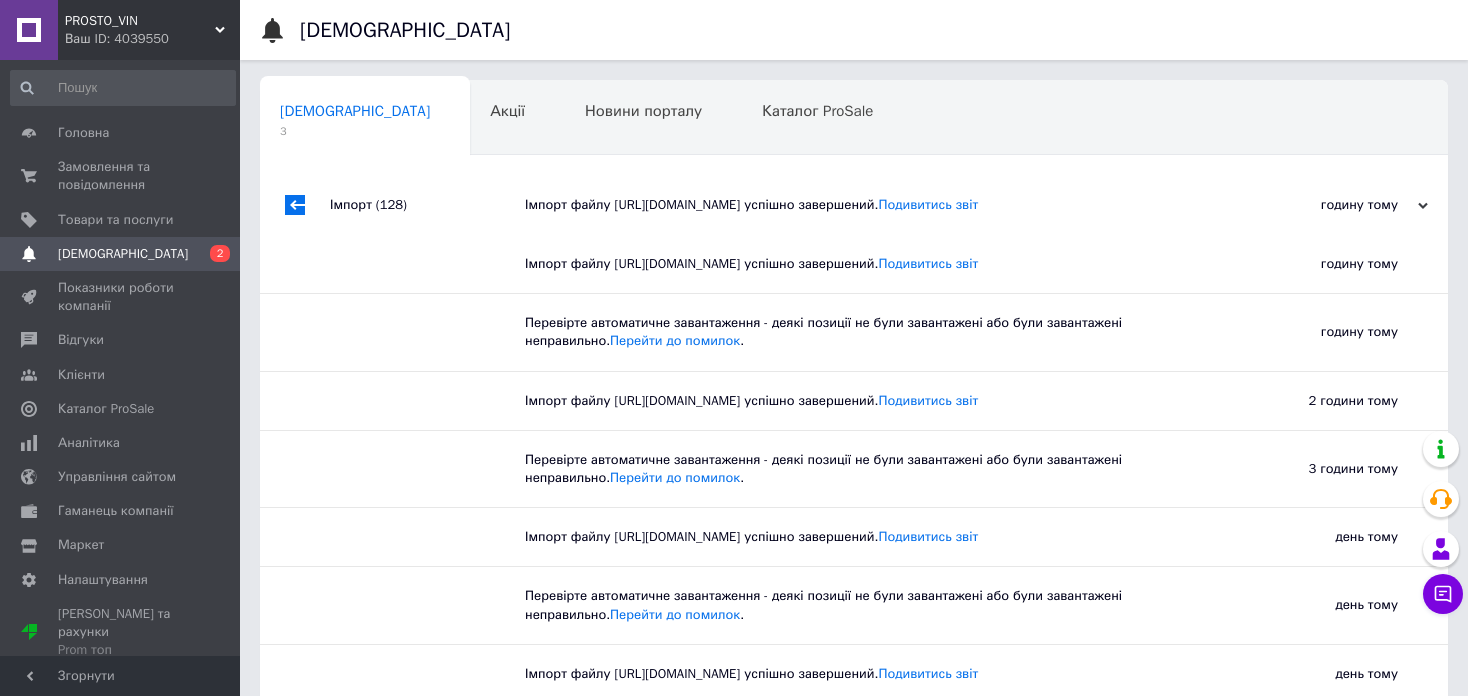 click on "Імпорт файлу https://miksmaks.com.ua/products_feed.xml?hash_tag=d95629c223f5db75ceecc85d444ce043&sales_notes=&product_ids=&label_ids=&exclude_fields=&html_description=1&yandex_cpa=&process_presence_sure=&languages=uk%2Cru&extra_fields=keywords&group_ids= успішно завершений.  Подивитись звіт" at bounding box center [876, 205] 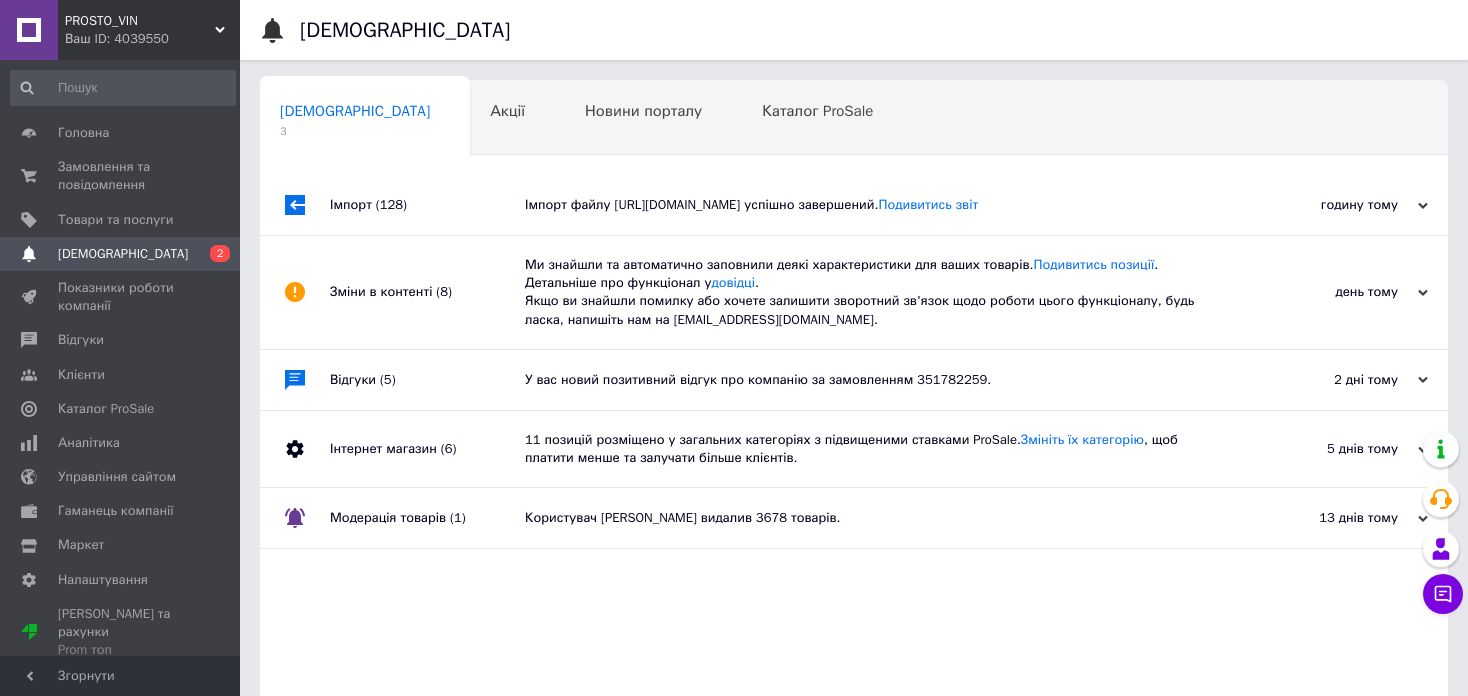 click on "Імпорт файлу https://miksmaks.com.ua/products_feed.xml?hash_tag=d95629c223f5db75ceecc85d444ce043&sales_notes=&product_ids=&label_ids=&exclude_fields=&html_description=1&yandex_cpa=&process_presence_sure=&languages=uk%2Cru&extra_fields=keywords&group_ids= успішно завершений.  Подивитись звіт" at bounding box center [876, 205] 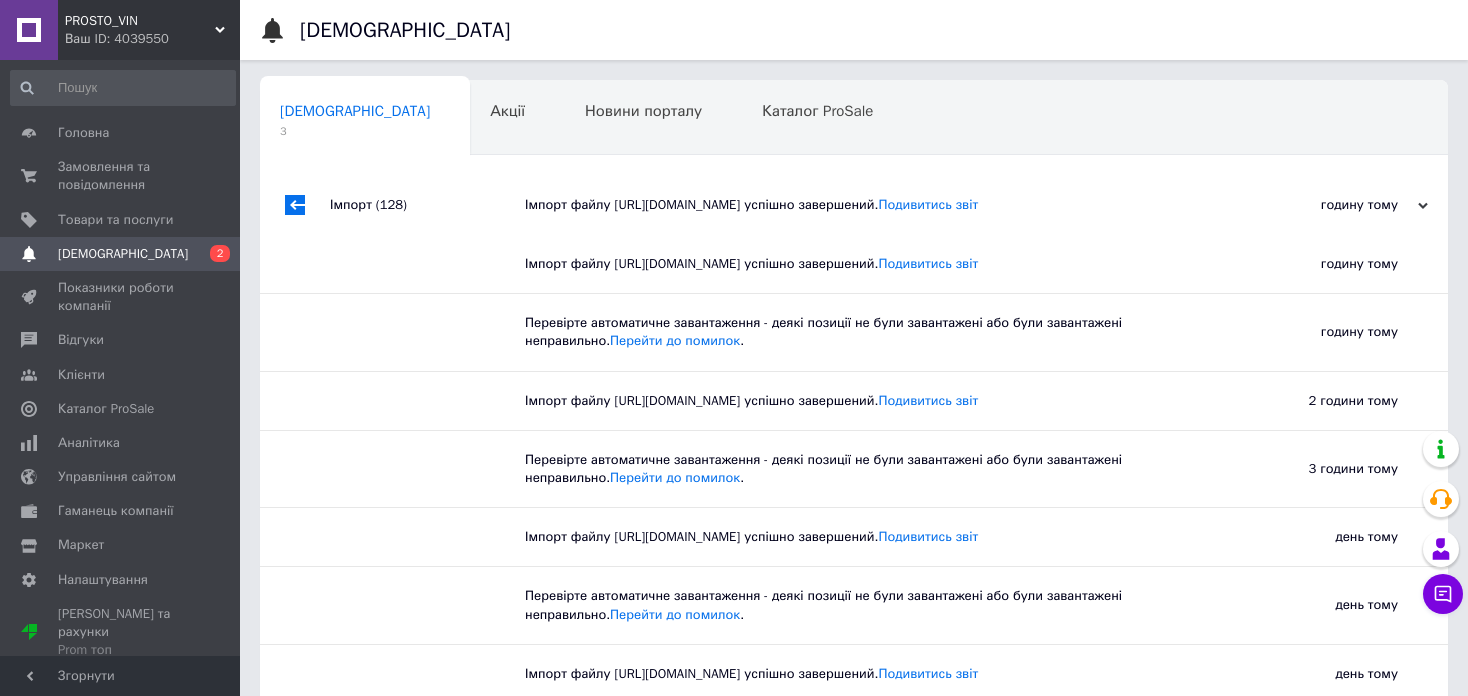 click on "Імпорт файлу https://miksmaks.com.ua/products_feed.xml?hash_tag=d95629c223f5db75ceecc85d444ce043&sales_notes=&product_ids=&label_ids=&exclude_fields=&html_description=1&yandex_cpa=&process_presence_sure=&languages=uk%2Cru&extra_fields=keywords&group_ids= успішно завершений.  Подивитись звіт" at bounding box center [861, 264] 